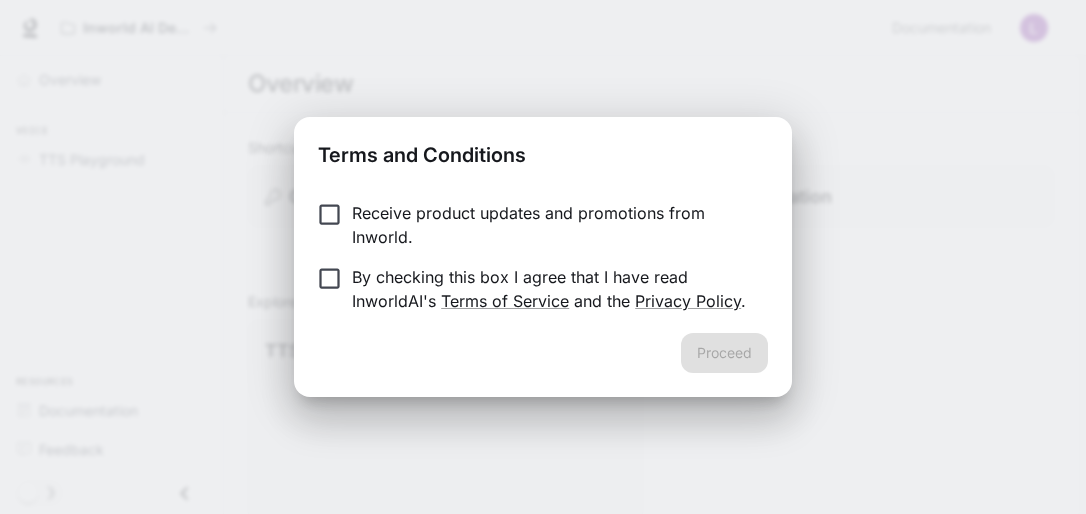 scroll, scrollTop: 0, scrollLeft: 0, axis: both 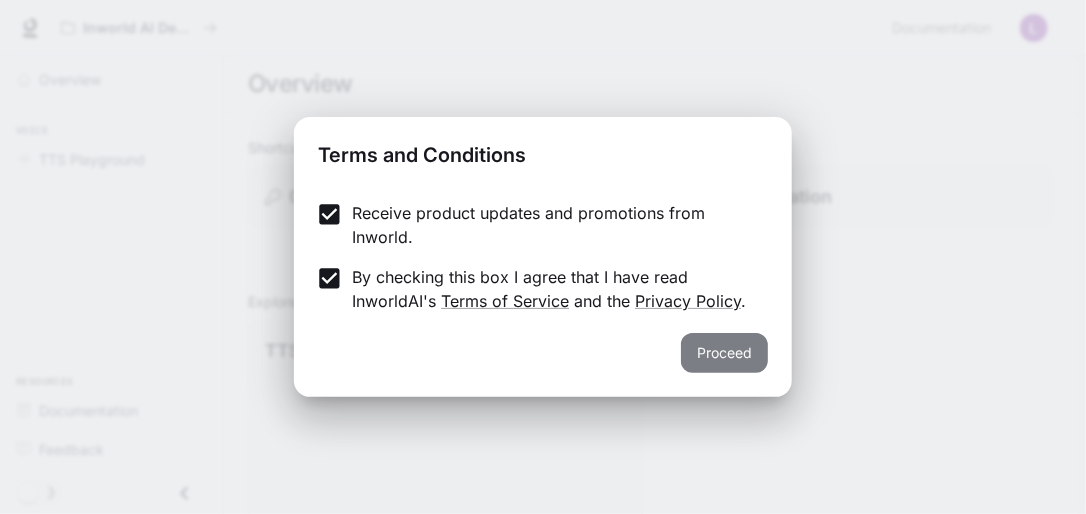 click on "Proceed" at bounding box center (724, 353) 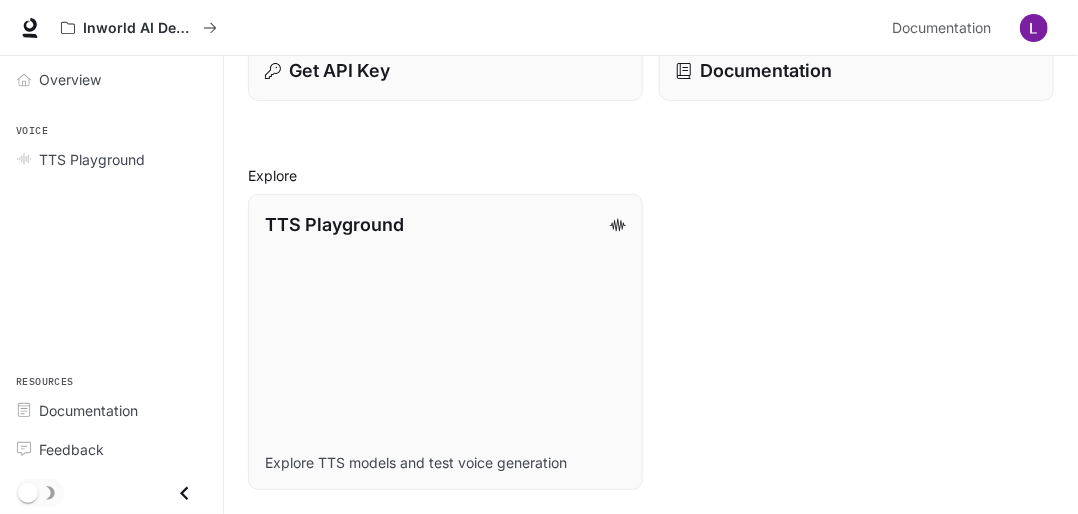 scroll, scrollTop: 0, scrollLeft: 0, axis: both 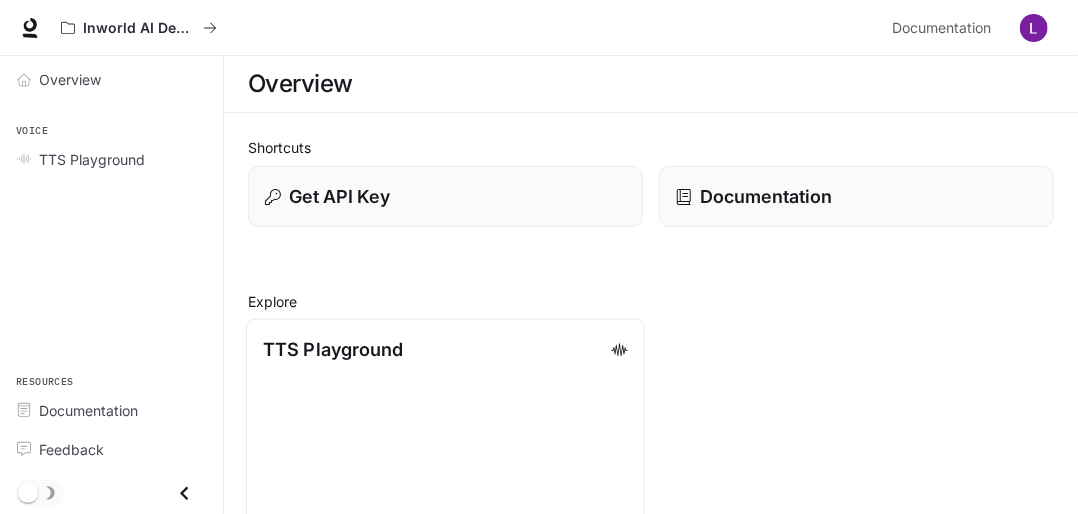 click on "TTS Playground" at bounding box center [445, 349] 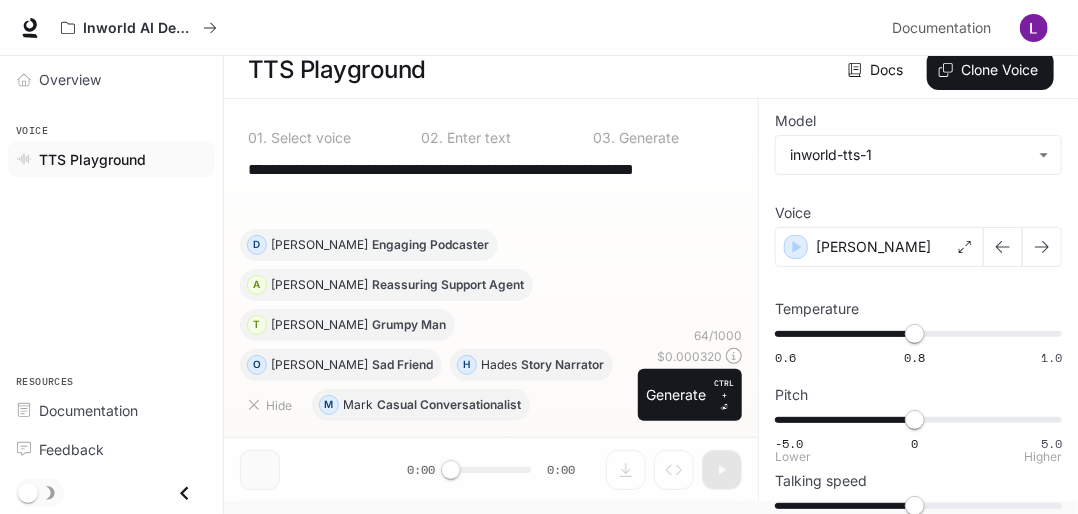 scroll, scrollTop: 0, scrollLeft: 0, axis: both 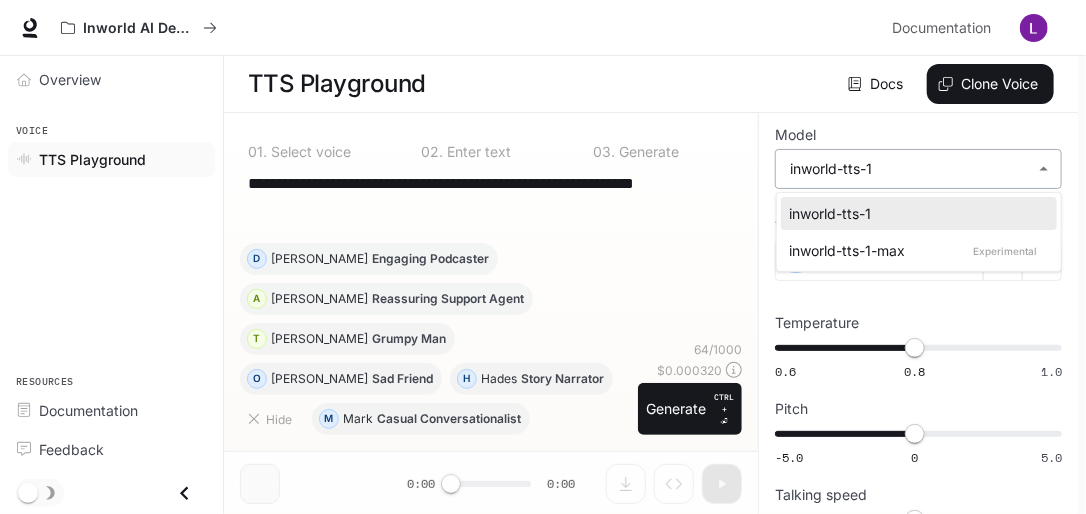 click on "**********" at bounding box center (543, 257) 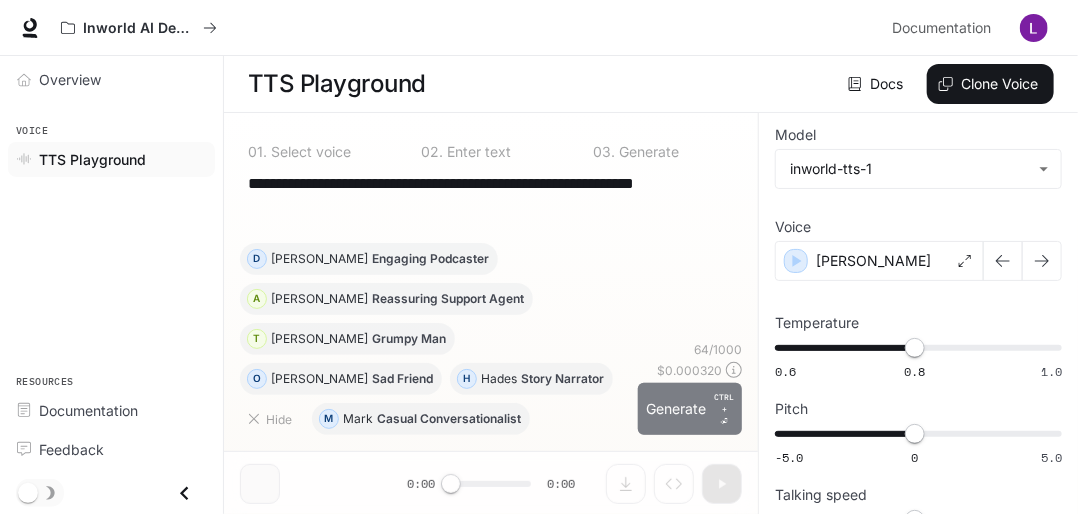 click on "Generate CTRL +  ⏎" at bounding box center [690, 409] 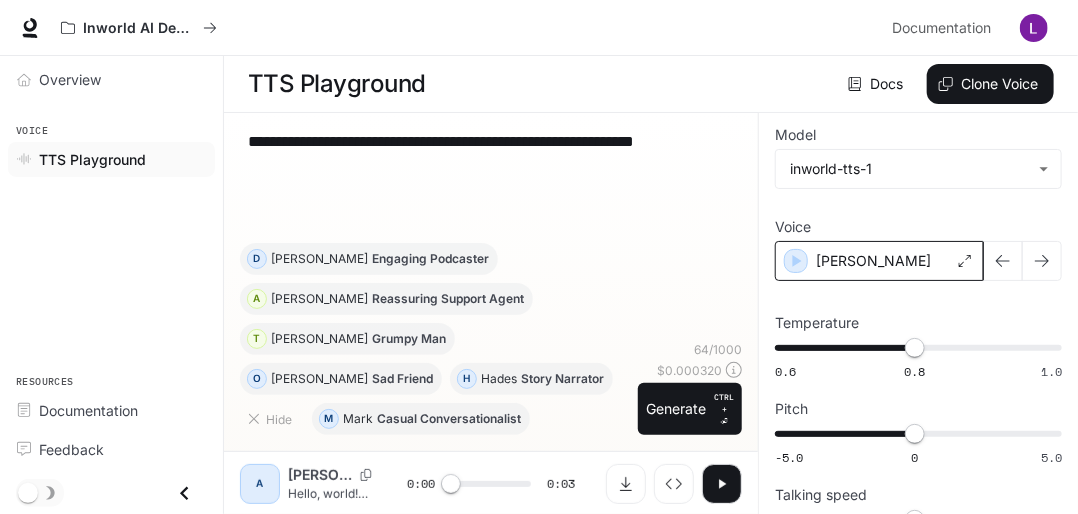 click on "Alex" at bounding box center [879, 261] 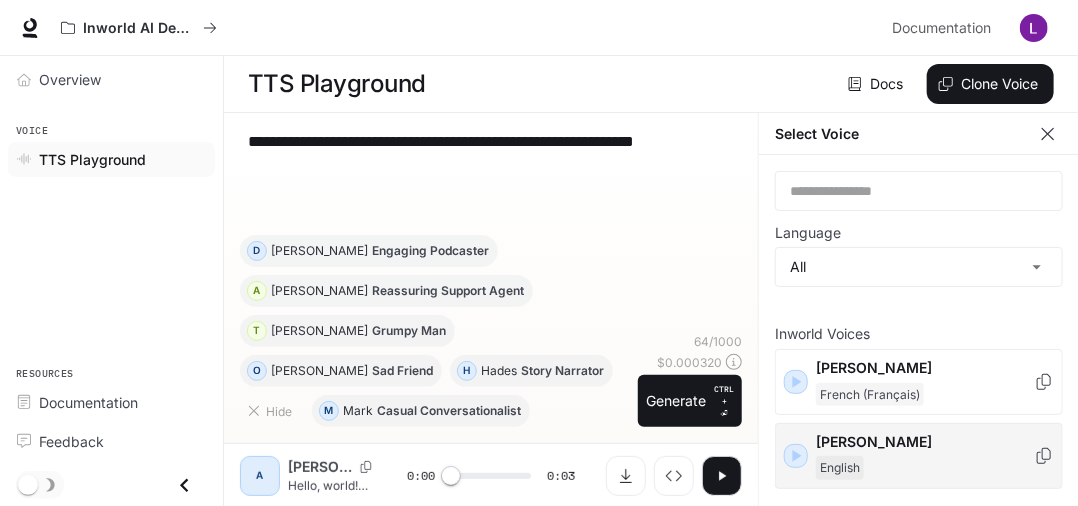 click on "Alex" at bounding box center (925, 442) 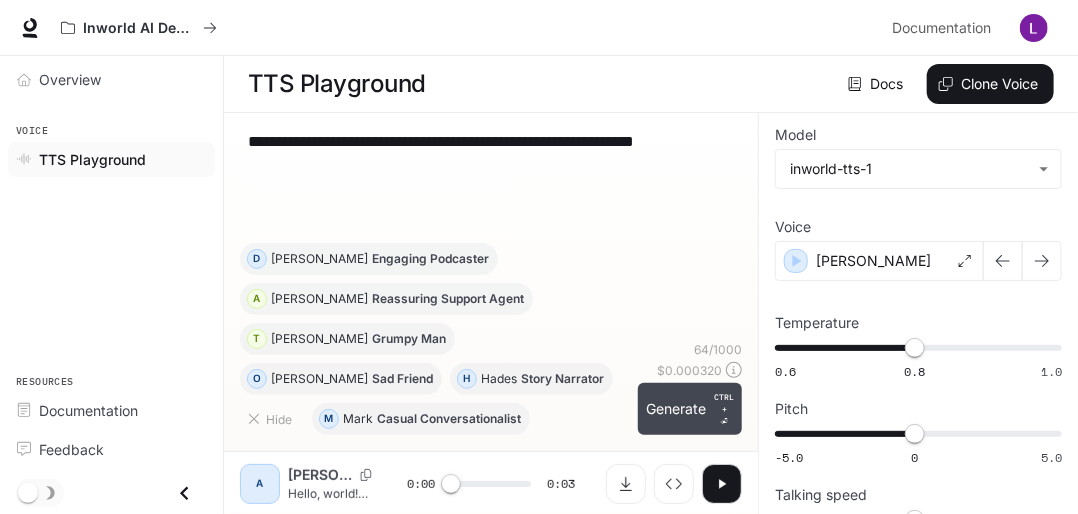 click on "Generate CTRL +  ⏎" at bounding box center [690, 409] 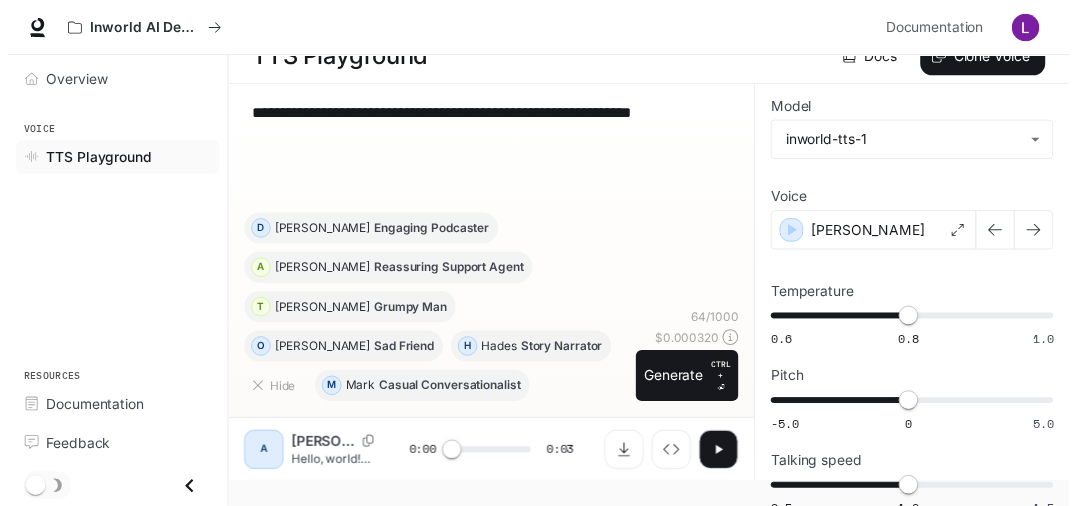 scroll, scrollTop: 41, scrollLeft: 0, axis: vertical 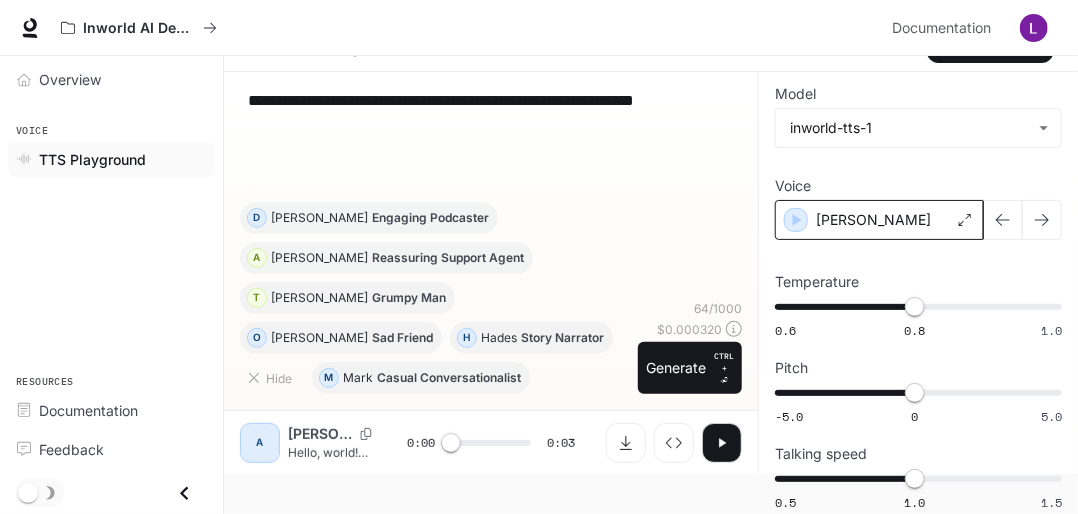 click on "Alex" at bounding box center [879, 220] 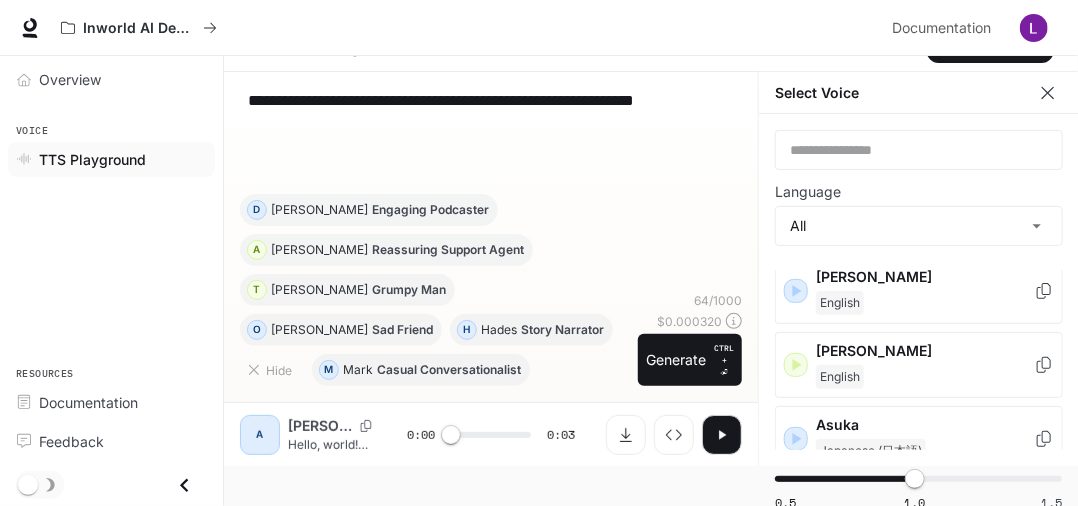 scroll, scrollTop: 160, scrollLeft: 0, axis: vertical 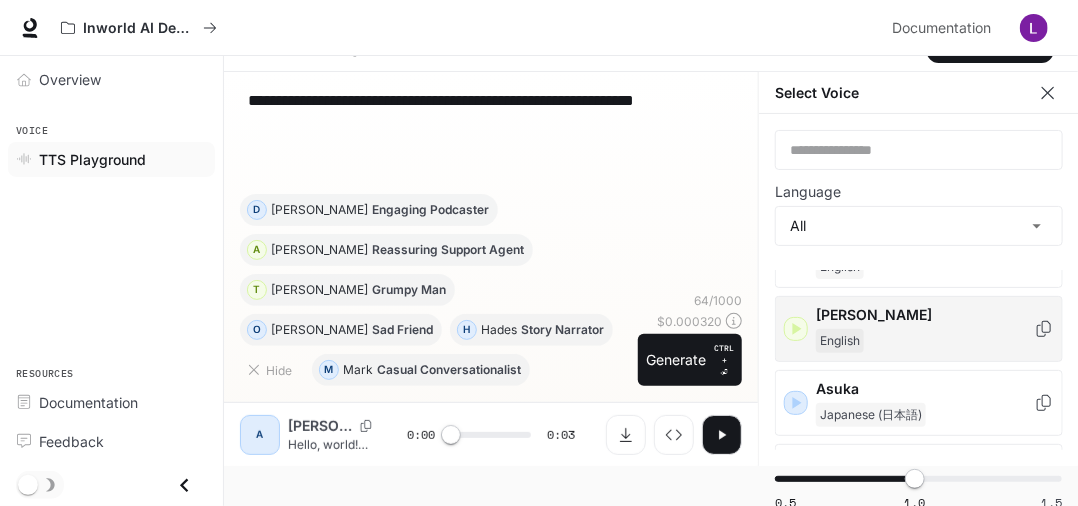 click on "English" at bounding box center (925, 341) 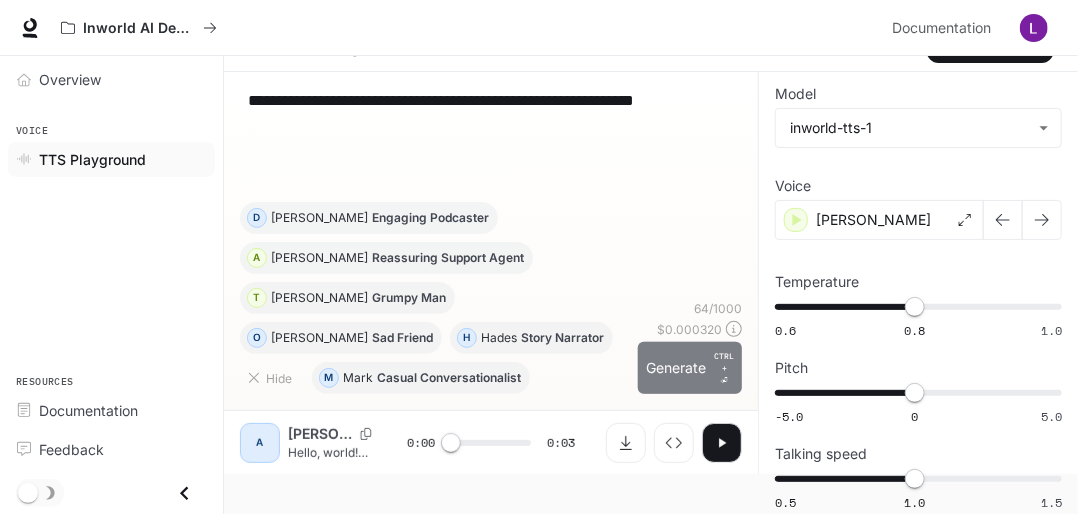 click on "Generate CTRL +  ⏎" at bounding box center (690, 368) 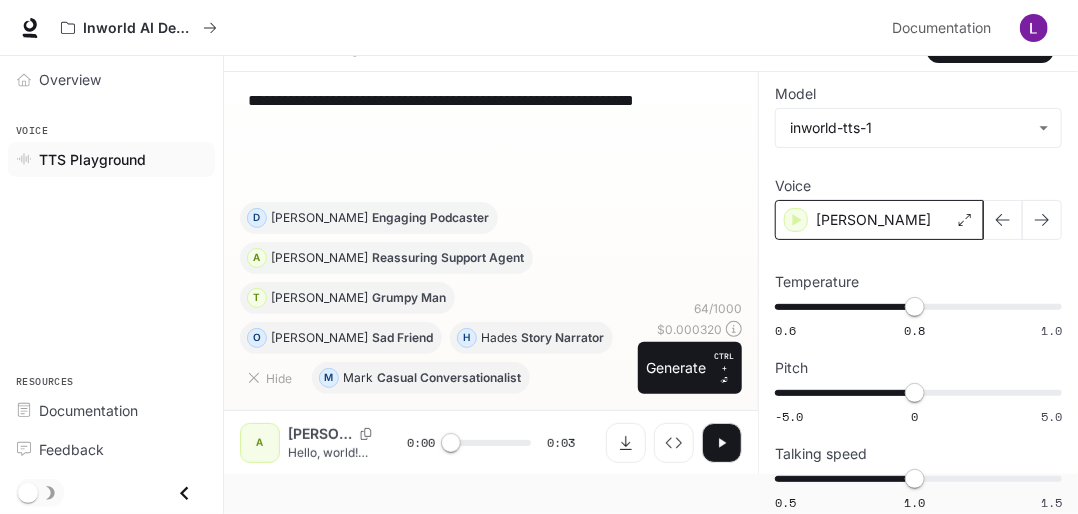 click on "Ashley" at bounding box center (879, 220) 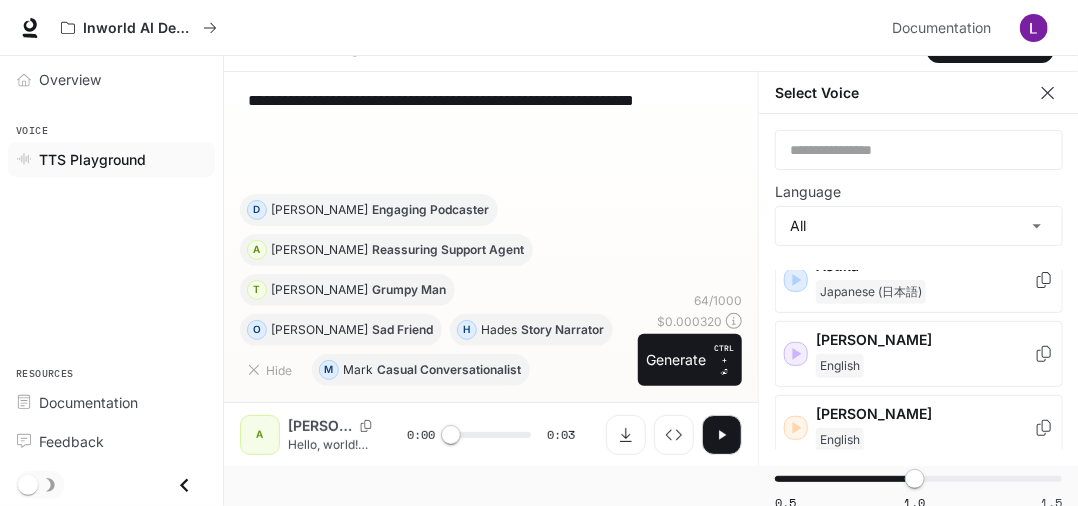 scroll, scrollTop: 320, scrollLeft: 0, axis: vertical 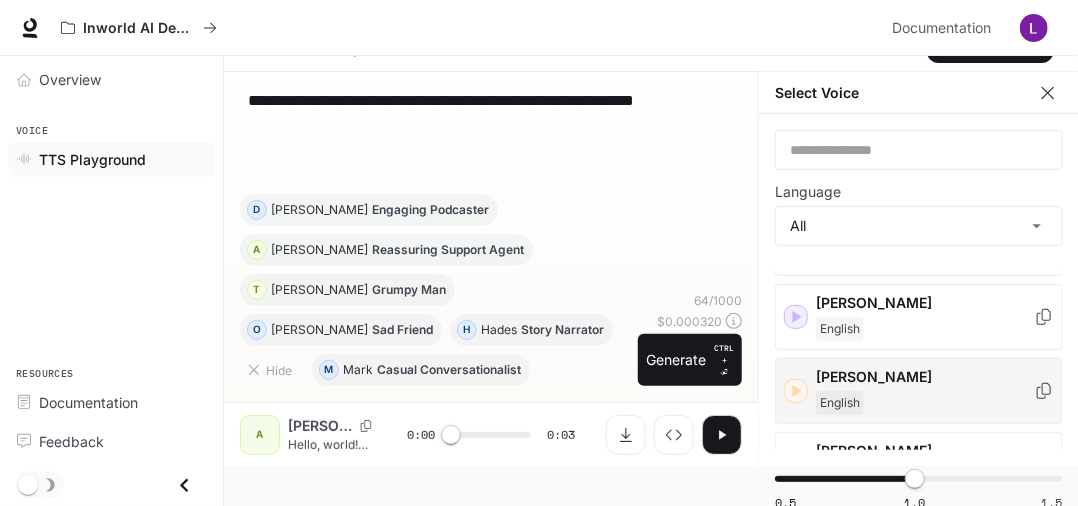 click on "English" at bounding box center (925, 403) 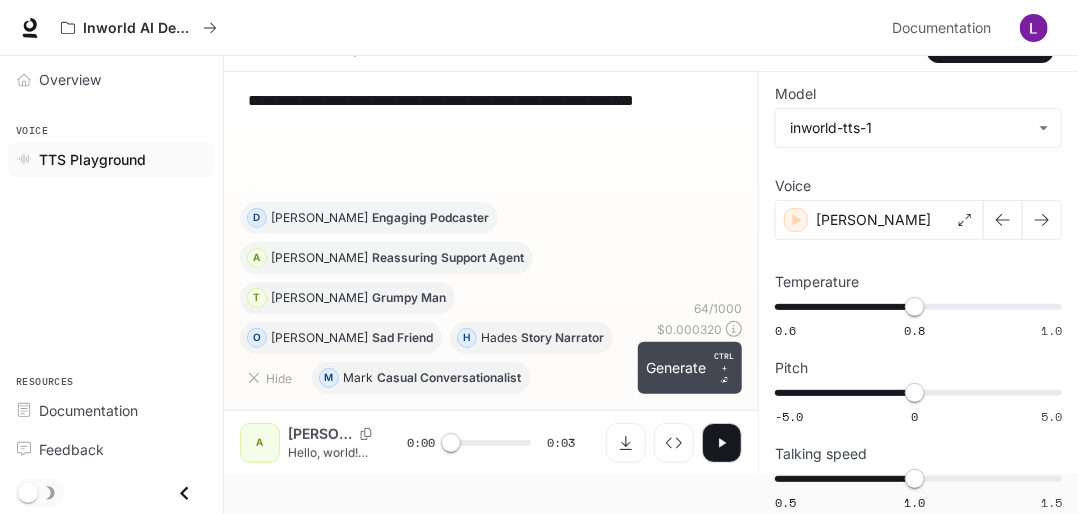 click on "Generate CTRL +  ⏎" at bounding box center (690, 368) 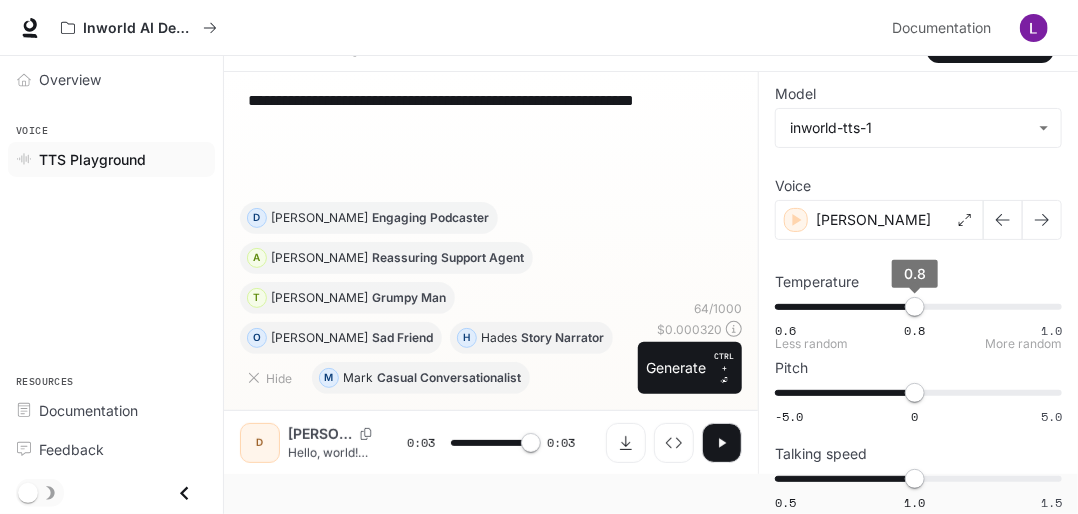 type on "*" 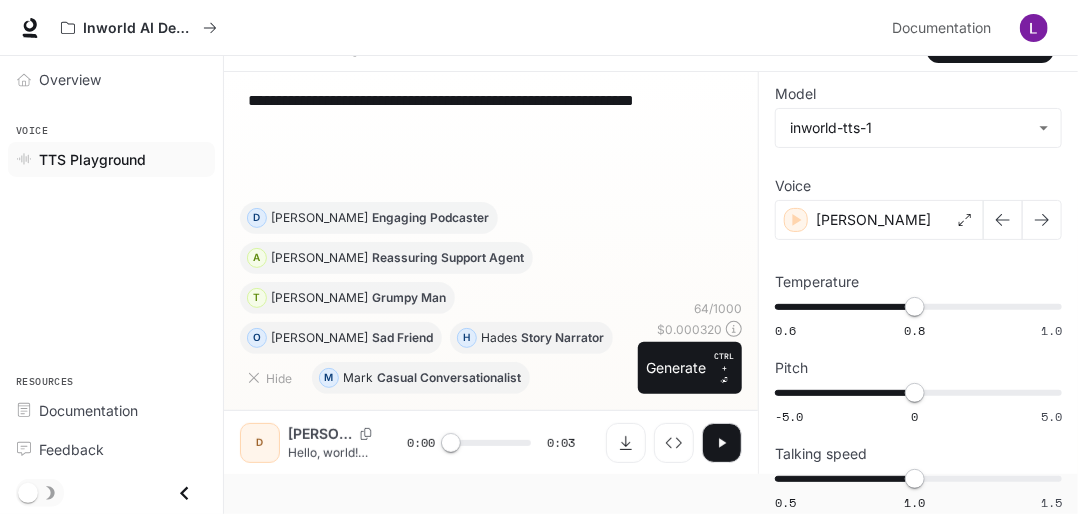 click on "**********" at bounding box center [918, 301] 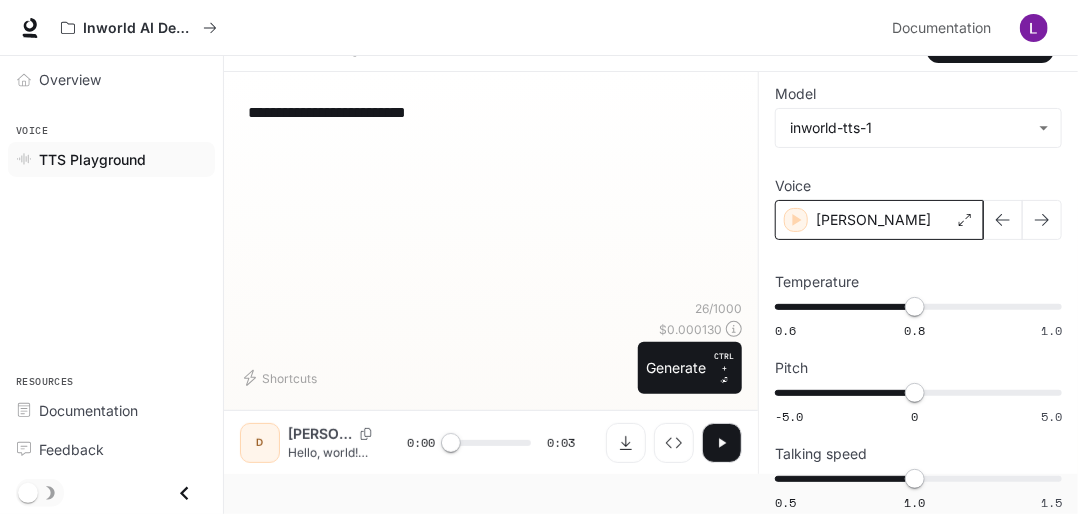 type on "**********" 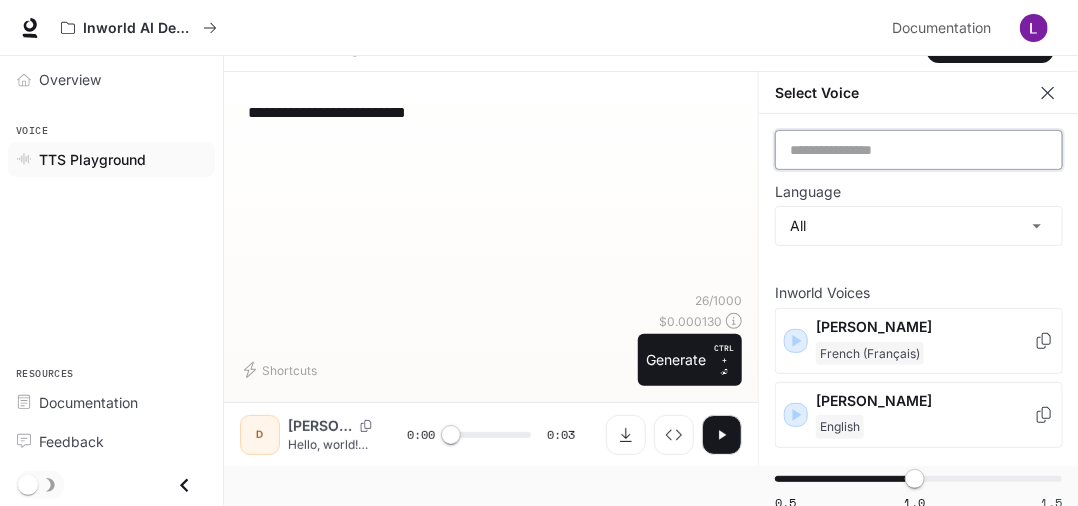 click at bounding box center (919, 150) 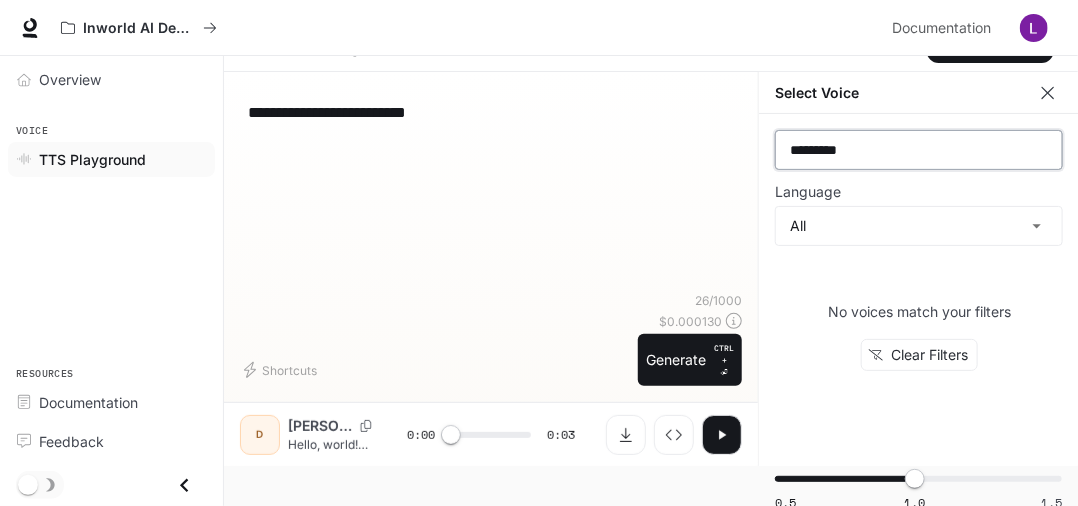 type on "*********" 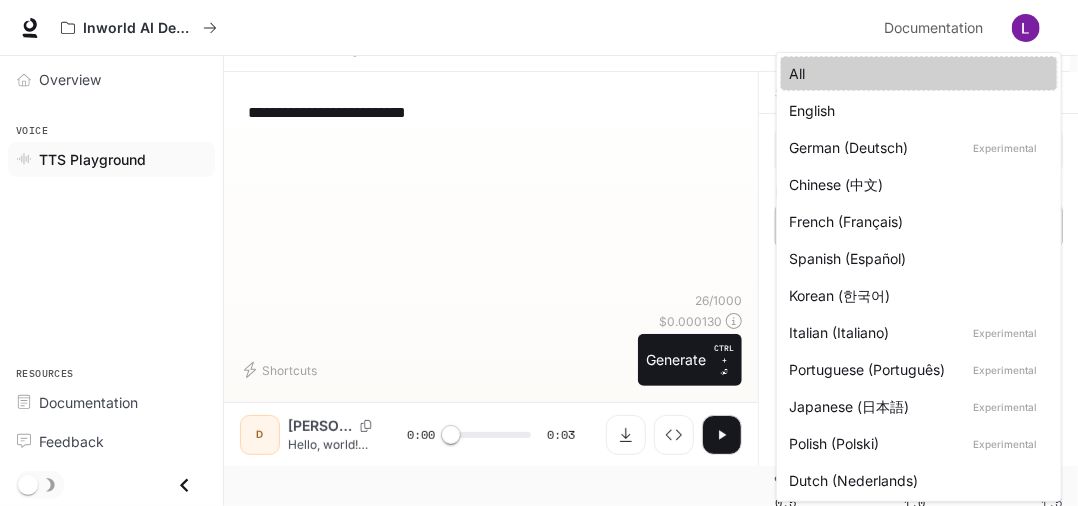 click on "**********" at bounding box center [539, 212] 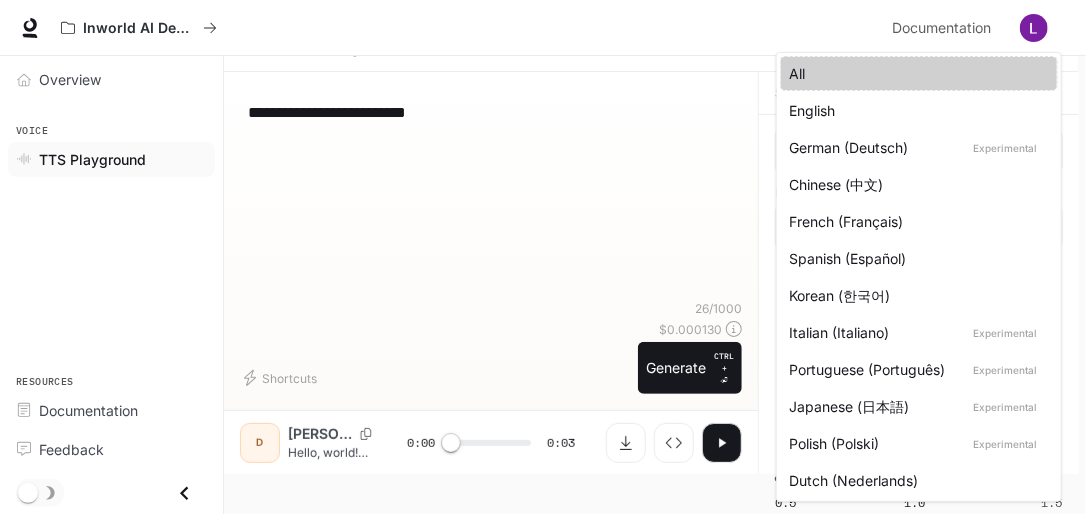 click on "French (Français)" at bounding box center (915, 221) 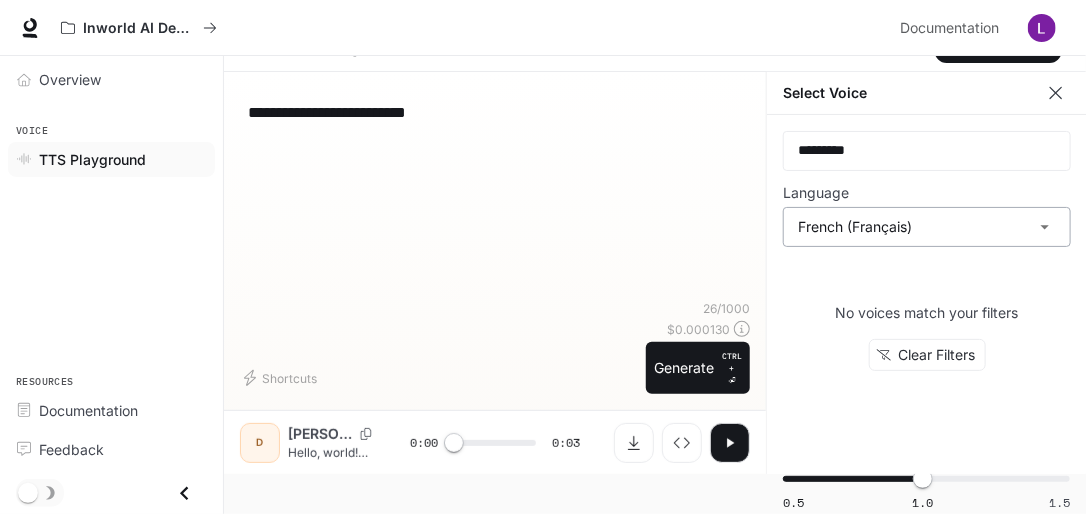 click on "**********" at bounding box center [543, 216] 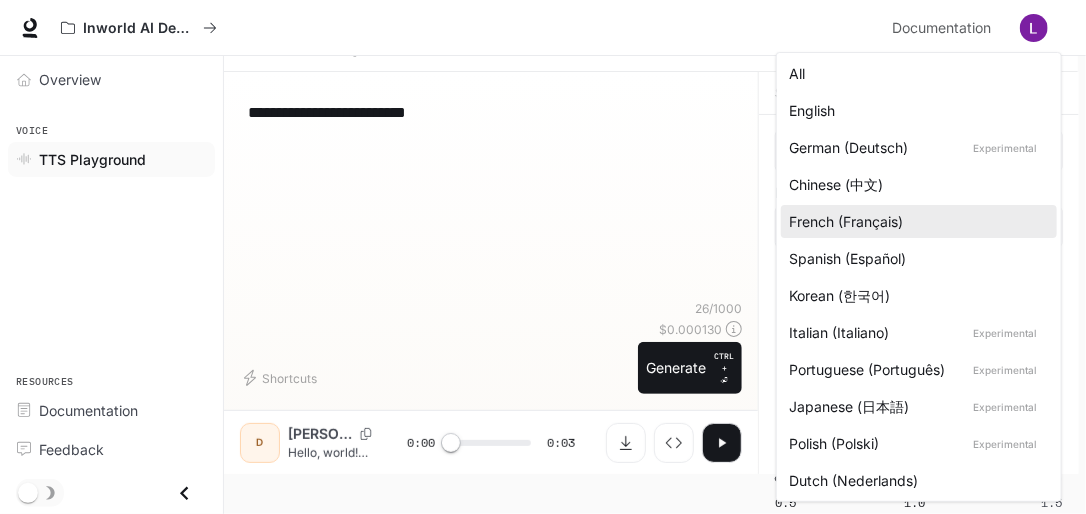 click on "English" at bounding box center (915, 110) 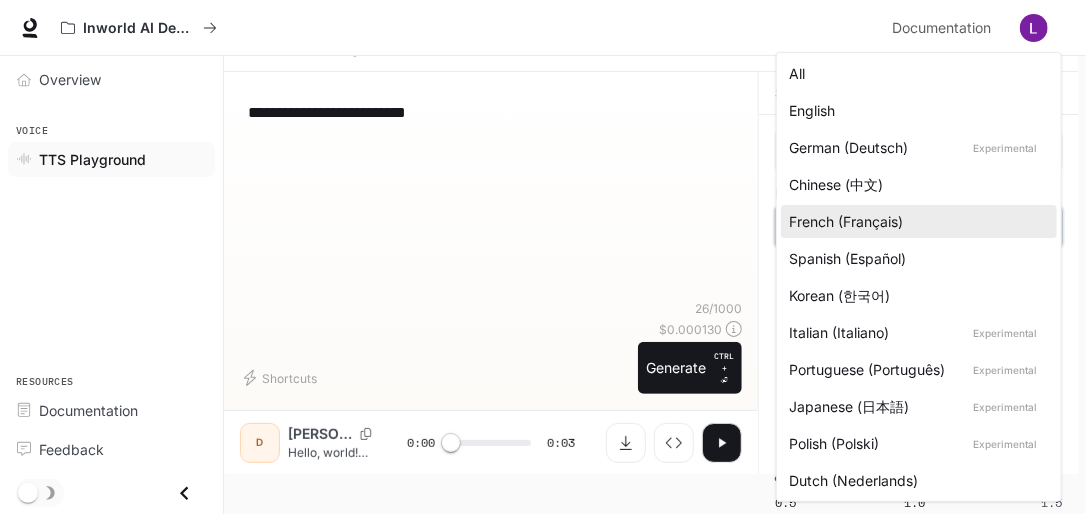 type on "*****" 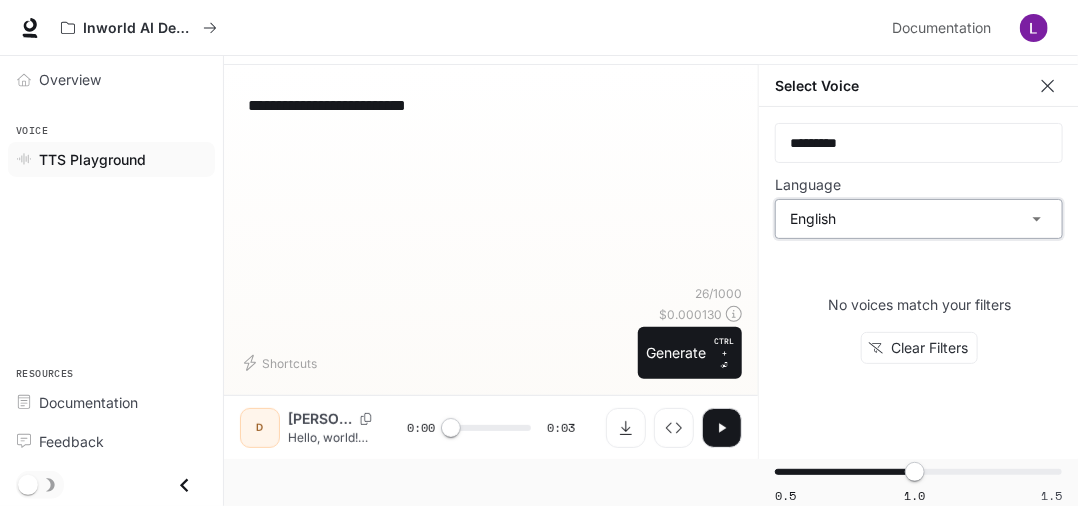 scroll, scrollTop: 49, scrollLeft: 0, axis: vertical 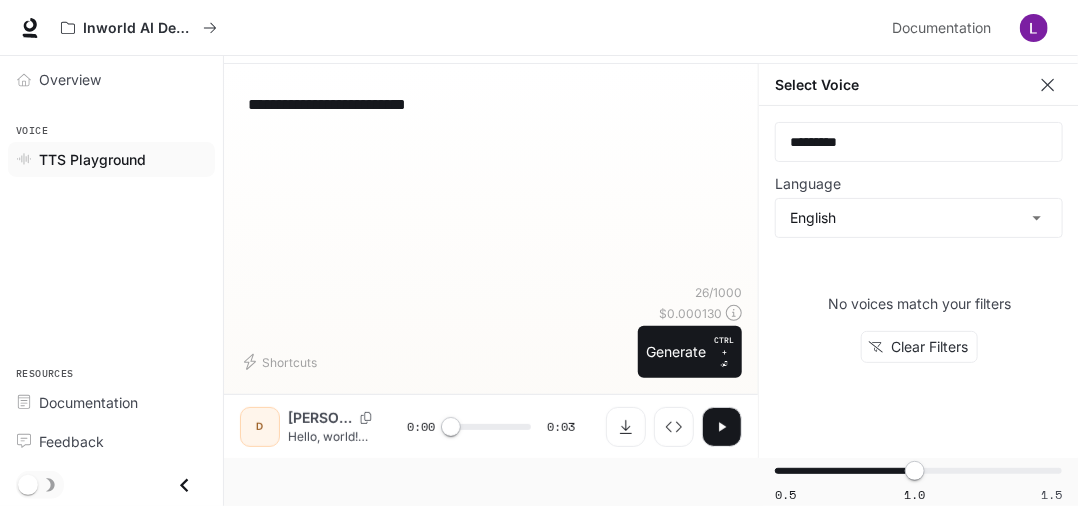 click on "D Deborah Hello, world! What a wonderful day to be a text-to-speech model!" at bounding box center [323, 427] 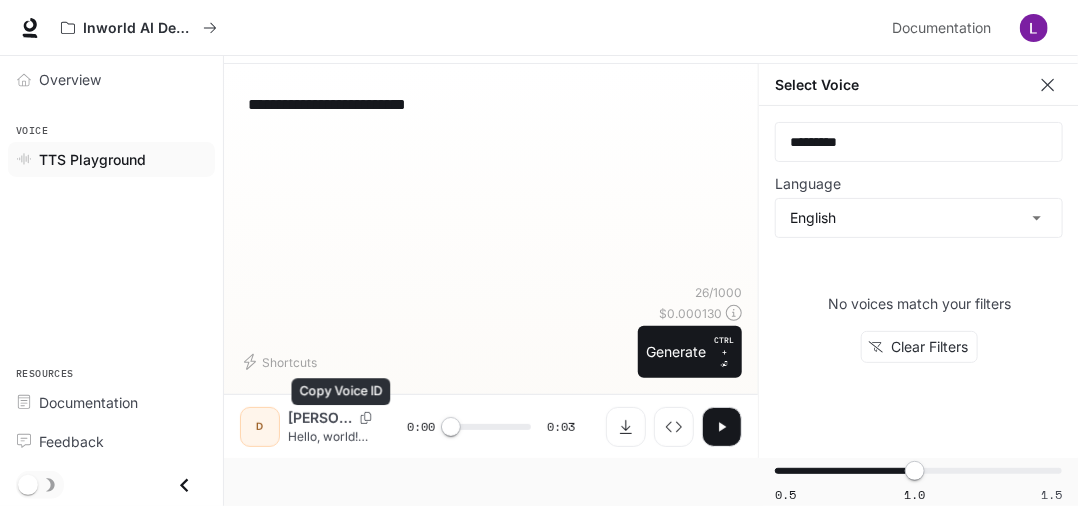 click on "Deborah" at bounding box center [320, 418] 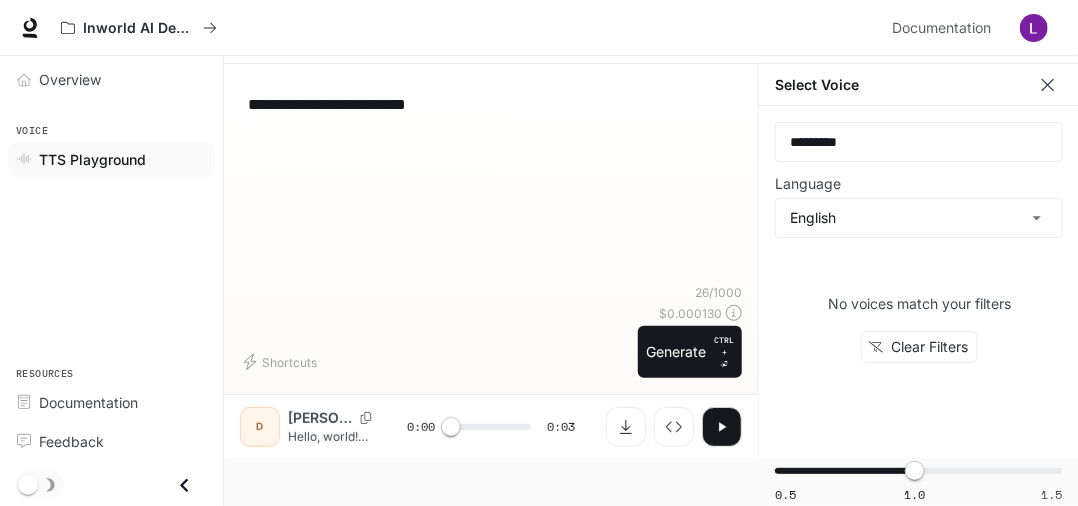 click on "Deborah" at bounding box center [320, 418] 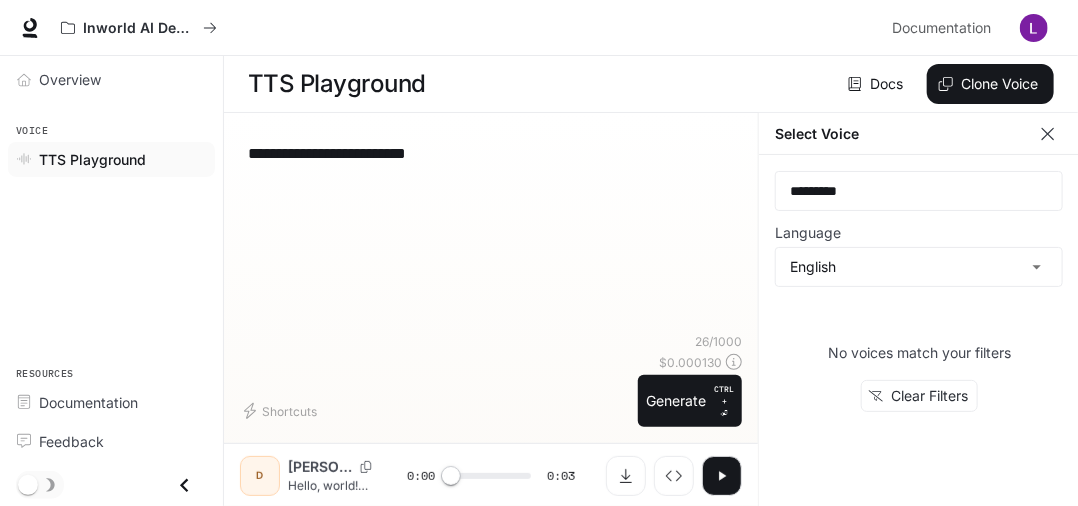 click 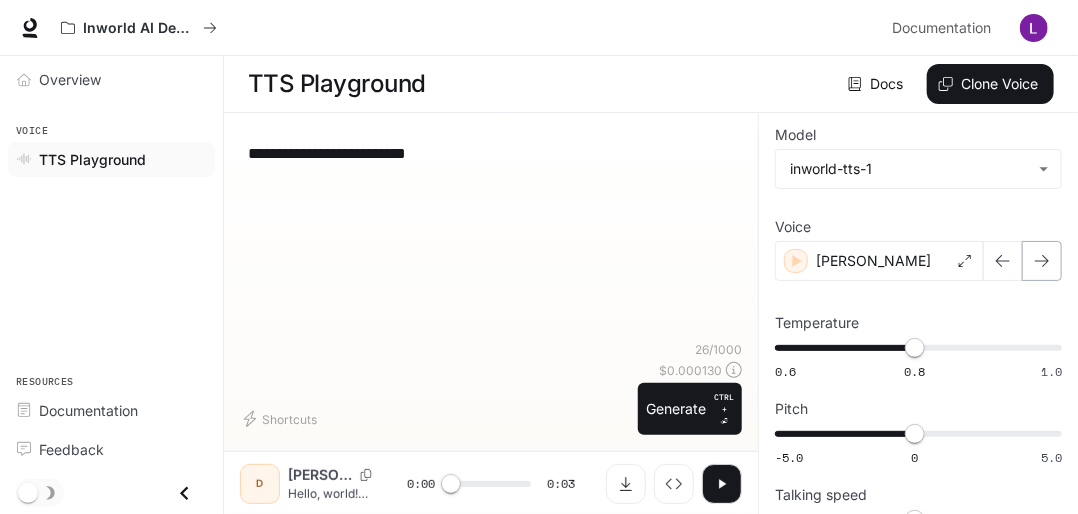click 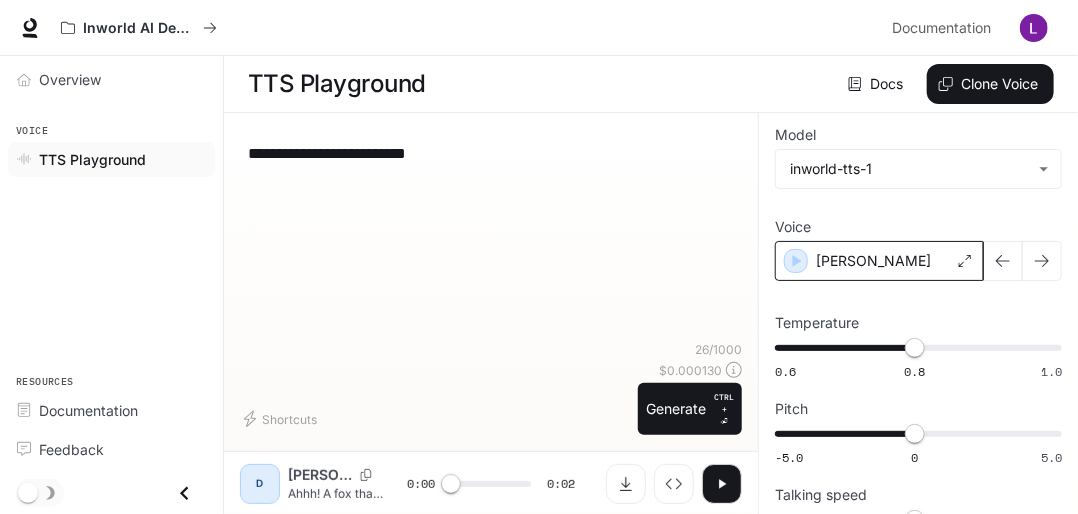 click 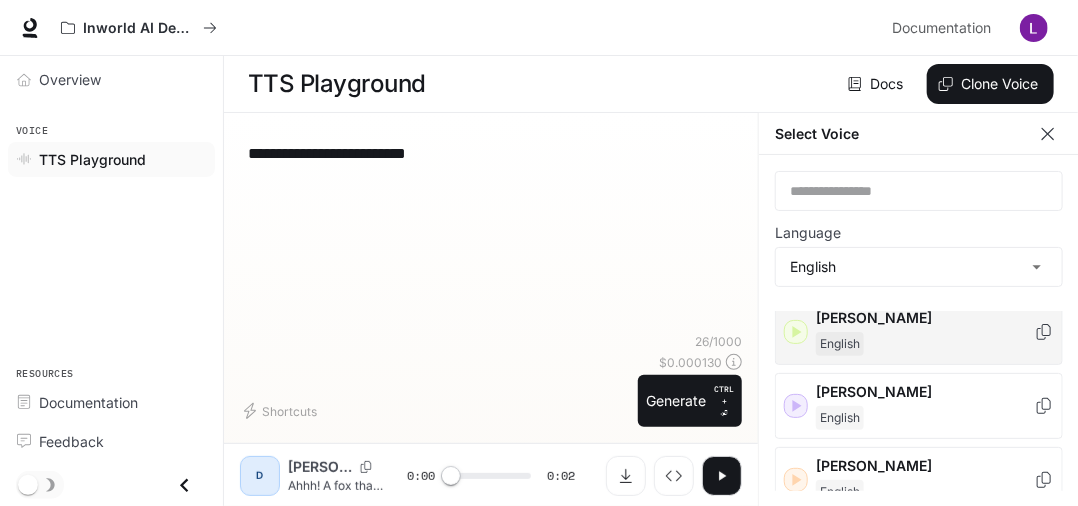 scroll, scrollTop: 160, scrollLeft: 0, axis: vertical 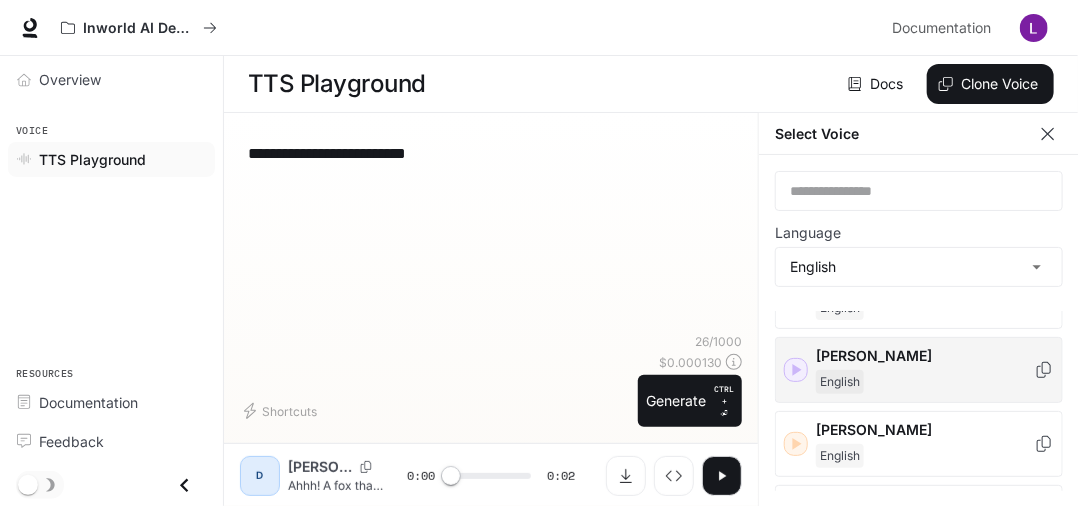 click 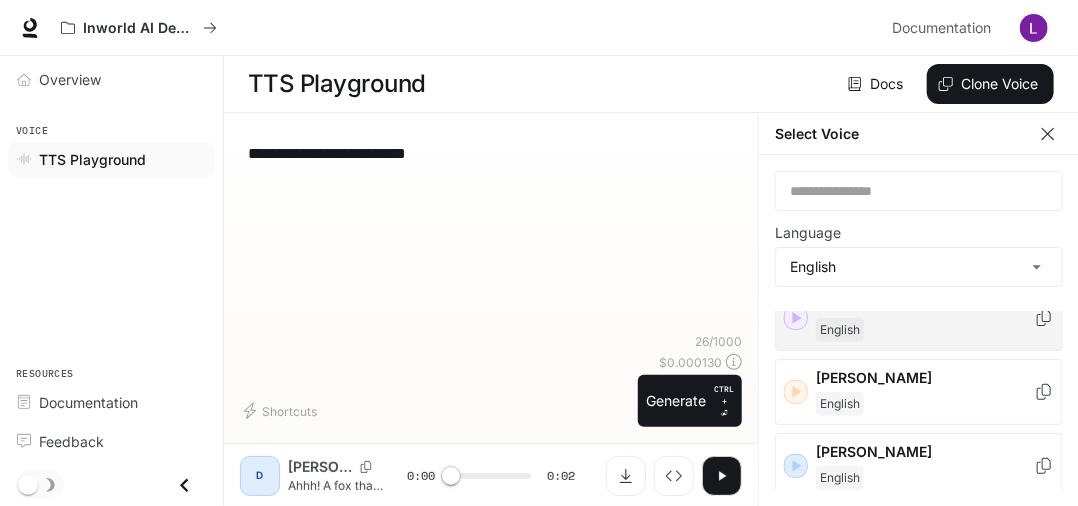 scroll, scrollTop: 240, scrollLeft: 0, axis: vertical 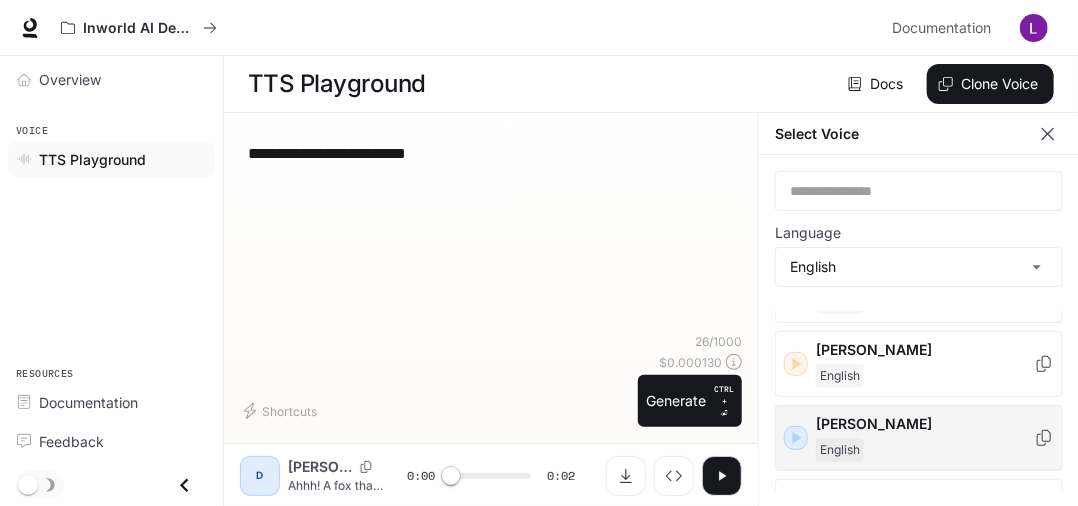 click 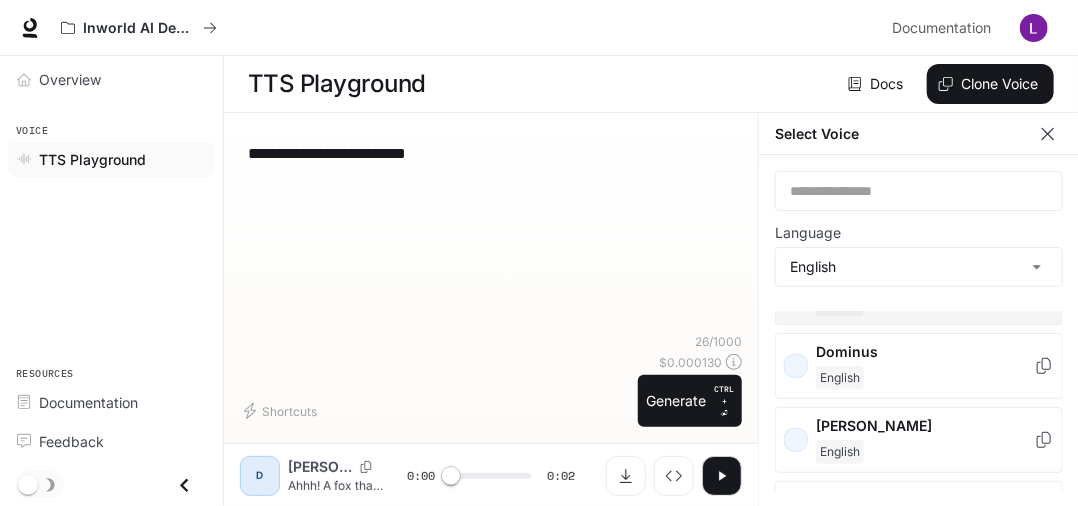 scroll, scrollTop: 400, scrollLeft: 0, axis: vertical 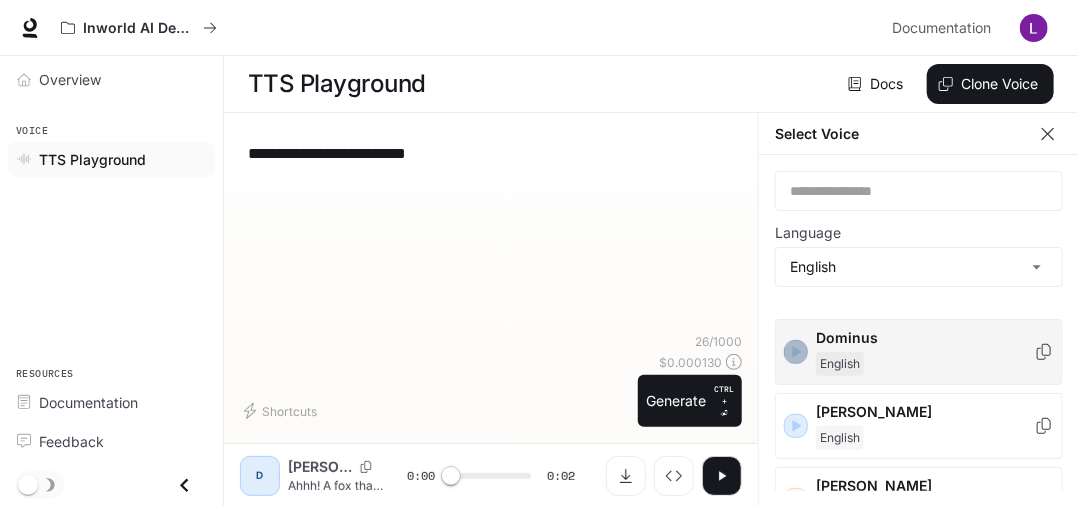 click 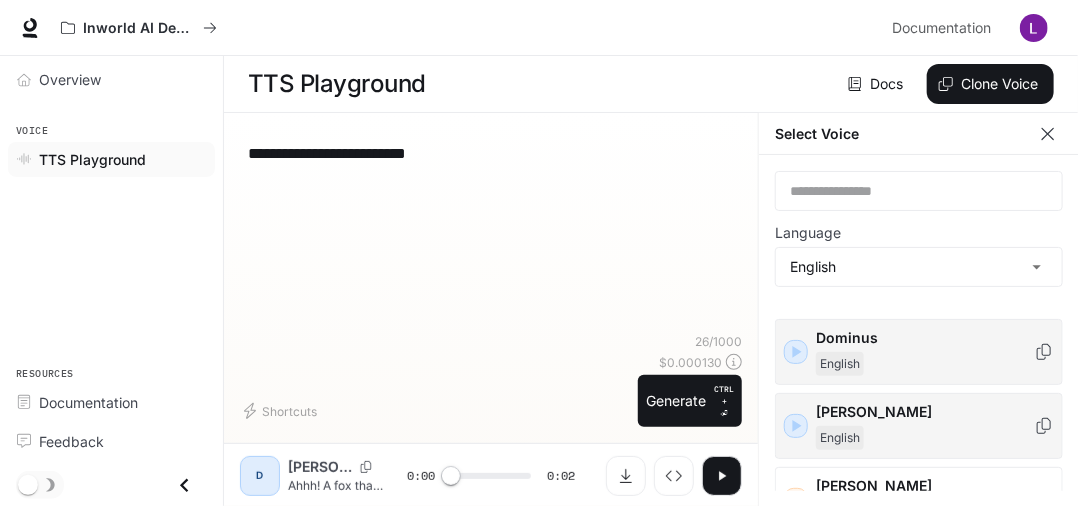 click 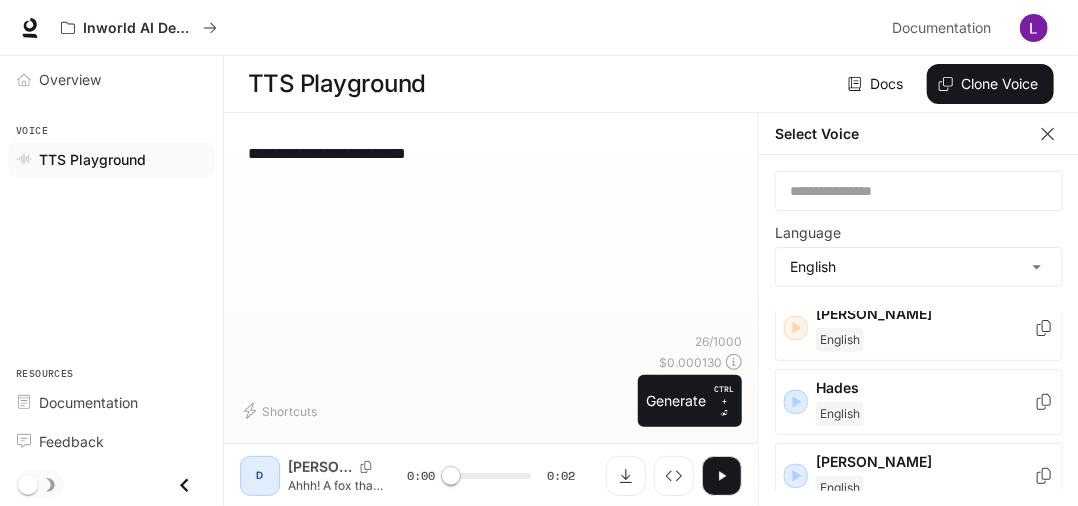 scroll, scrollTop: 640, scrollLeft: 0, axis: vertical 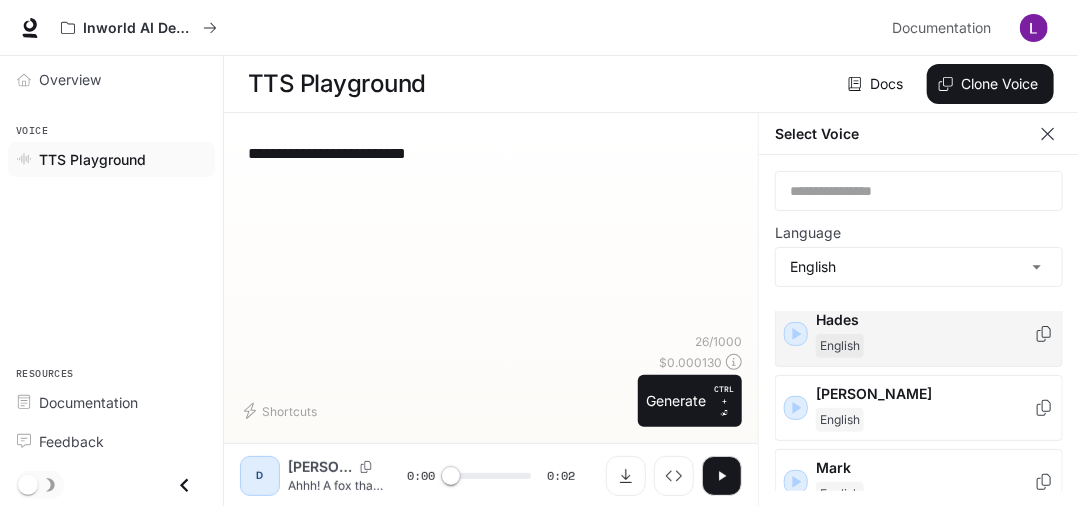 click 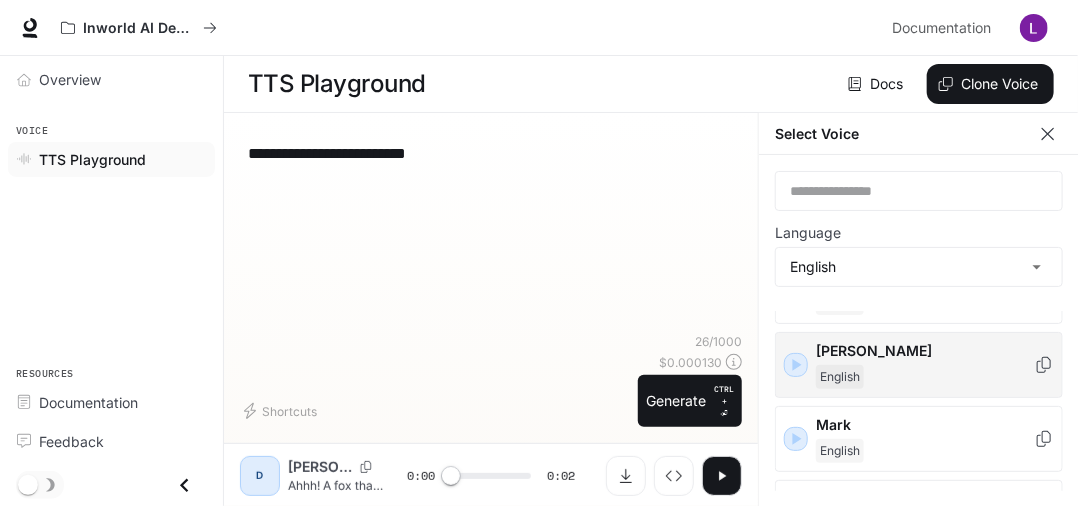 scroll, scrollTop: 720, scrollLeft: 0, axis: vertical 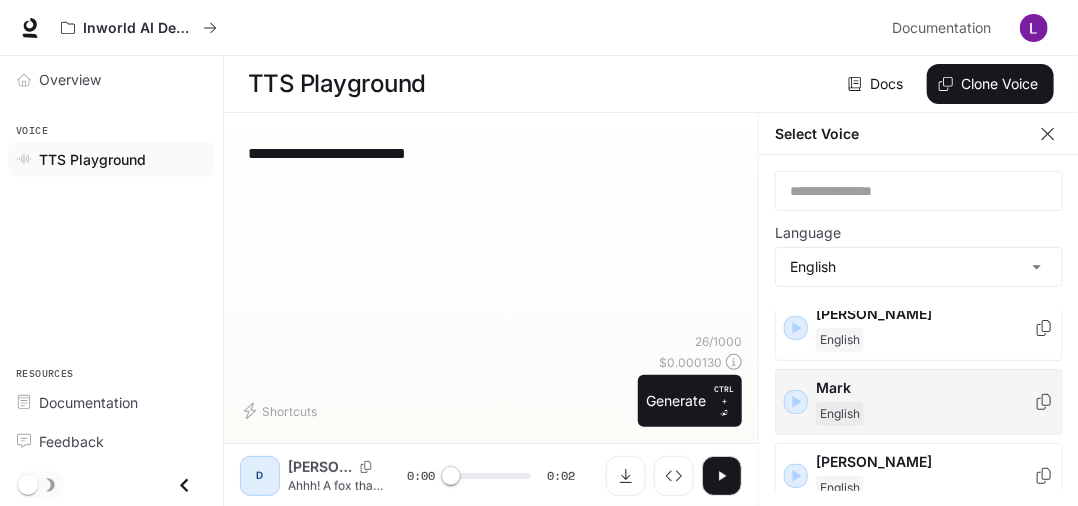 click 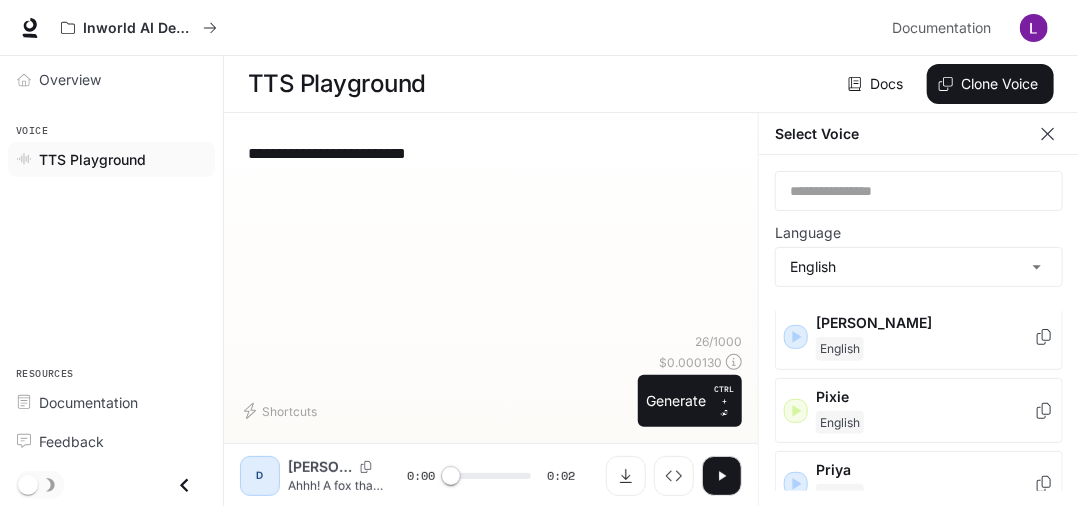scroll, scrollTop: 880, scrollLeft: 0, axis: vertical 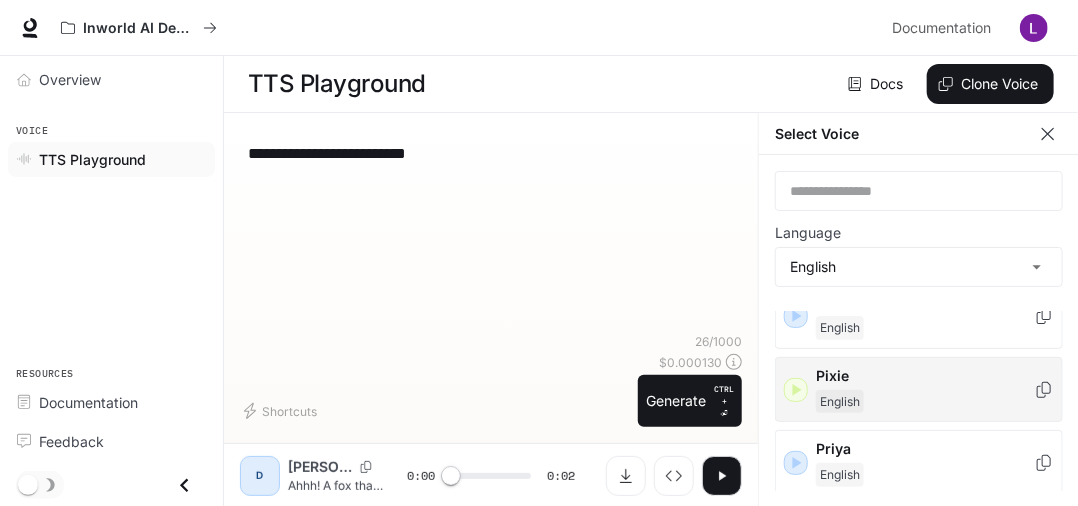 click 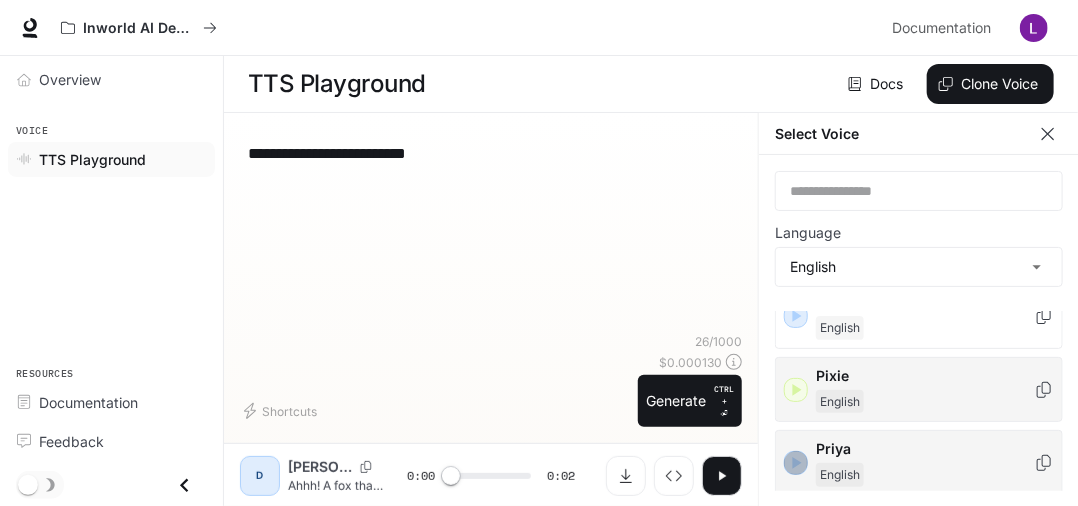 click 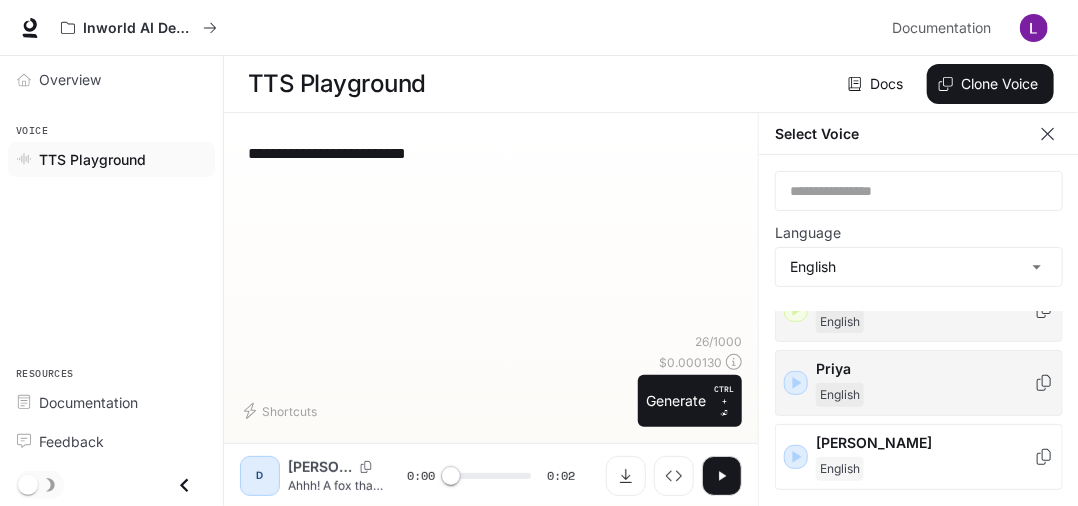 scroll, scrollTop: 1040, scrollLeft: 0, axis: vertical 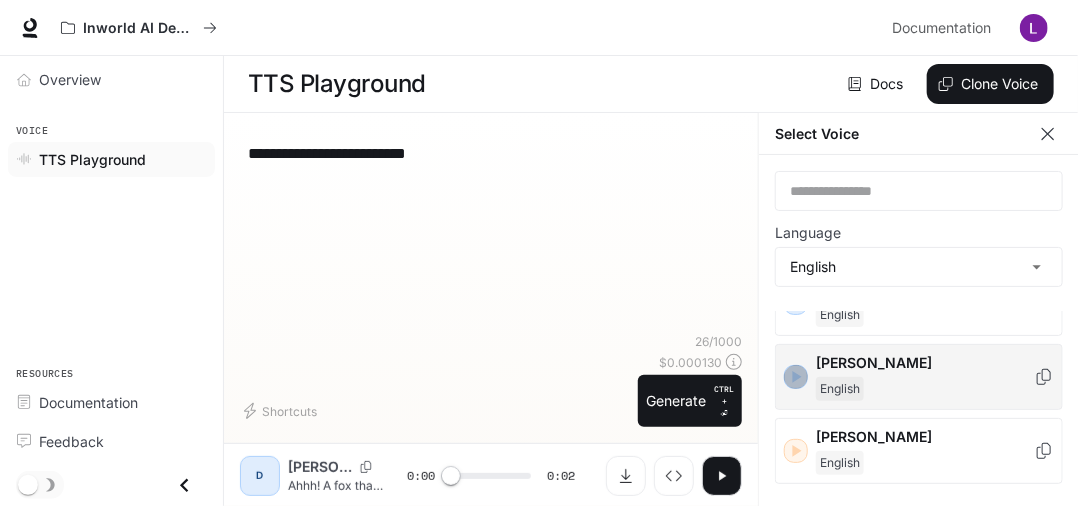 click 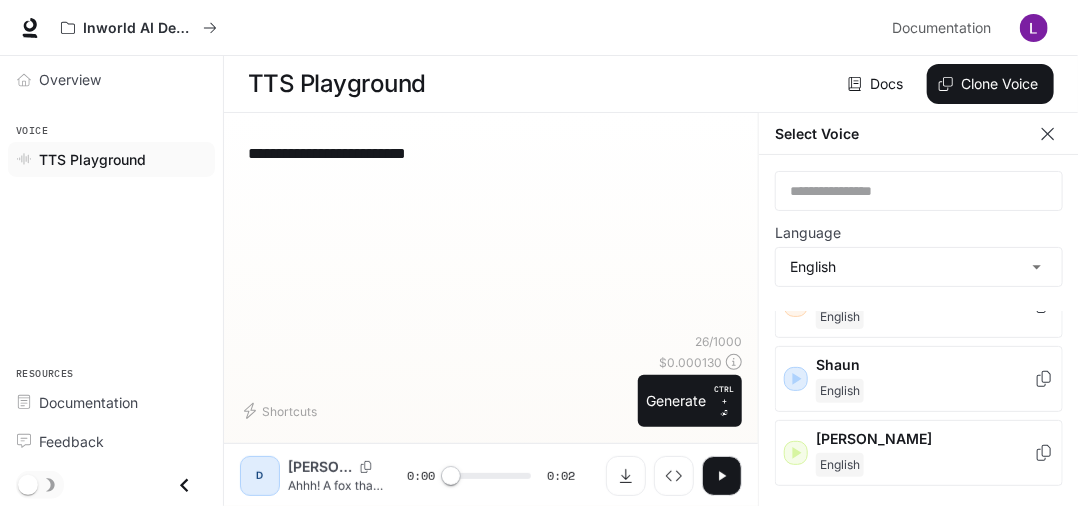 scroll, scrollTop: 1200, scrollLeft: 0, axis: vertical 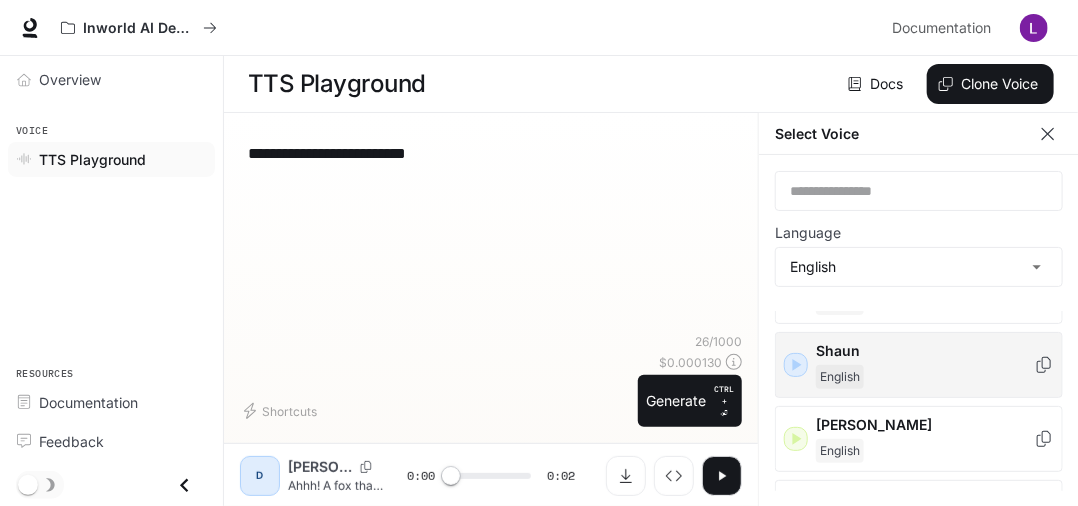 click 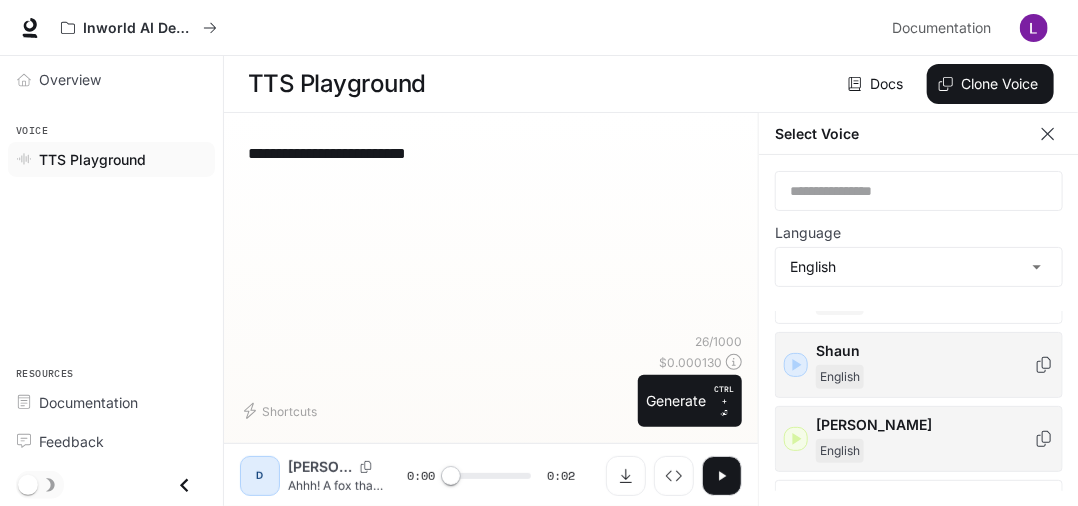 click 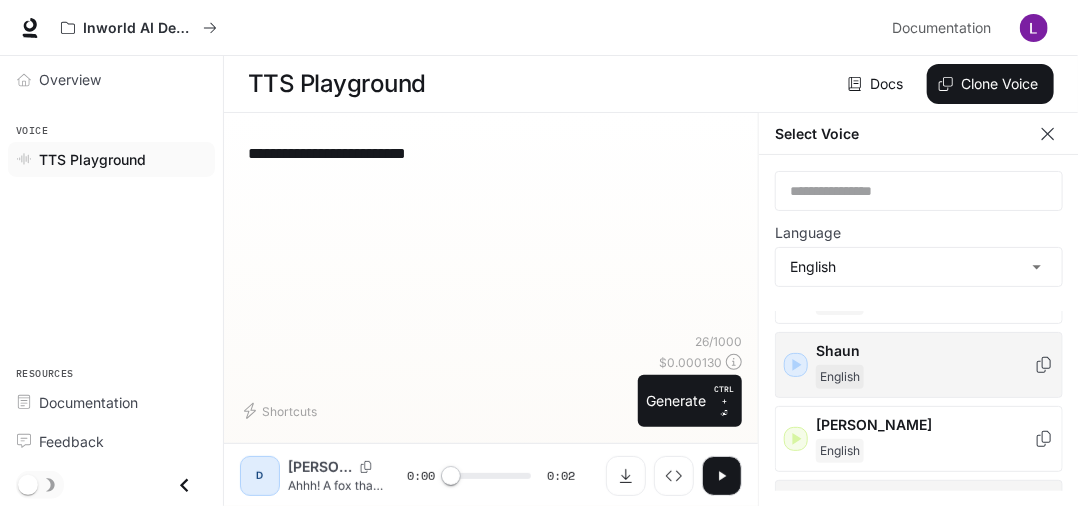 click on "Timothy English" at bounding box center (919, 513) 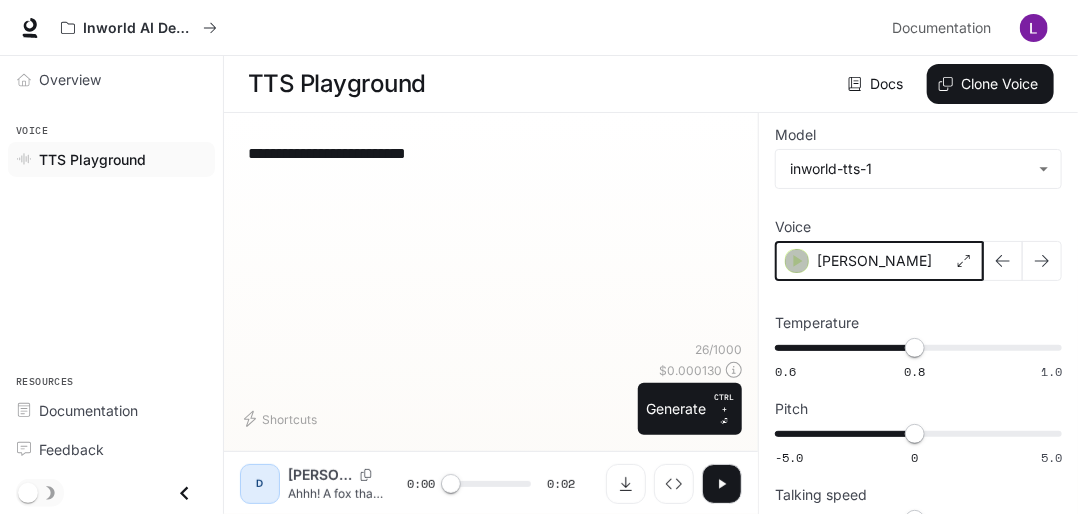 click 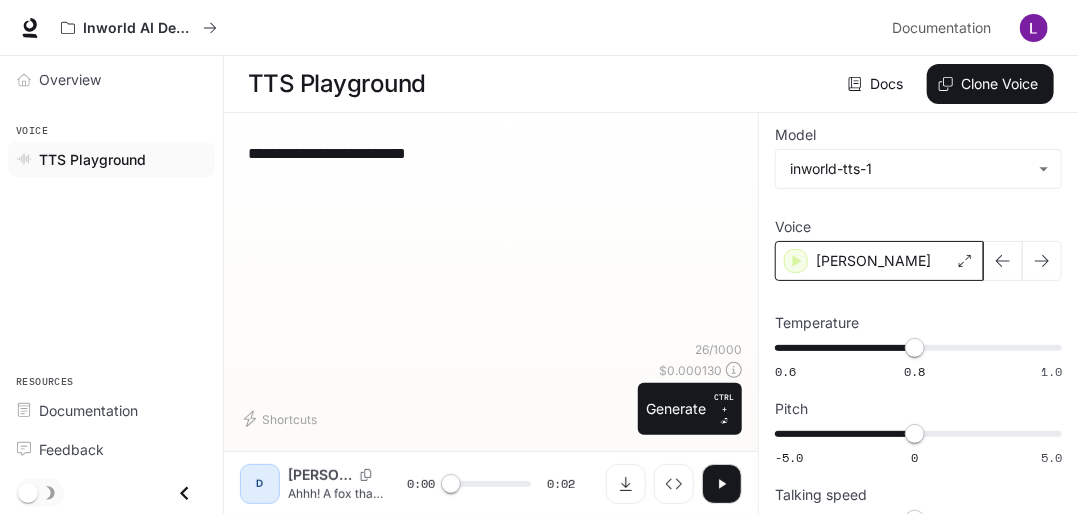click 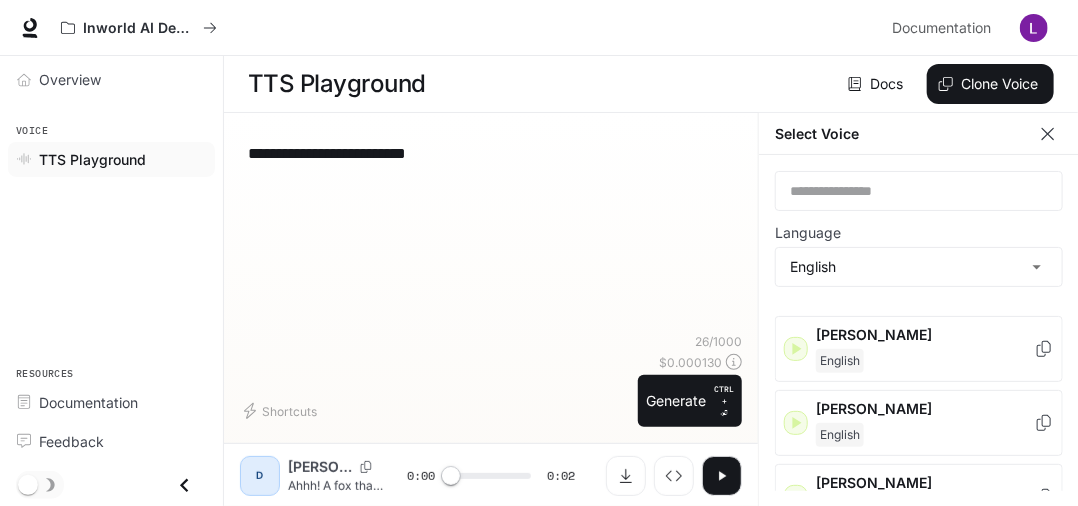 scroll, scrollTop: 1313, scrollLeft: 0, axis: vertical 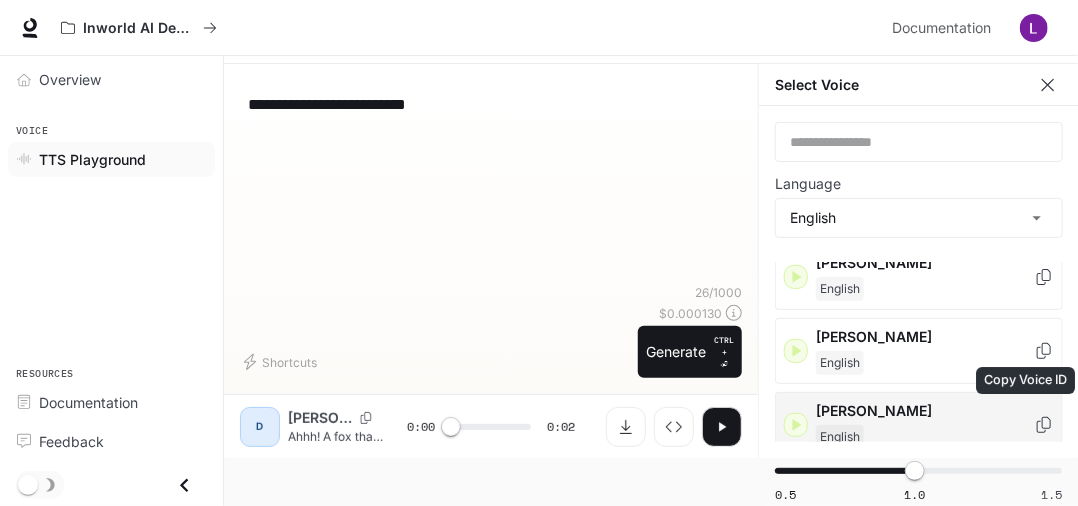 click 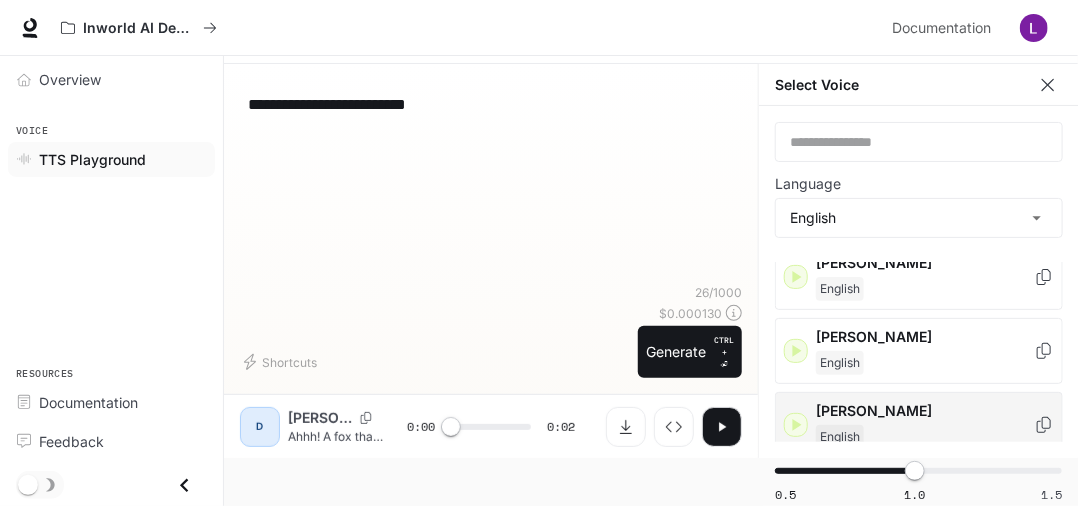 click on "English" at bounding box center [840, 437] 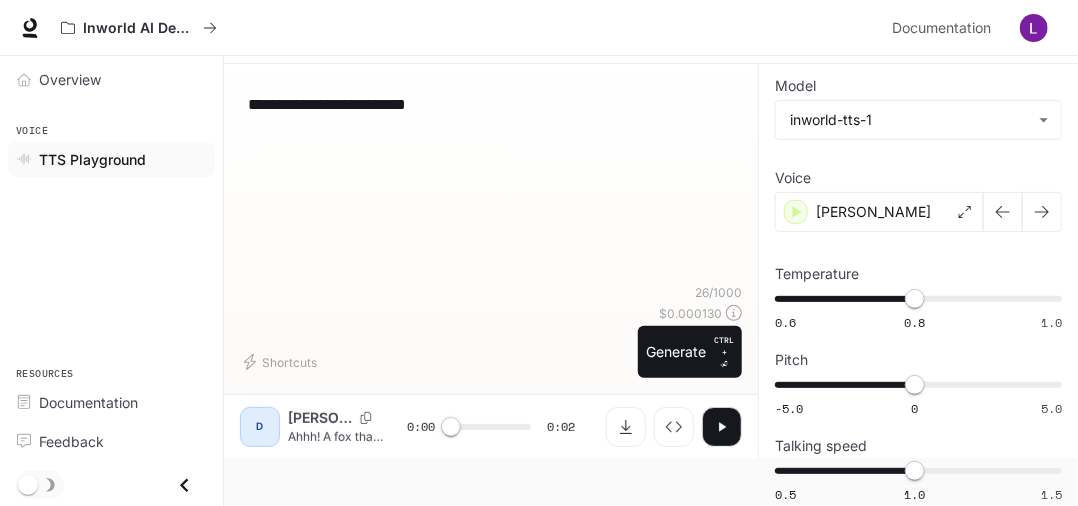 scroll, scrollTop: 41, scrollLeft: 0, axis: vertical 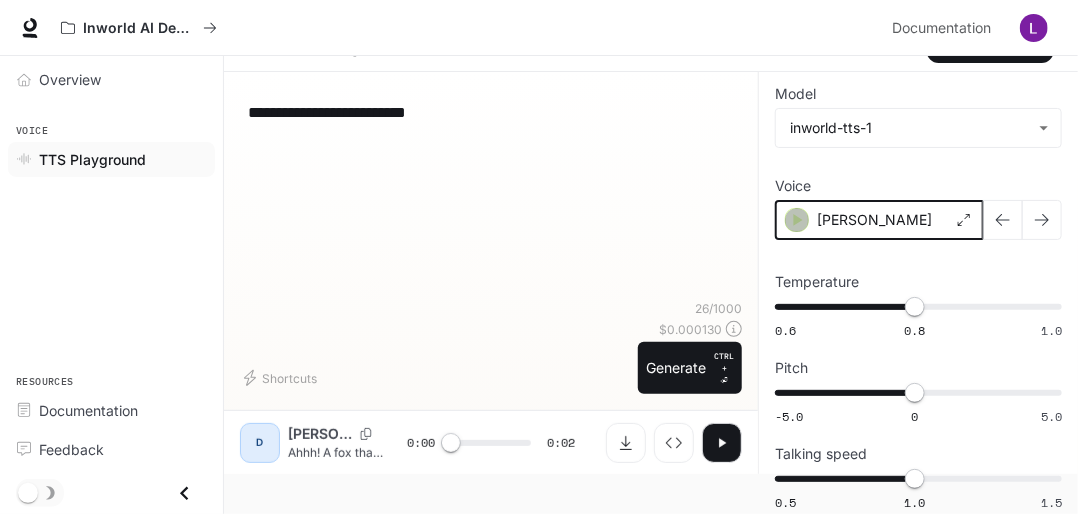 click 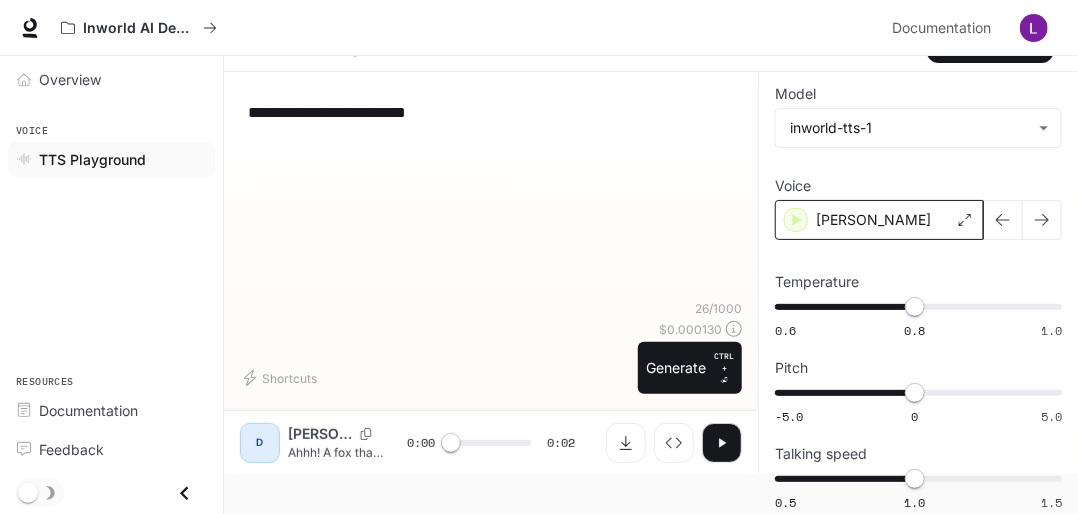 click 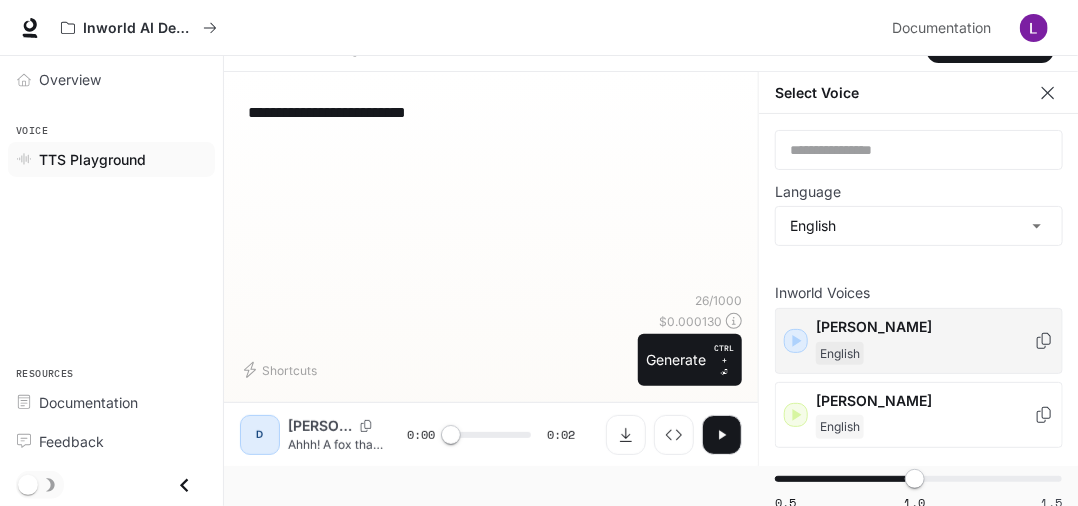 click on "Alex English" at bounding box center [925, 341] 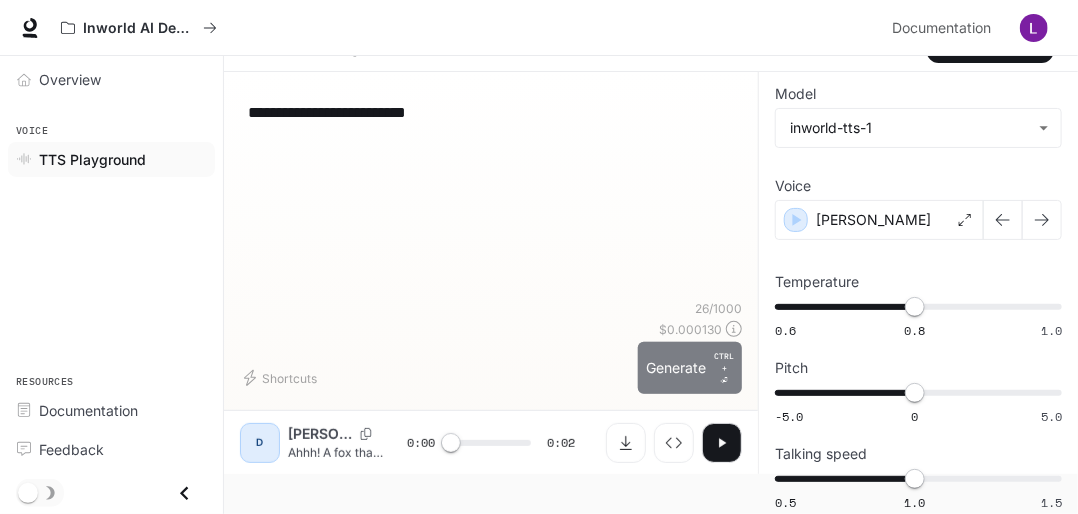 click on "Generate CTRL +  ⏎" at bounding box center (690, 368) 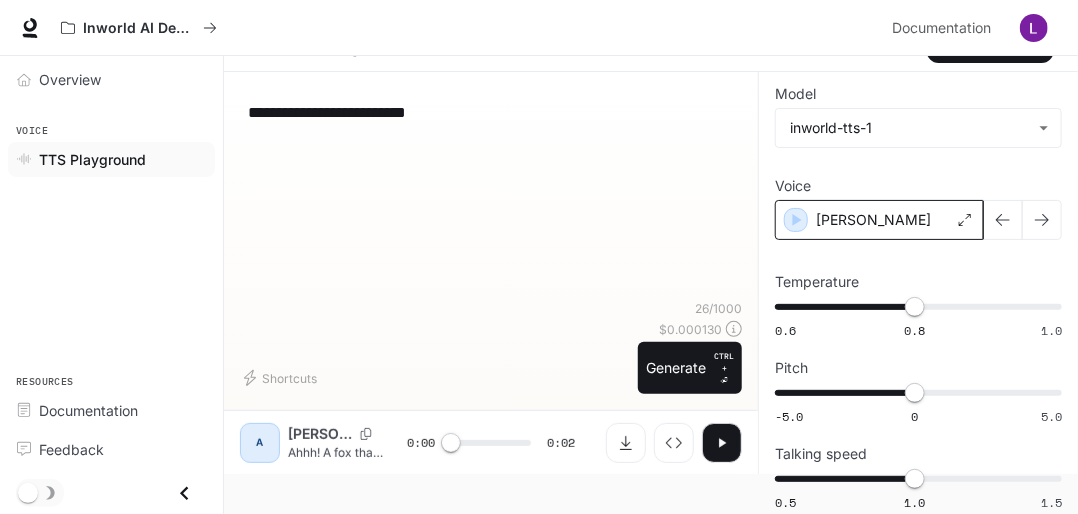 click on "Alex" at bounding box center [879, 220] 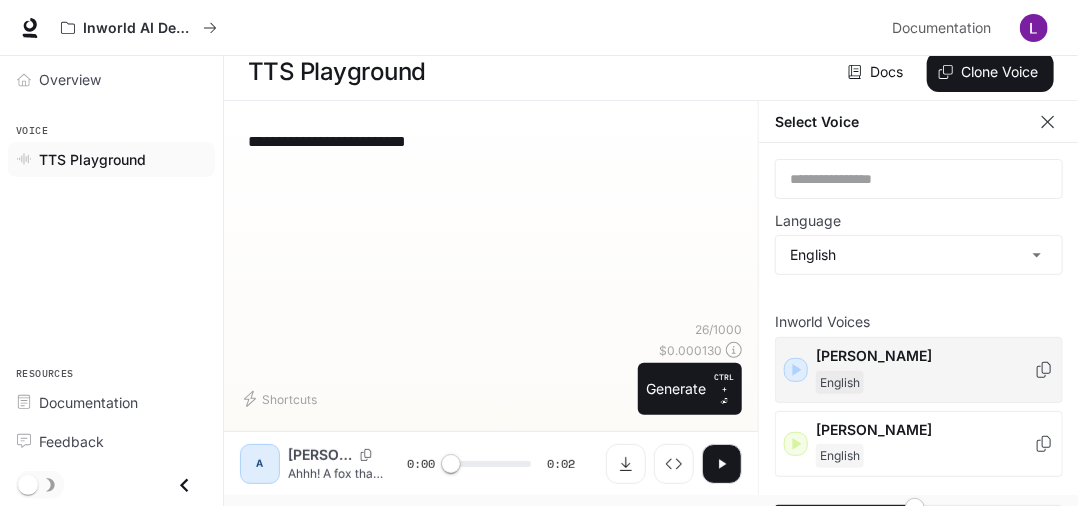 scroll, scrollTop: 0, scrollLeft: 0, axis: both 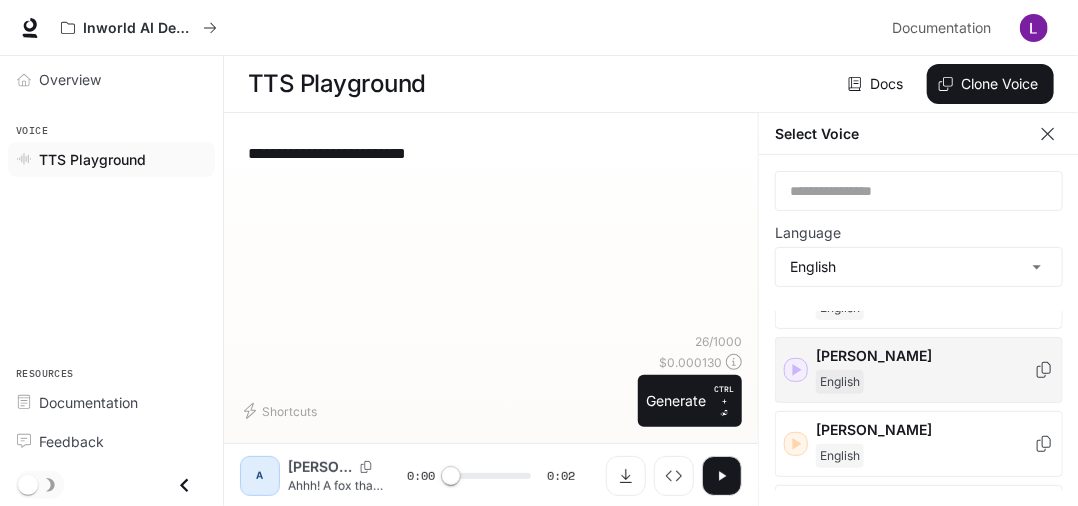 click on "Craig English" at bounding box center (925, 370) 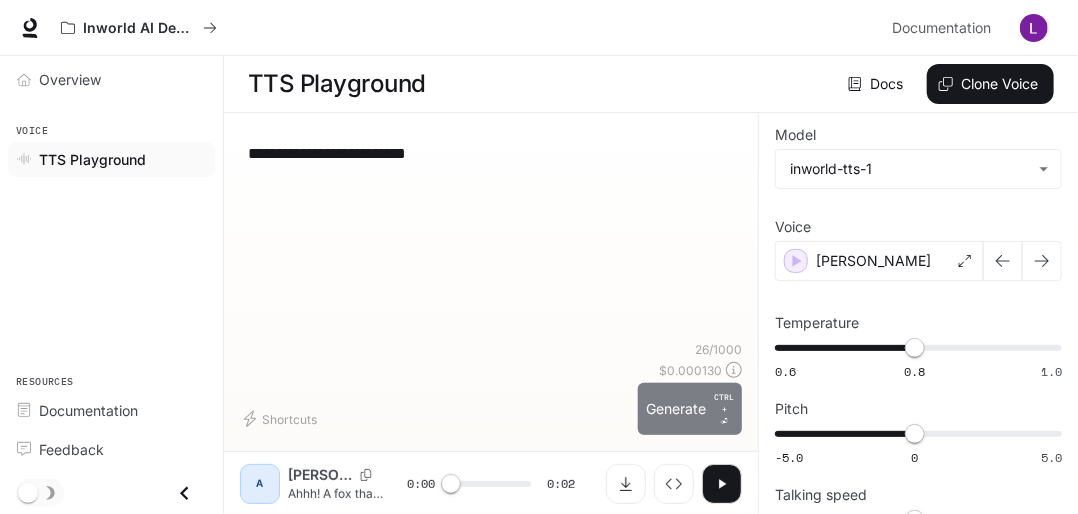 click on "Generate CTRL +  ⏎" at bounding box center (690, 409) 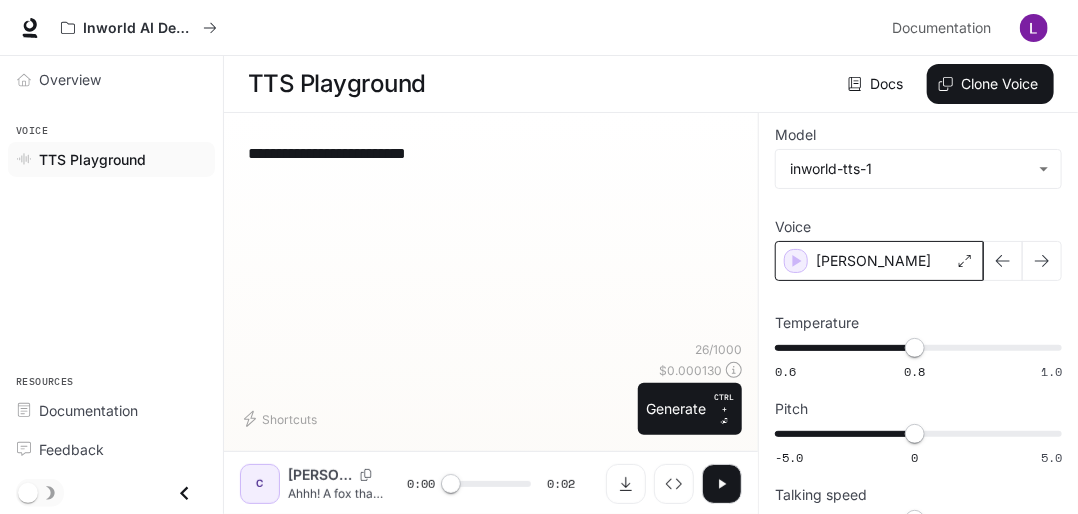 click on "Craig" at bounding box center [879, 261] 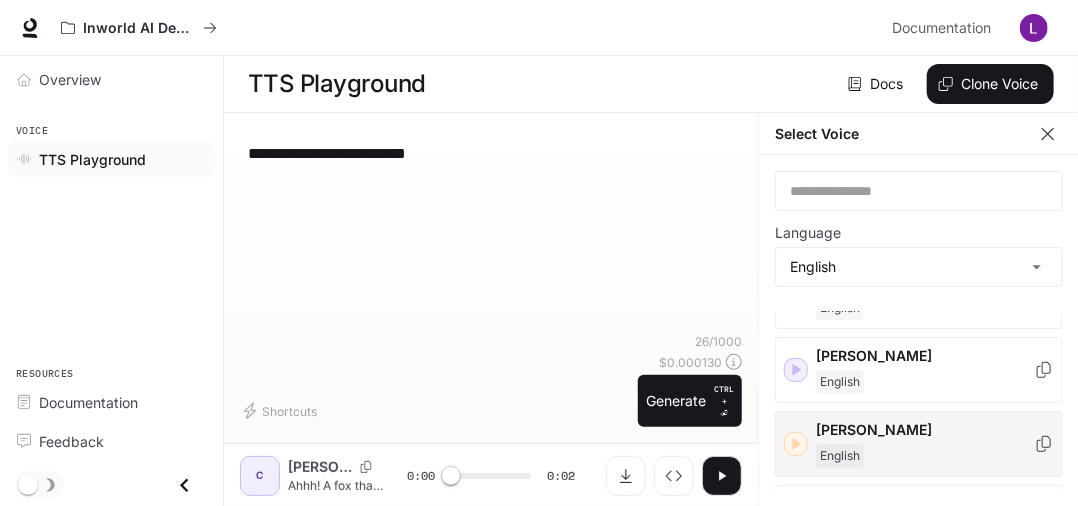 scroll, scrollTop: 240, scrollLeft: 0, axis: vertical 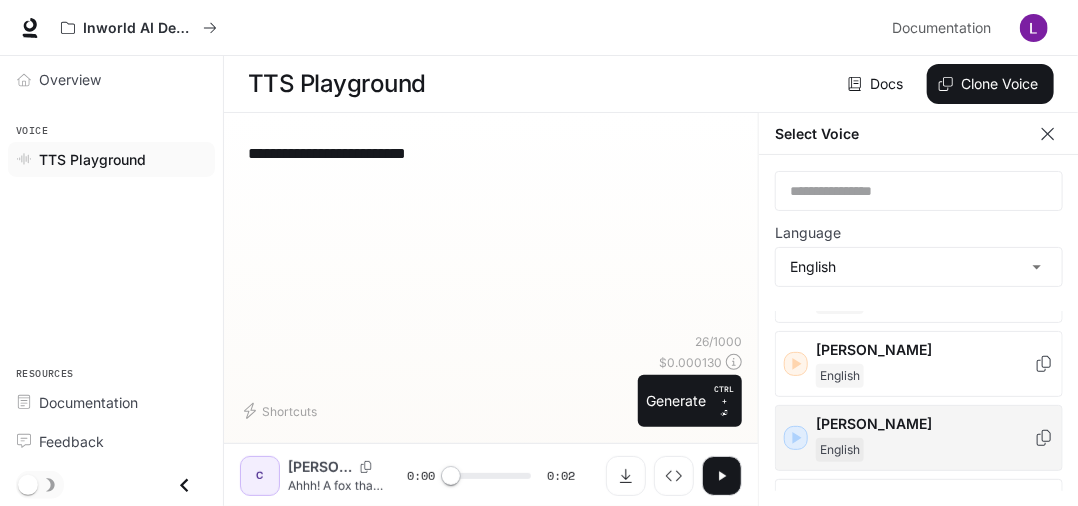 click on "English" at bounding box center [840, 450] 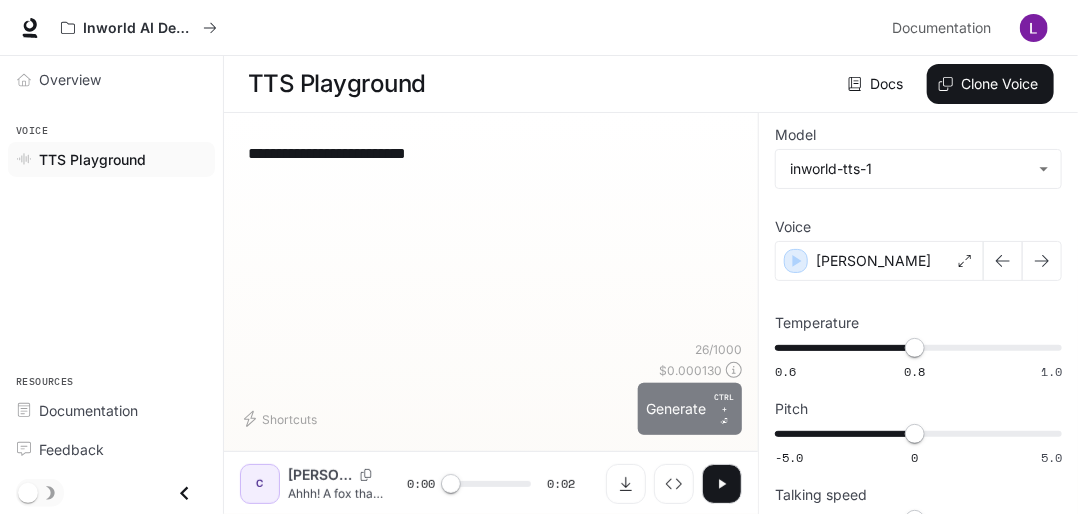 click on "Generate CTRL +  ⏎" at bounding box center (690, 409) 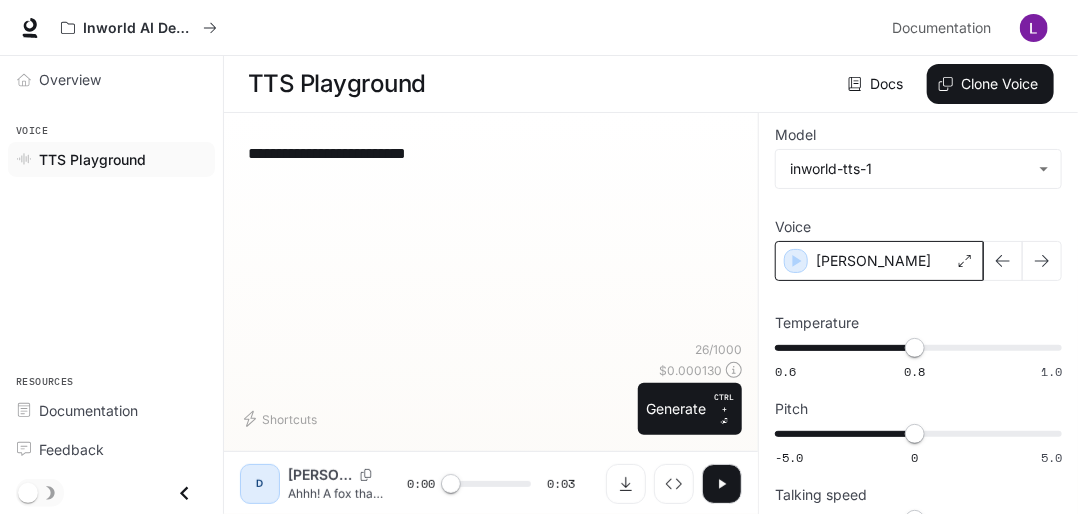 click on "Dennis" at bounding box center [879, 261] 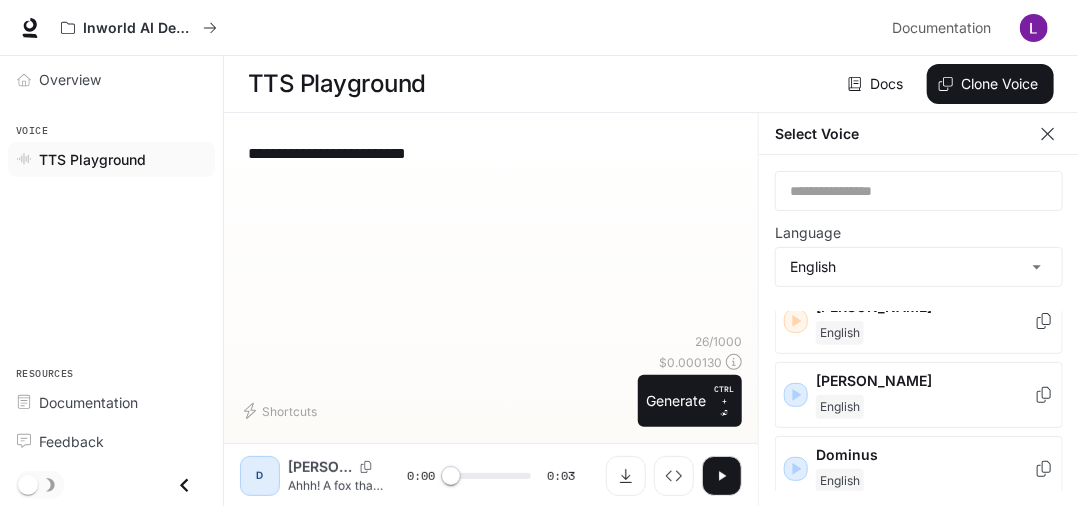 scroll, scrollTop: 320, scrollLeft: 0, axis: vertical 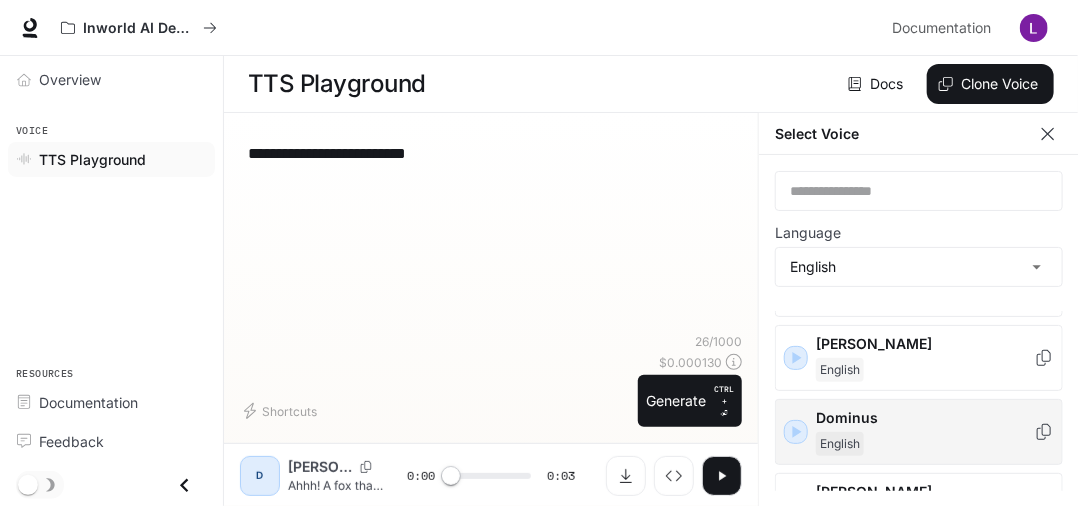 click on "Dominus English" at bounding box center (925, 432) 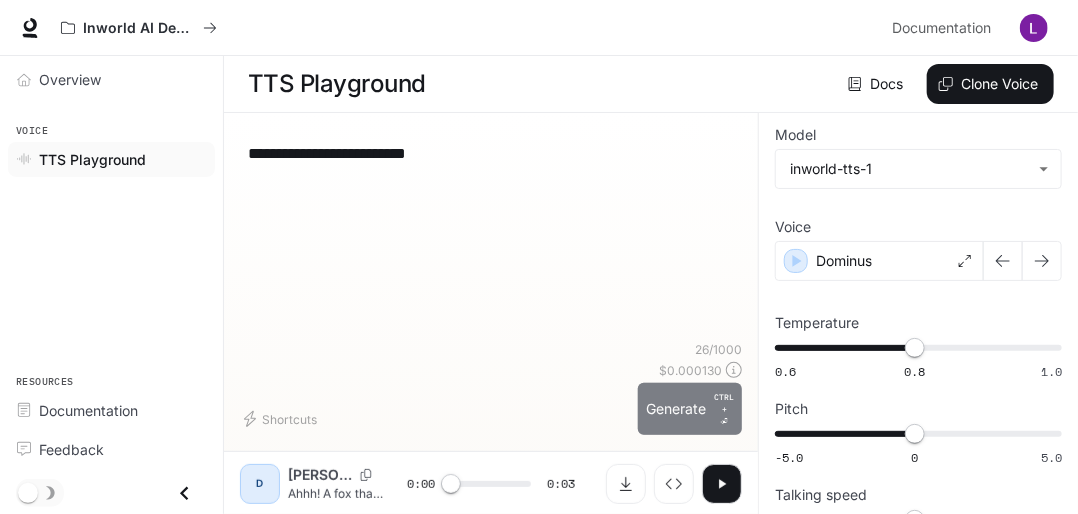 click on "Generate CTRL +  ⏎" at bounding box center [690, 409] 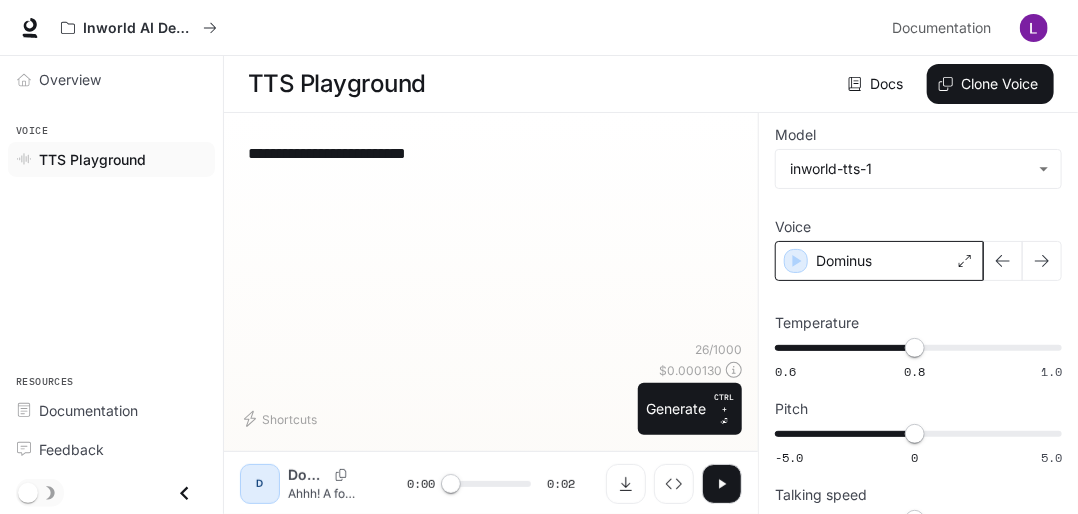 click on "Dominus" at bounding box center (879, 261) 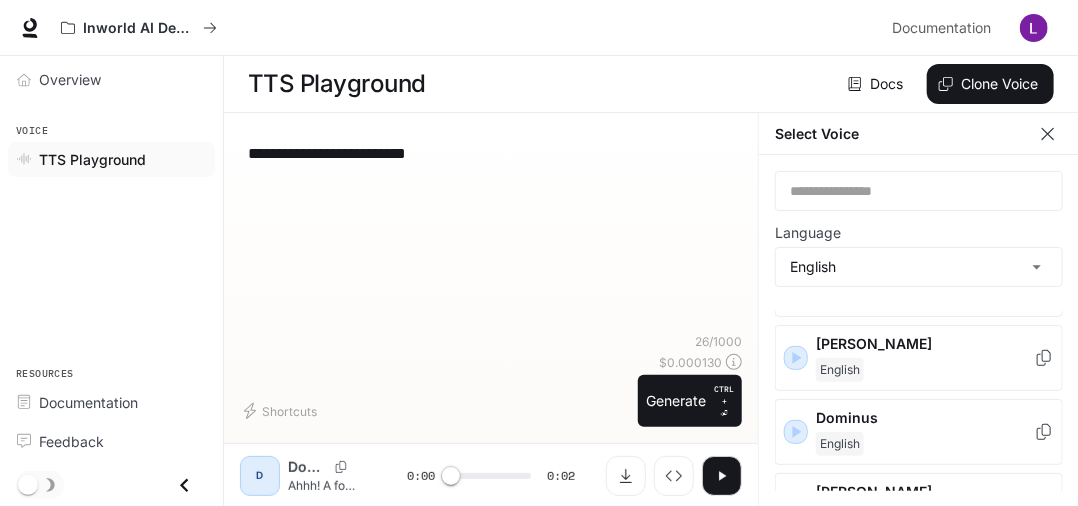 scroll, scrollTop: 400, scrollLeft: 0, axis: vertical 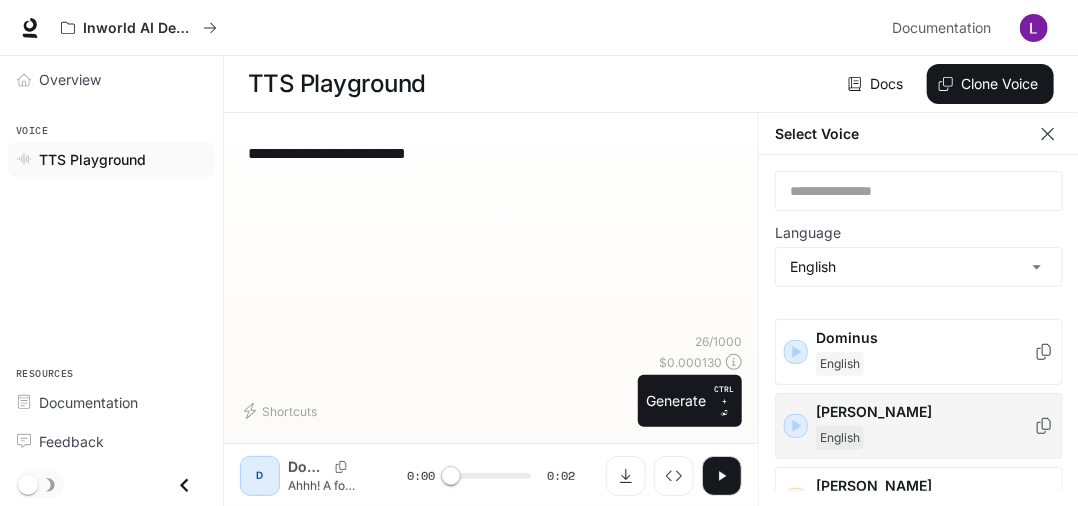 click on "Edward" at bounding box center (925, 412) 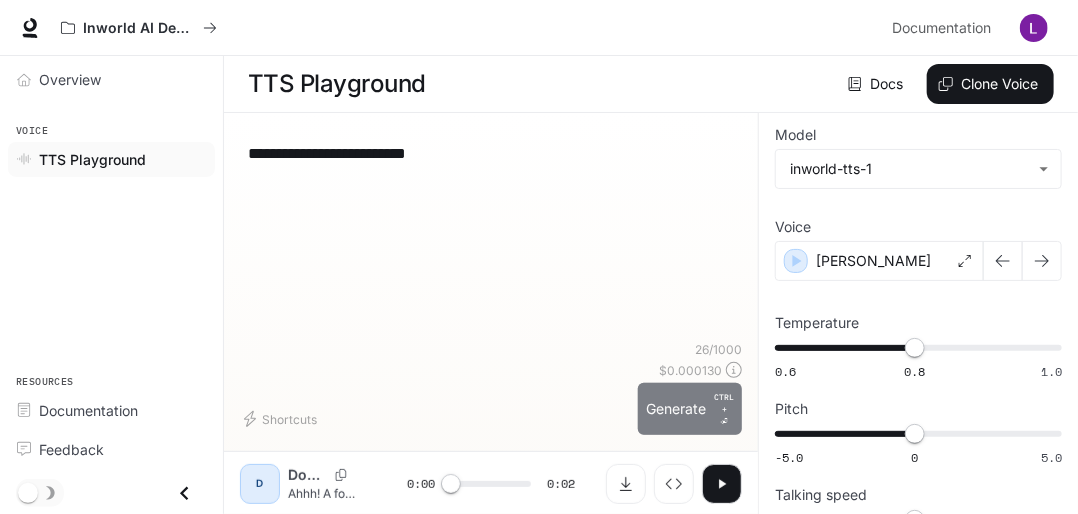click on "Generate CTRL +  ⏎" at bounding box center [690, 409] 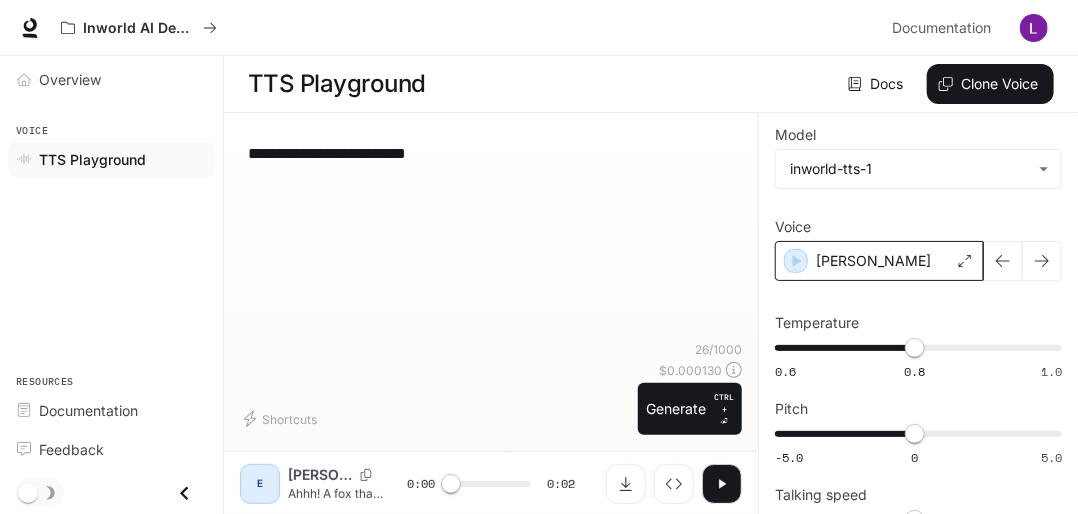 click on "Edward" at bounding box center (879, 261) 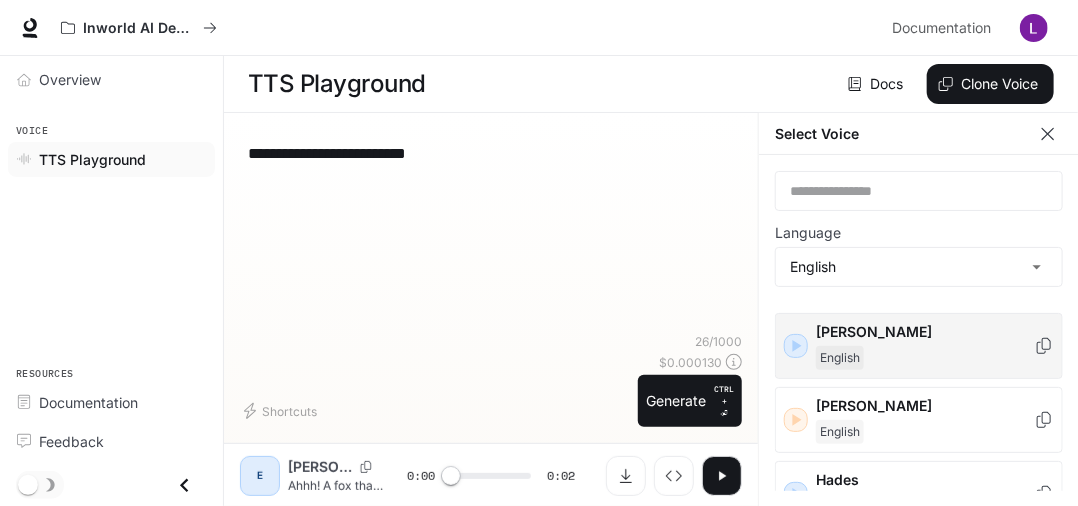 scroll, scrollTop: 560, scrollLeft: 0, axis: vertical 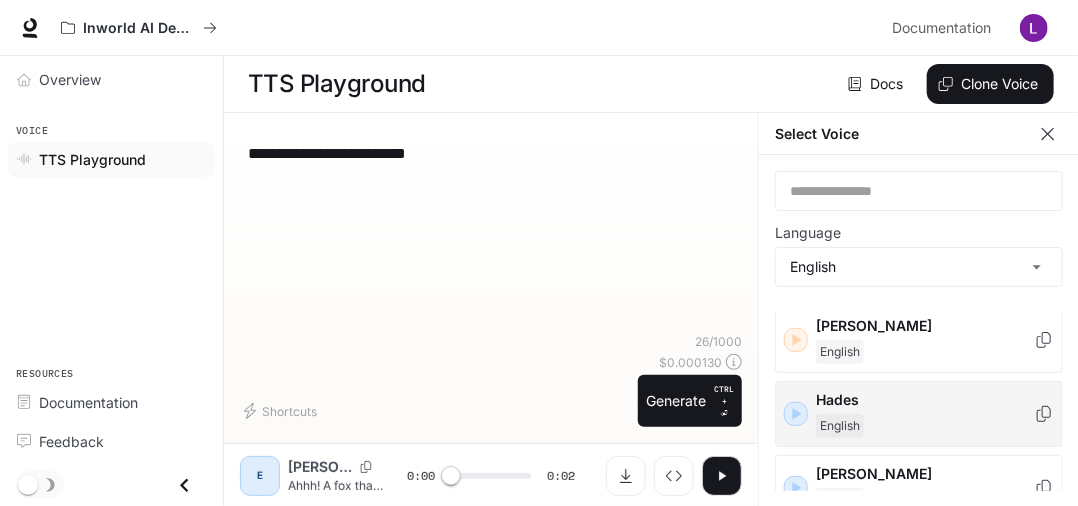 click on "English" at bounding box center (840, 426) 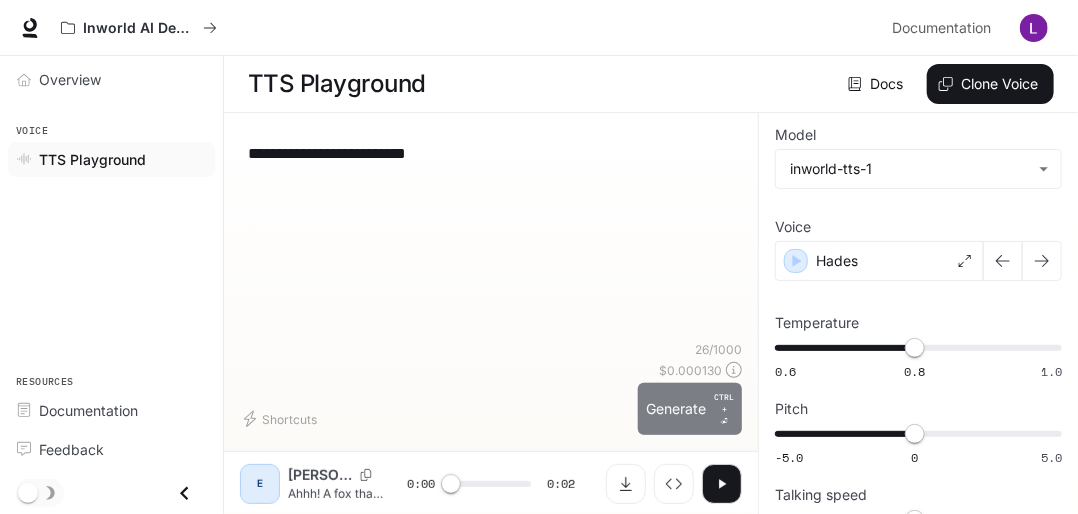 click on "Generate CTRL +  ⏎" at bounding box center (690, 409) 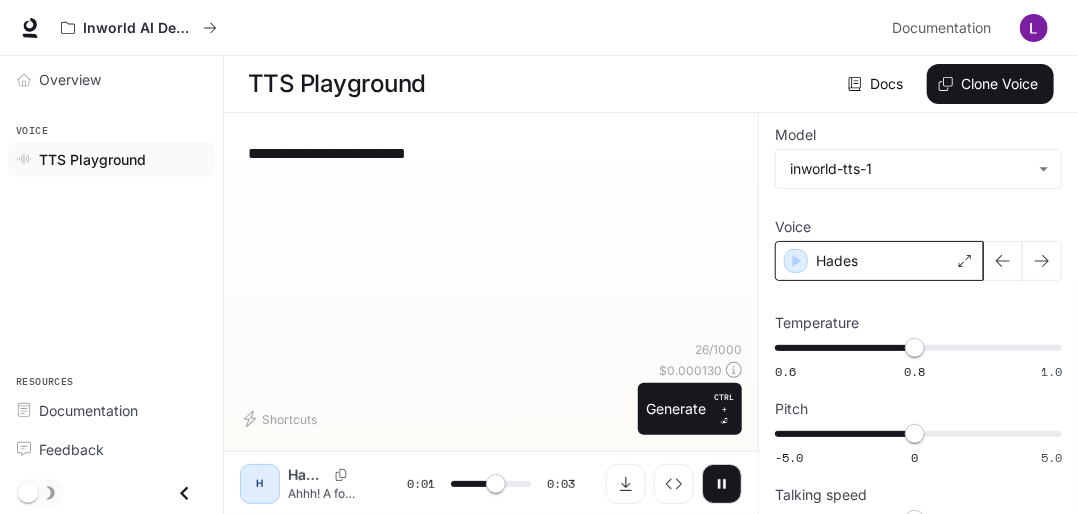 click on "Hades" at bounding box center (879, 261) 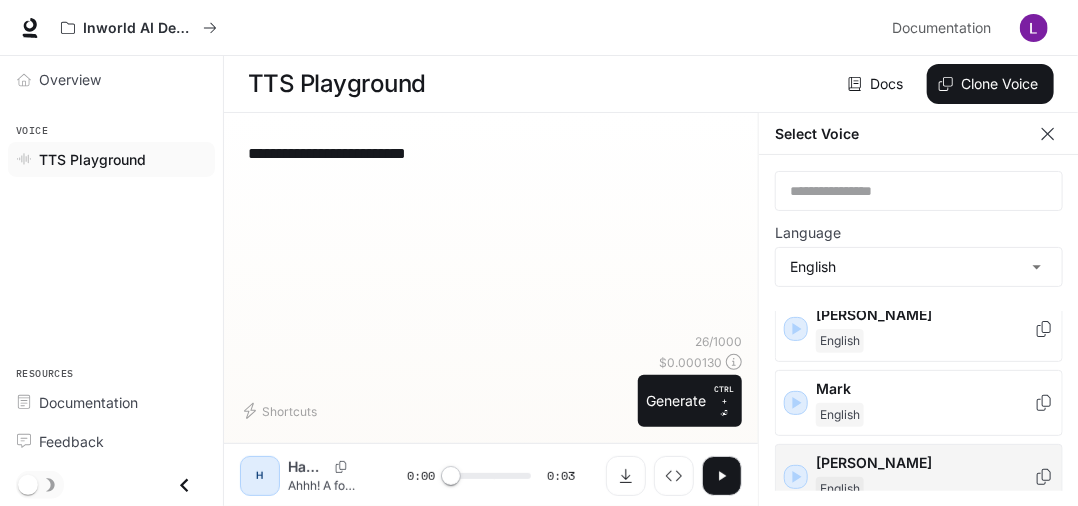 scroll, scrollTop: 720, scrollLeft: 0, axis: vertical 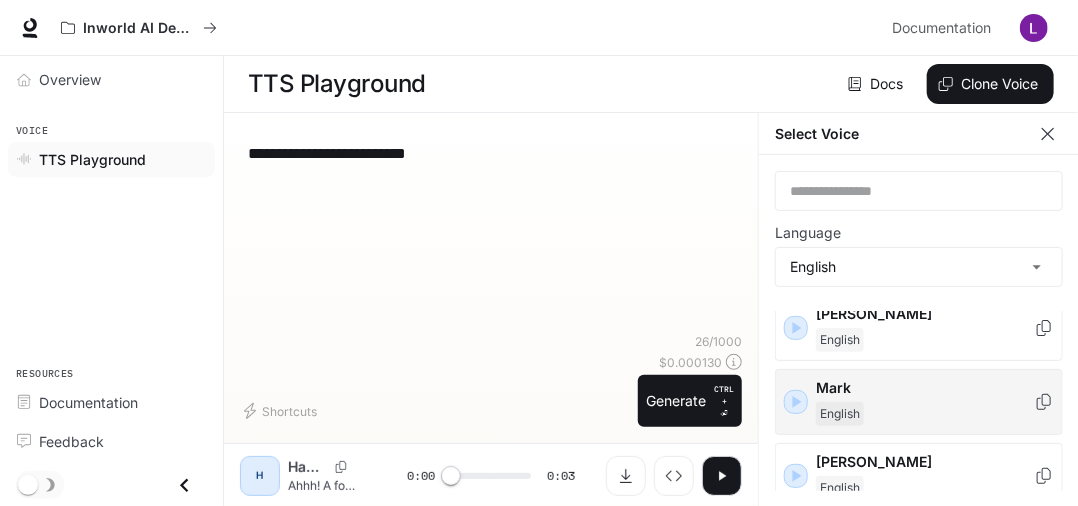 click on "English" at bounding box center [840, 414] 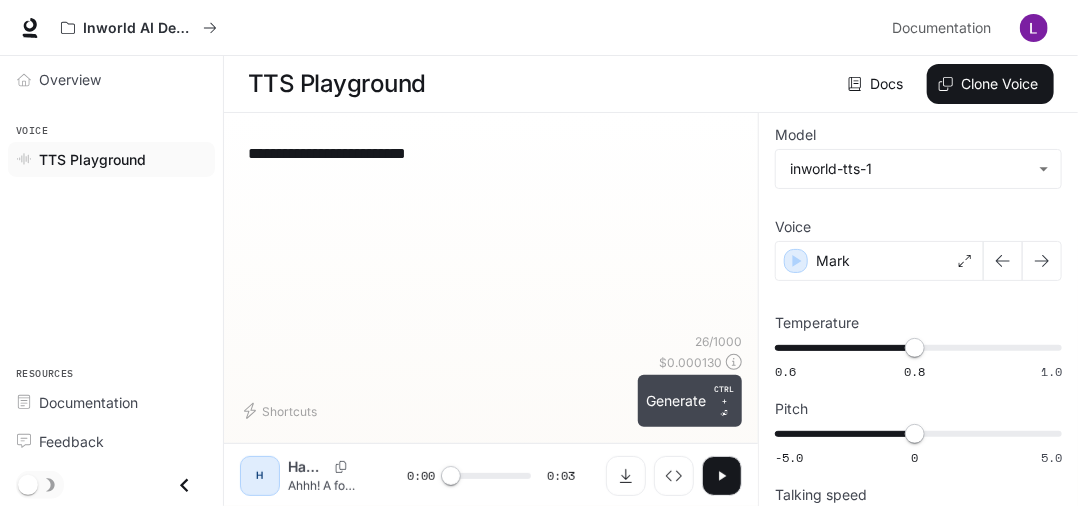 click on "Generate CTRL +  ⏎" at bounding box center [690, 401] 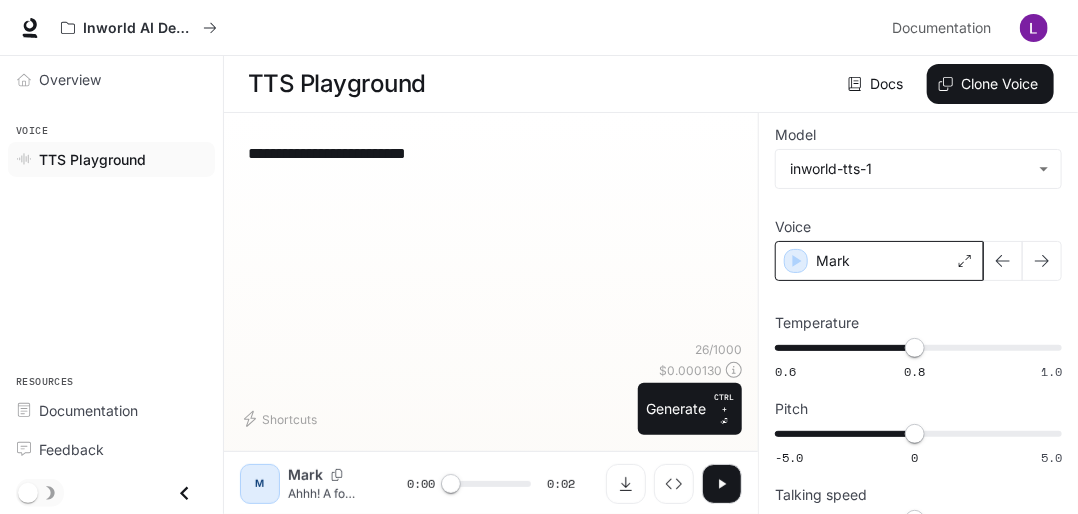 click on "Mark" at bounding box center [879, 261] 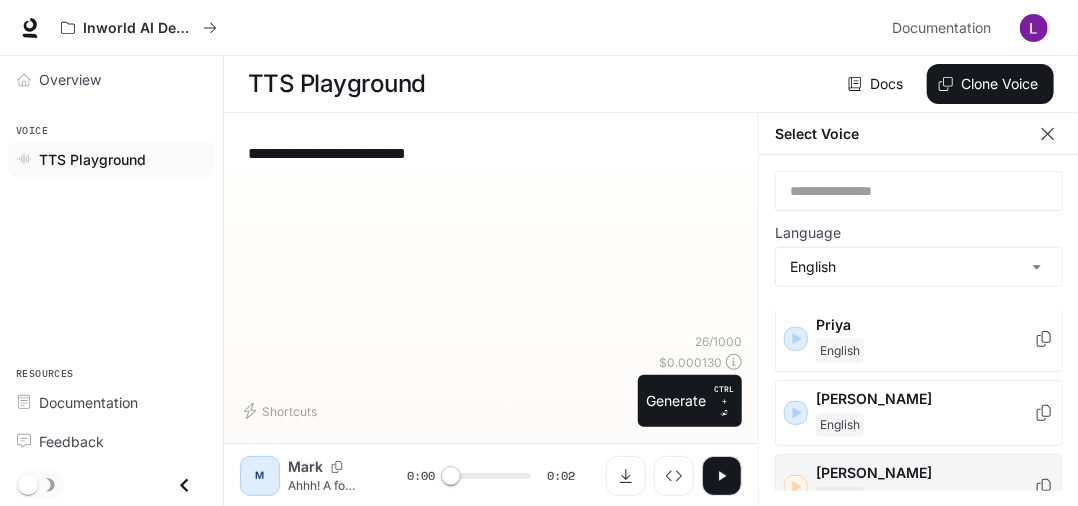 scroll, scrollTop: 1040, scrollLeft: 0, axis: vertical 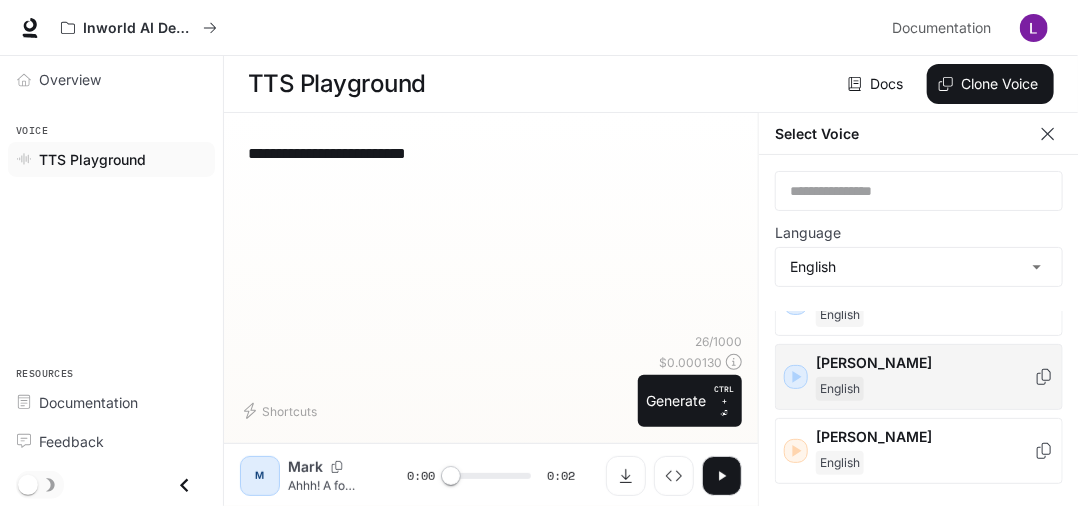 click on "English" at bounding box center [840, 389] 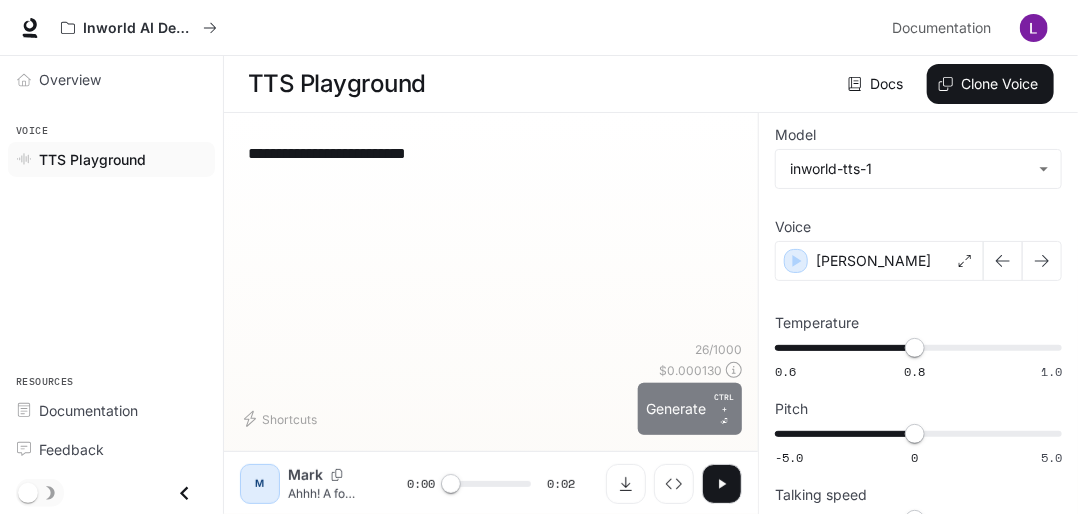 click on "Generate CTRL +  ⏎" at bounding box center (690, 409) 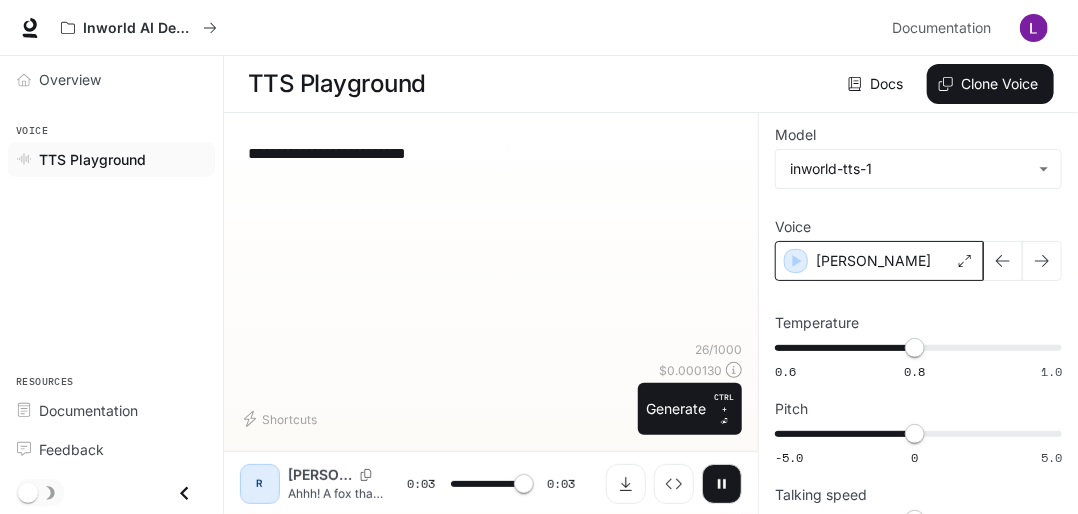 click on "Ronald" at bounding box center [873, 261] 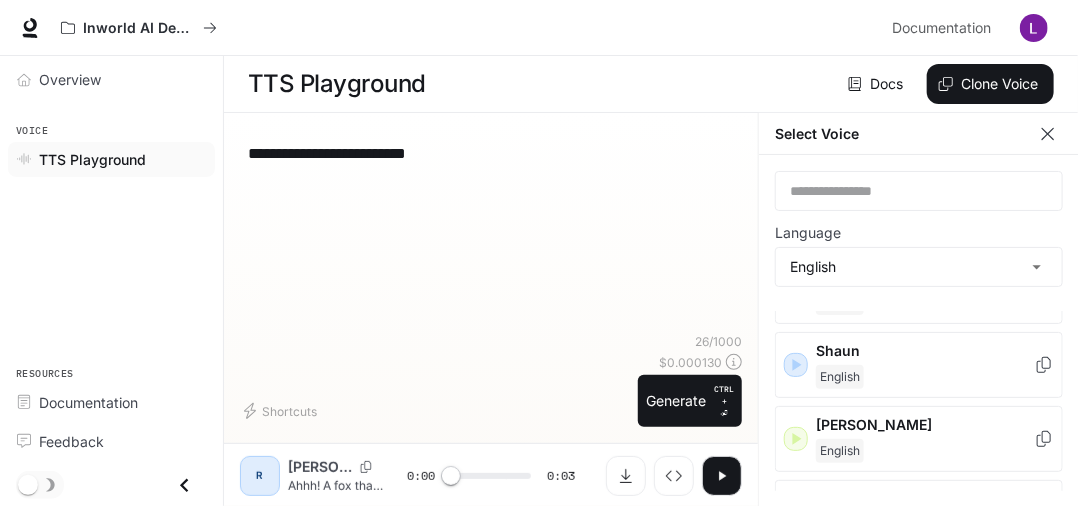 scroll, scrollTop: 1120, scrollLeft: 0, axis: vertical 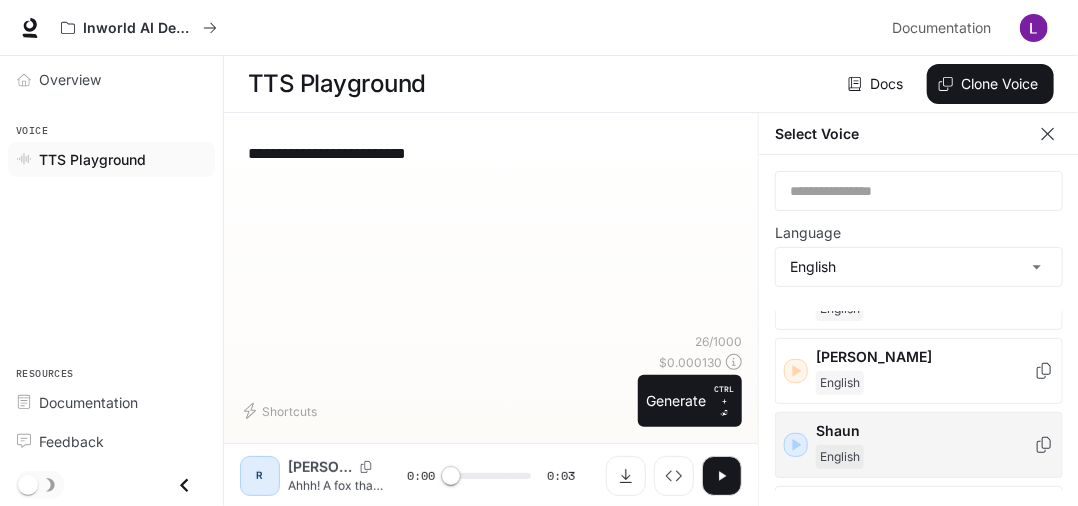 click on "English" at bounding box center (925, 457) 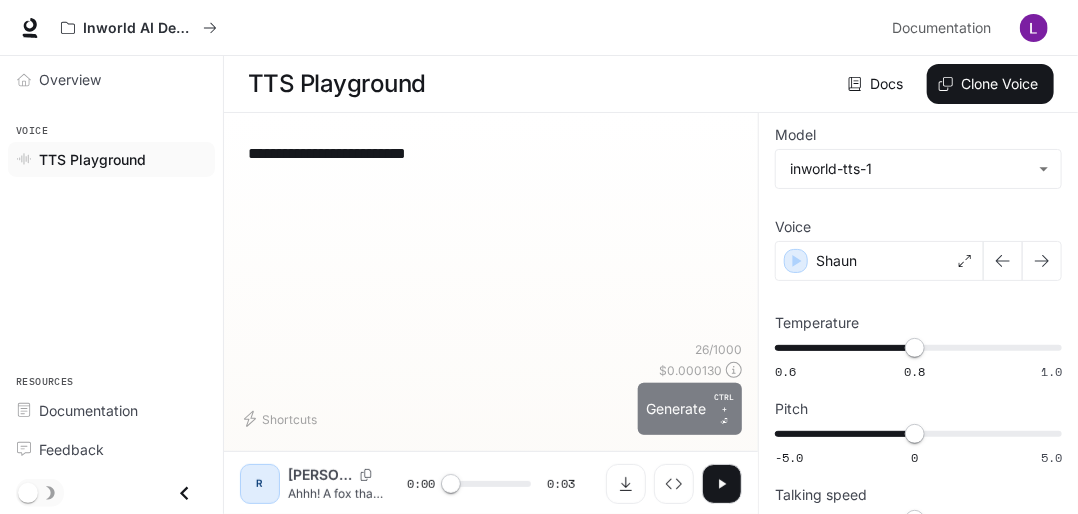click on "Generate CTRL +  ⏎" at bounding box center (690, 409) 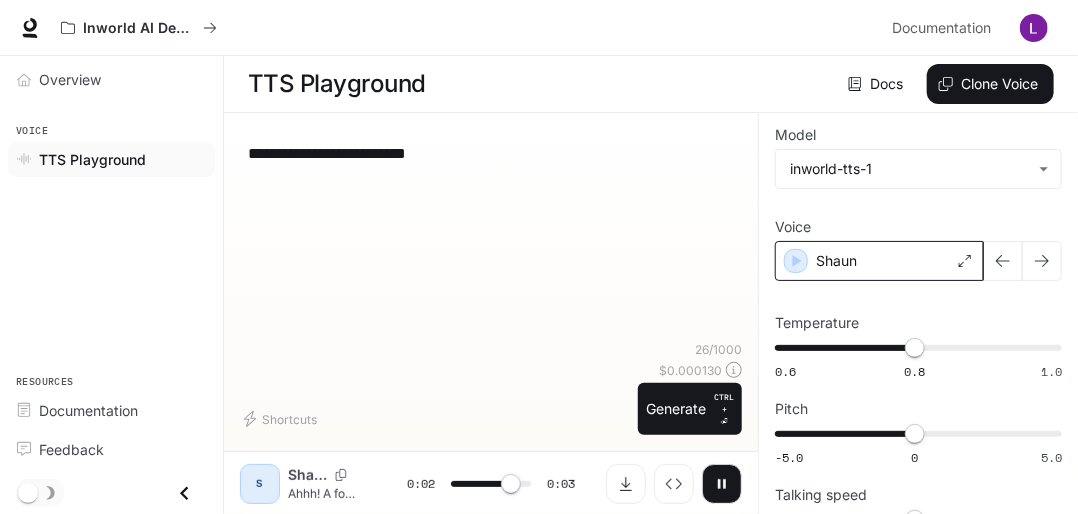 click on "Shaun" at bounding box center (879, 261) 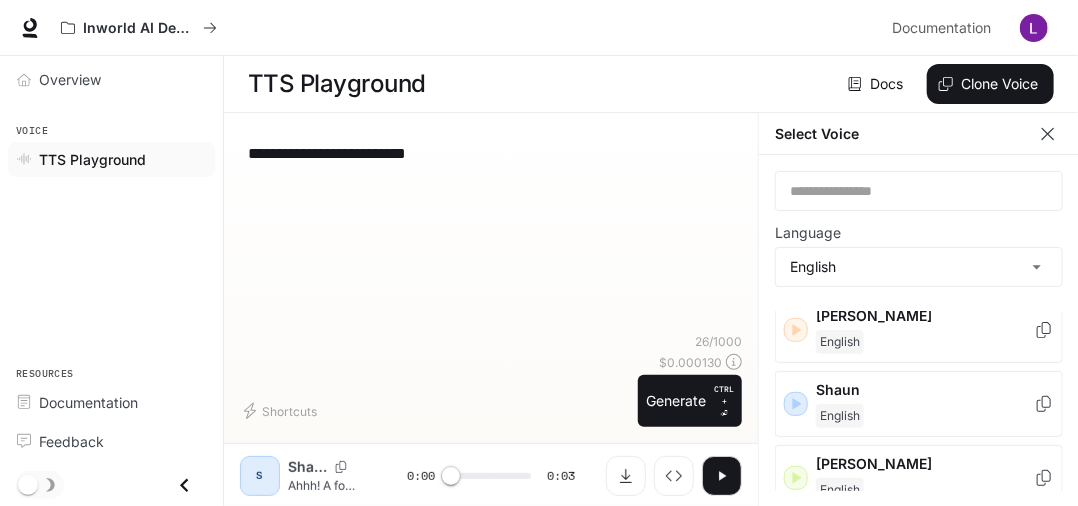 scroll, scrollTop: 1200, scrollLeft: 0, axis: vertical 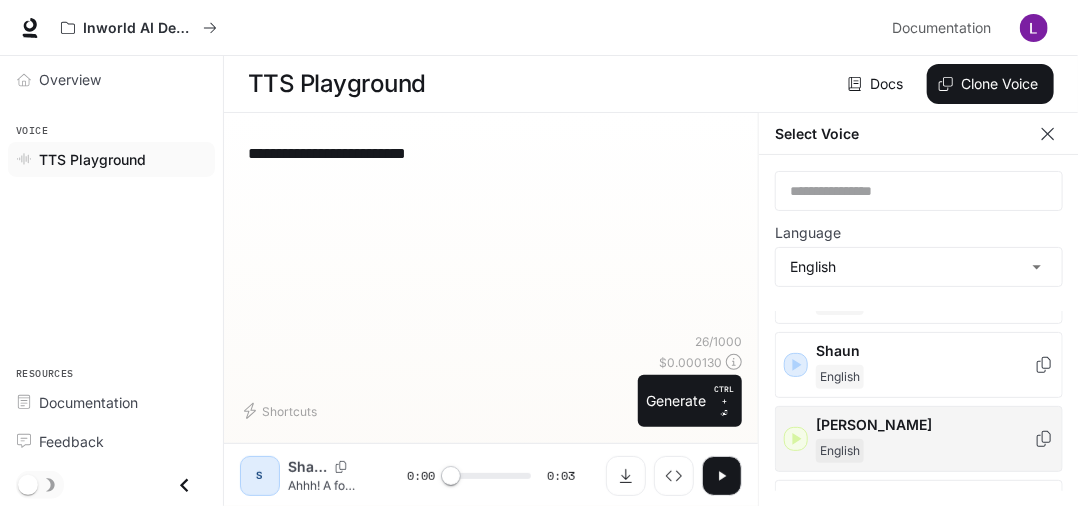 click on "Theodore" at bounding box center (925, 425) 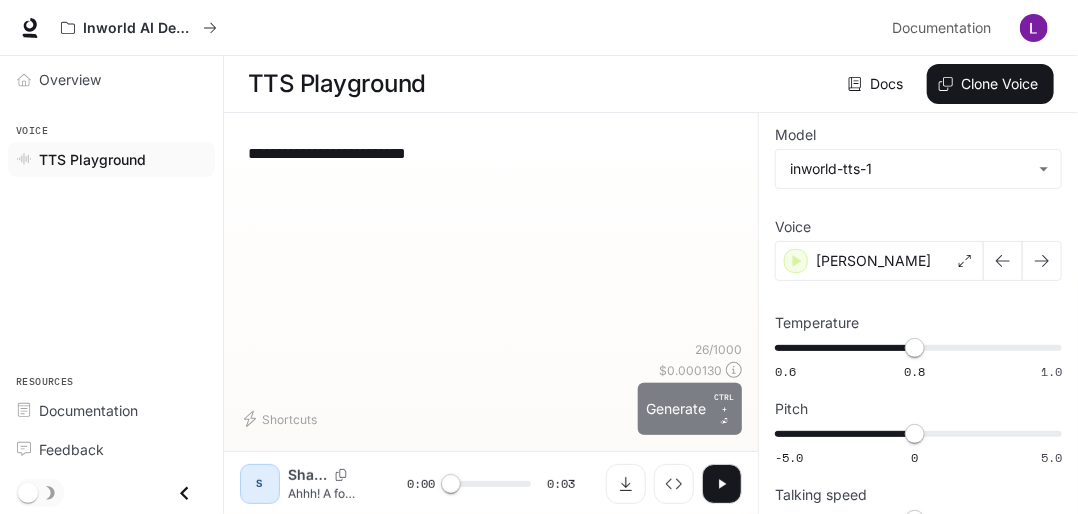 click on "Generate CTRL +  ⏎" at bounding box center (690, 409) 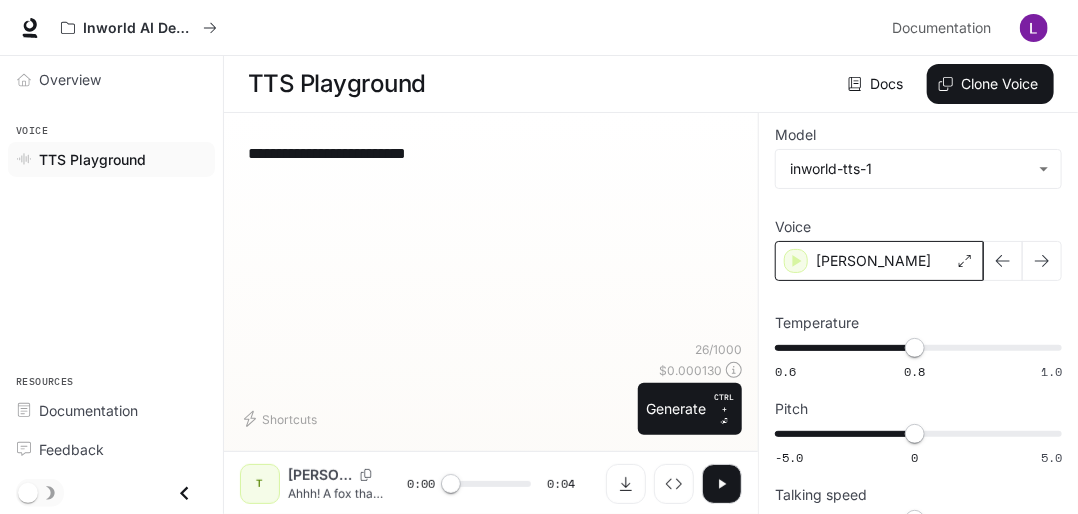 click on "Theodore" at bounding box center [879, 261] 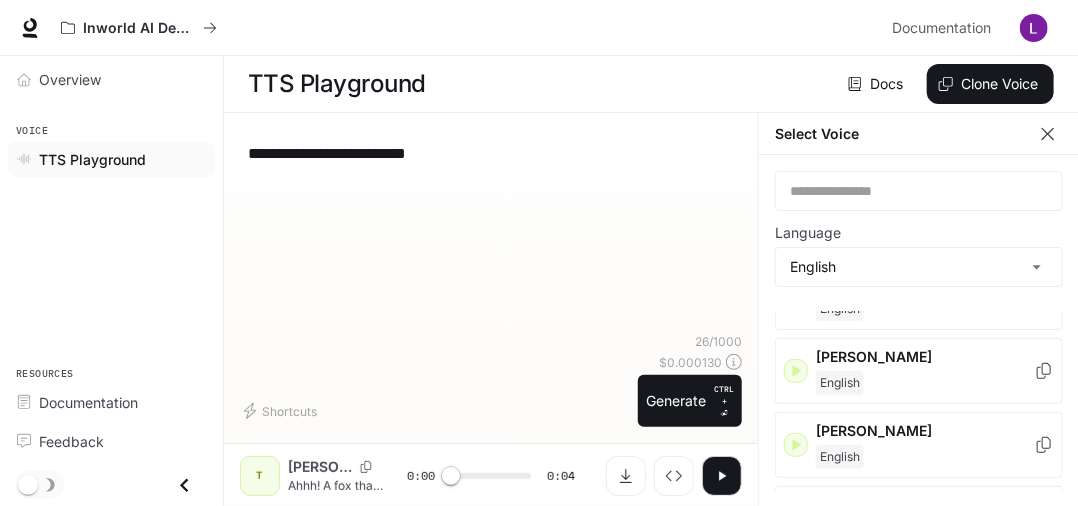 scroll, scrollTop: 1280, scrollLeft: 0, axis: vertical 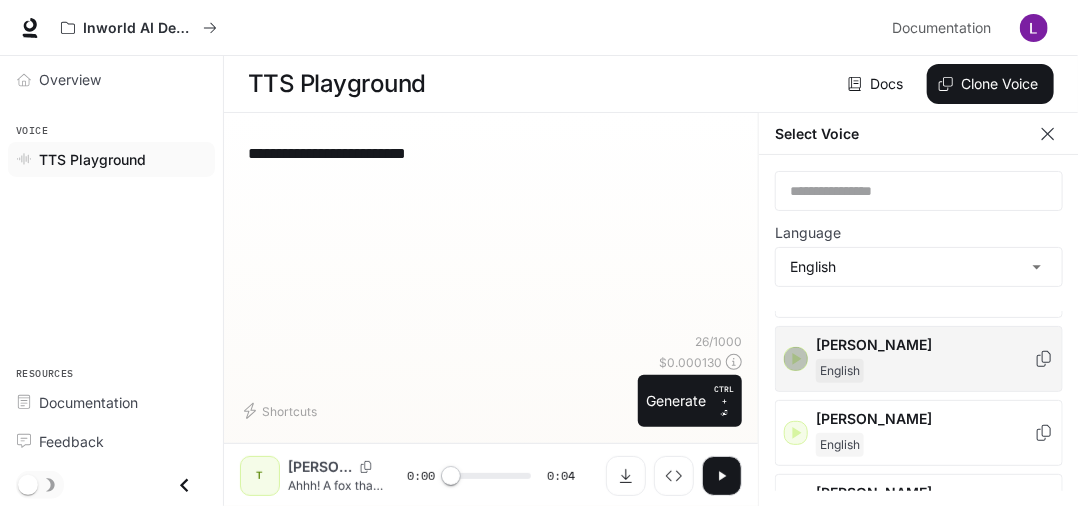 click 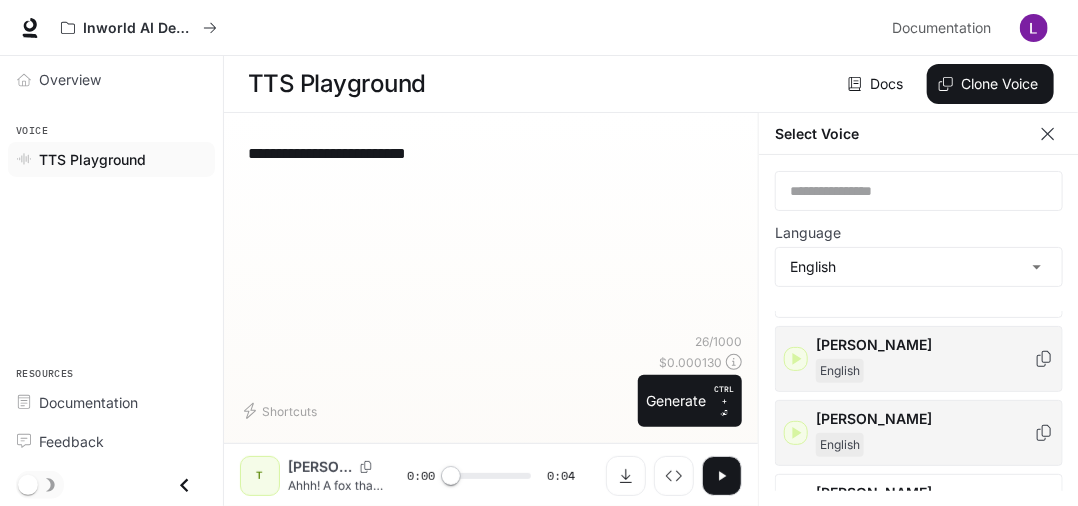 click 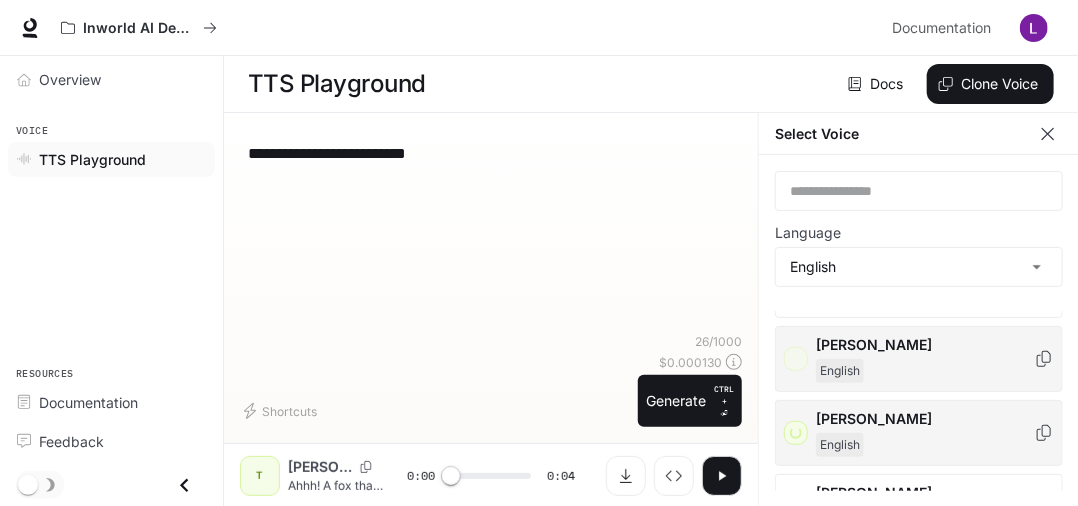 scroll, scrollTop: 1313, scrollLeft: 0, axis: vertical 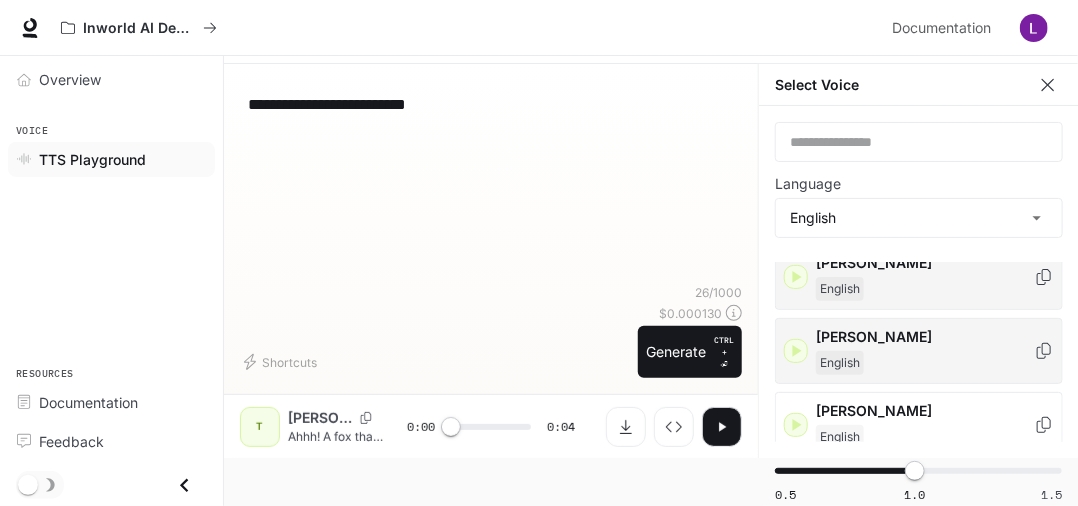 click on "Timothy English" at bounding box center (925, 351) 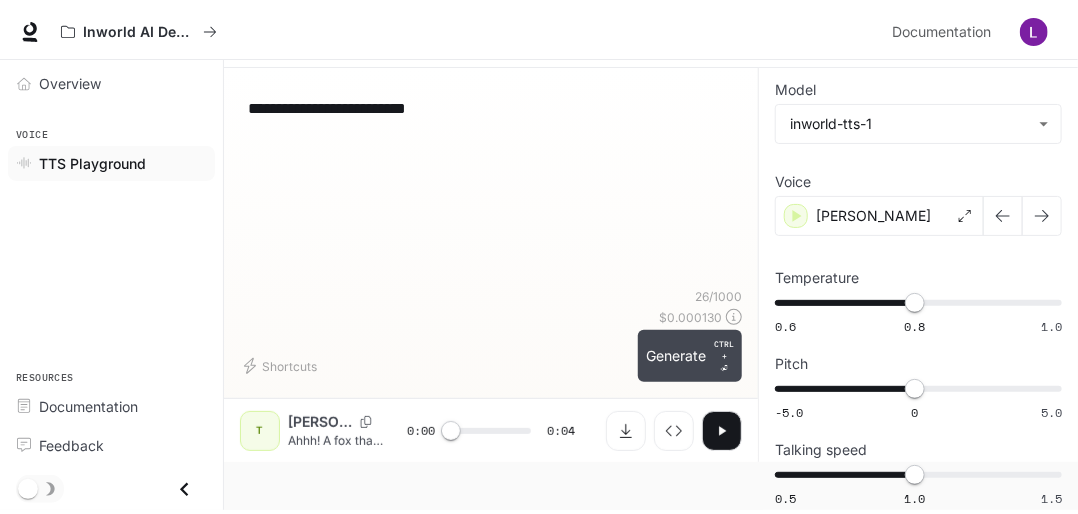 scroll, scrollTop: 41, scrollLeft: 0, axis: vertical 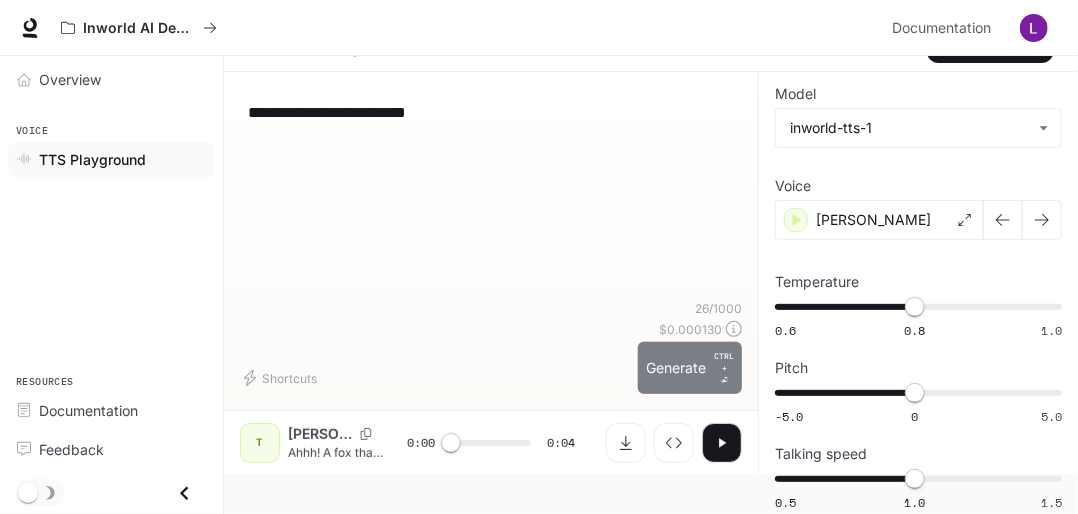 click on "Generate CTRL +  ⏎" at bounding box center (690, 368) 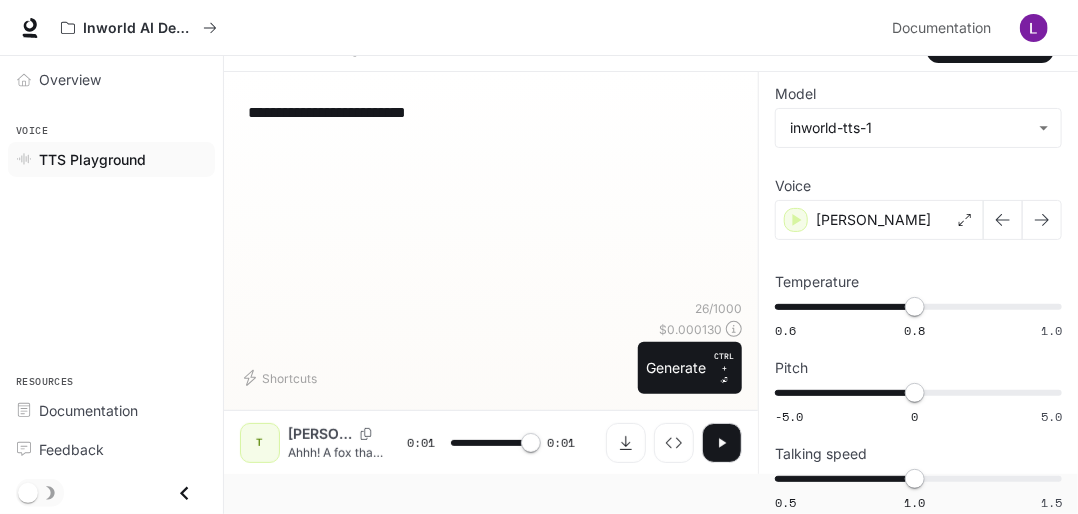 type on "*" 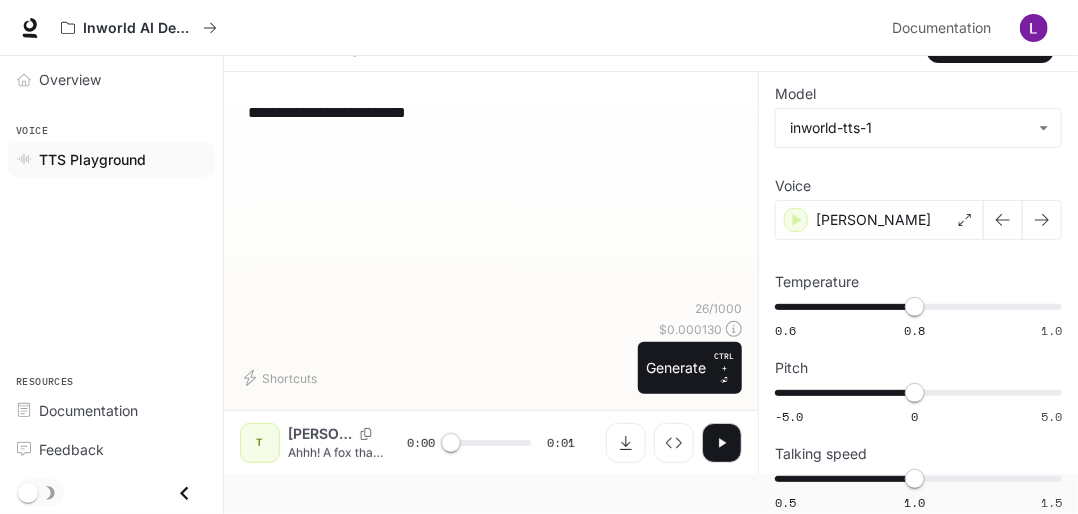 scroll, scrollTop: 0, scrollLeft: 0, axis: both 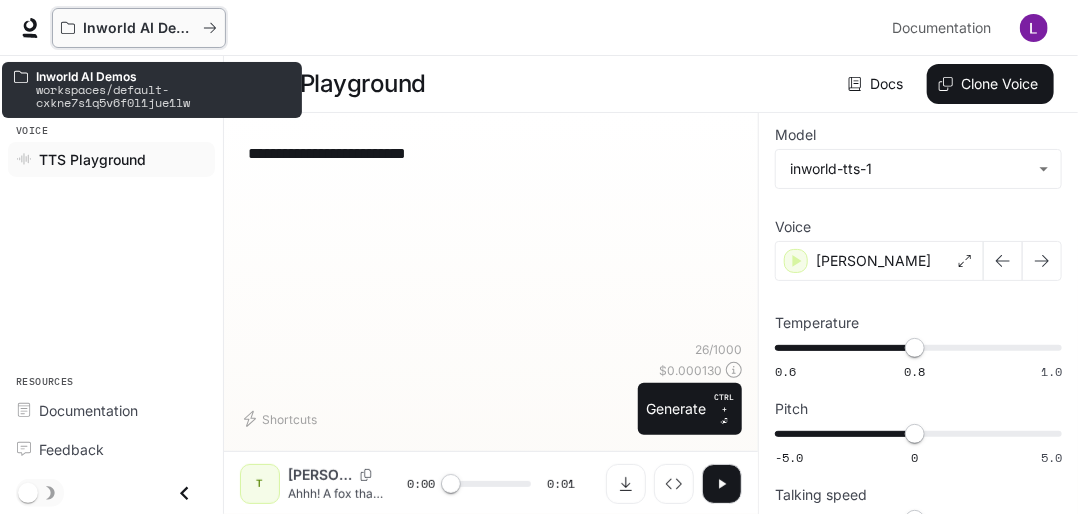 click on "Inworld AI Demos" at bounding box center [139, 28] 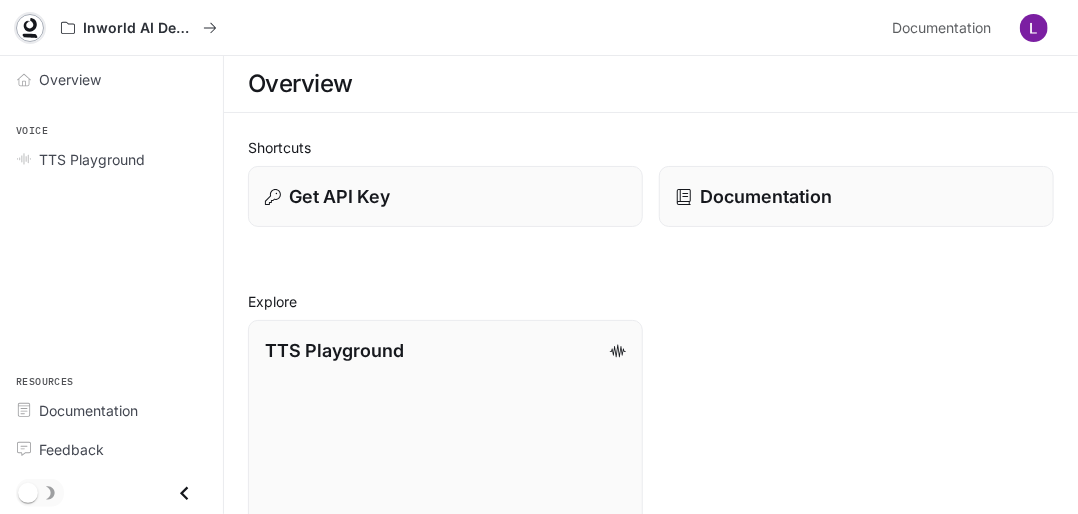 click 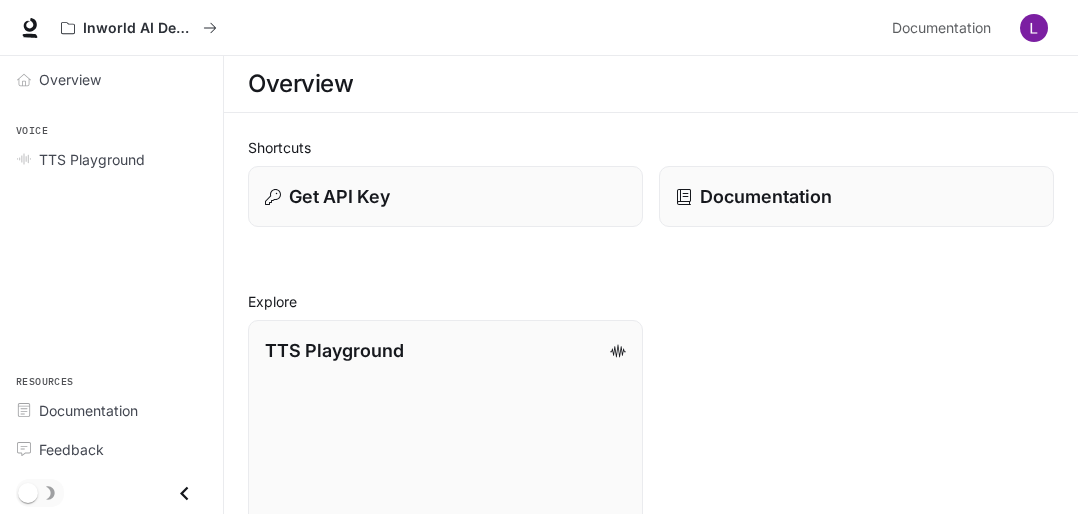 scroll, scrollTop: 0, scrollLeft: 0, axis: both 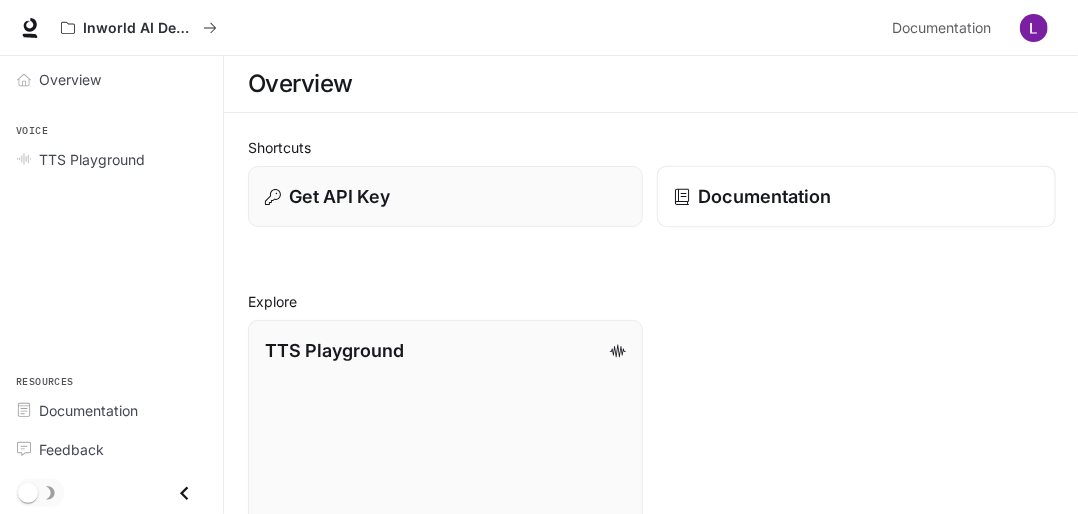click on "Documentation" at bounding box center [764, 196] 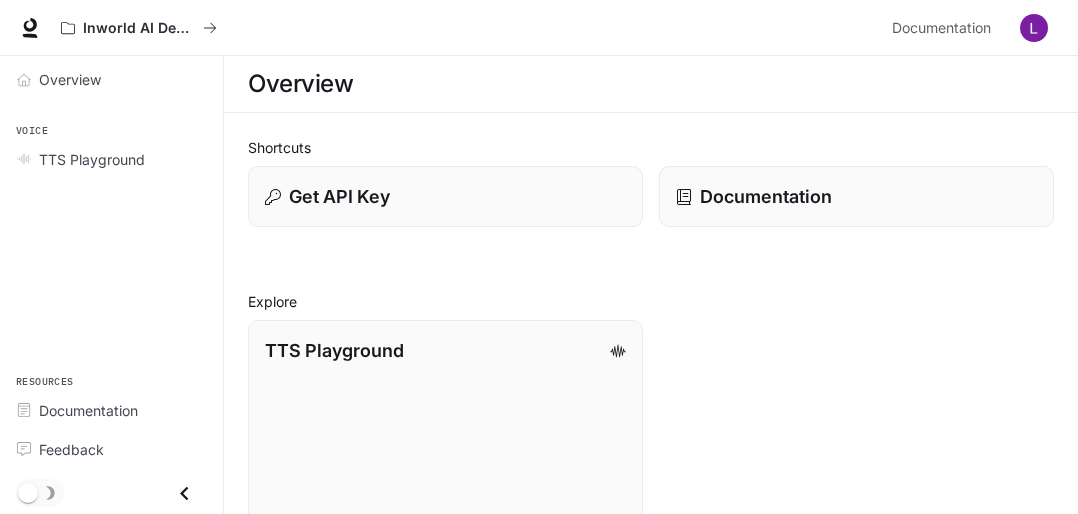 scroll, scrollTop: 0, scrollLeft: 0, axis: both 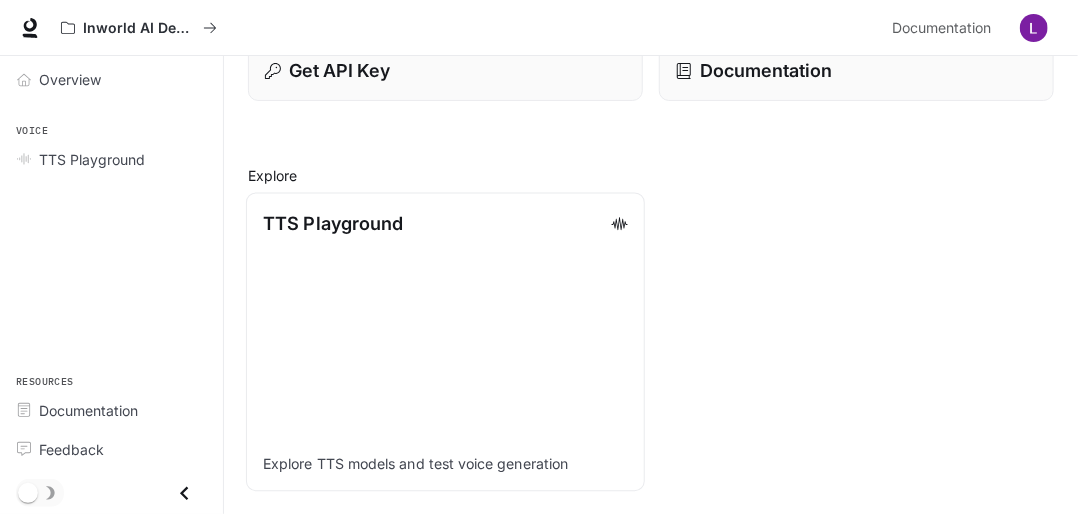 click on "Explore TTS models and test voice generation" at bounding box center (445, 464) 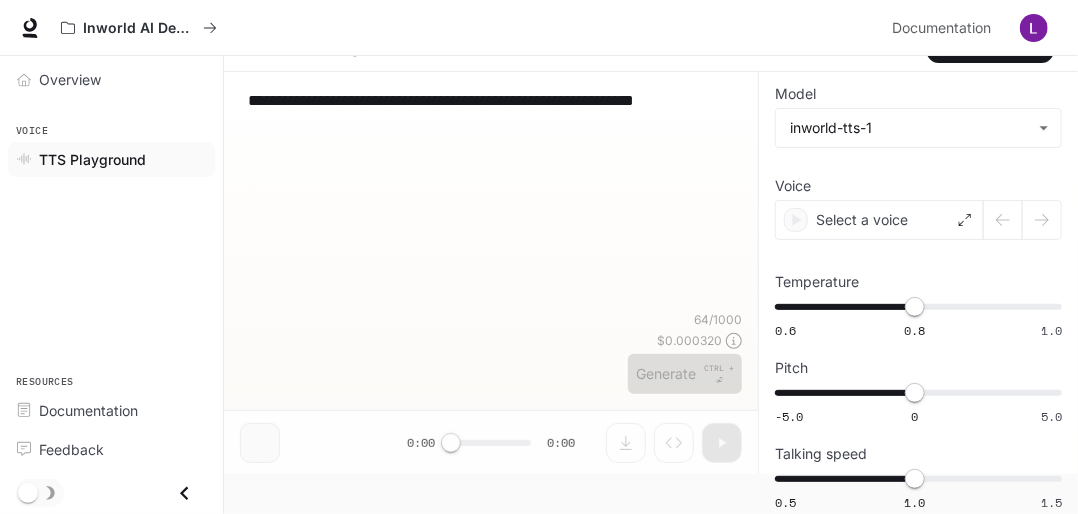 scroll, scrollTop: 41, scrollLeft: 0, axis: vertical 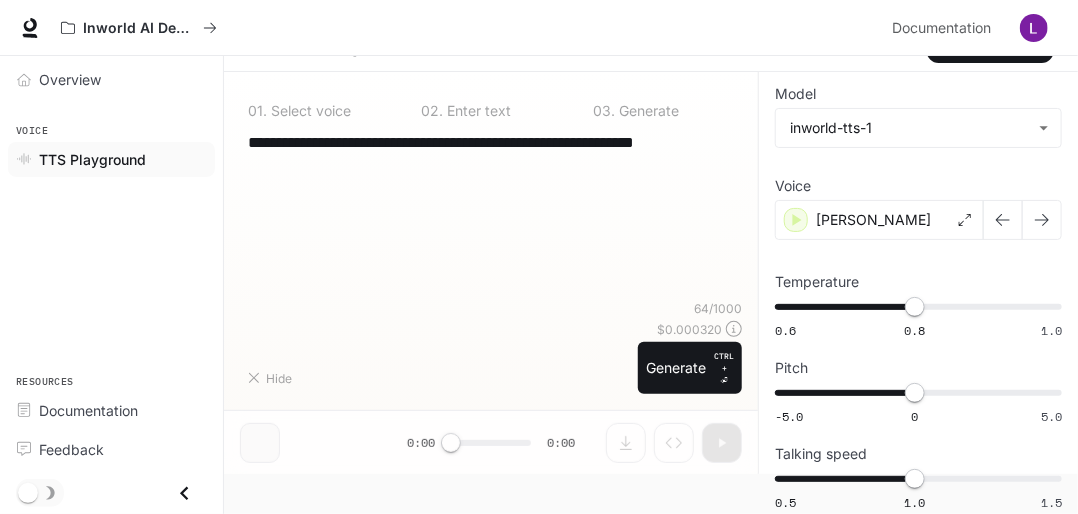 type on "**********" 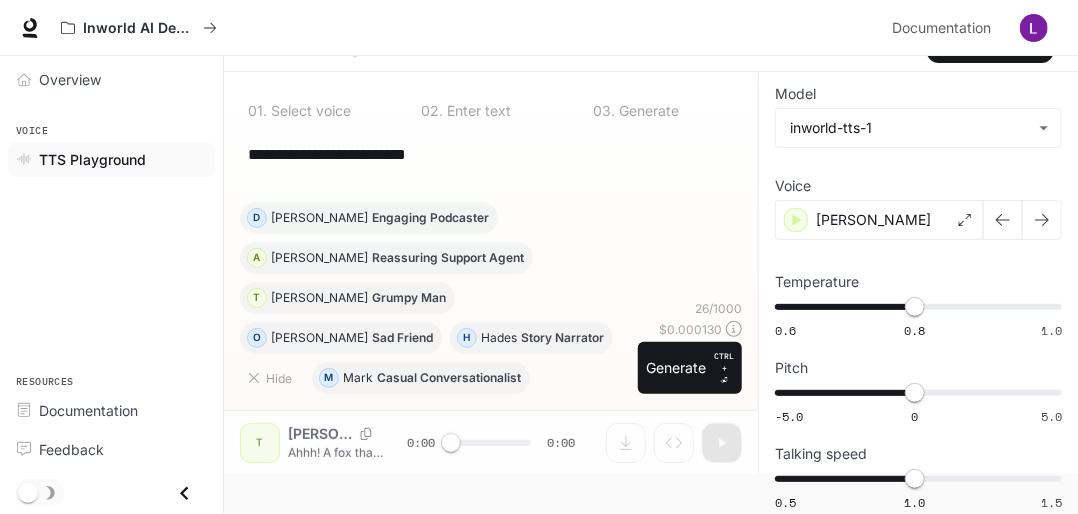scroll, scrollTop: 0, scrollLeft: 0, axis: both 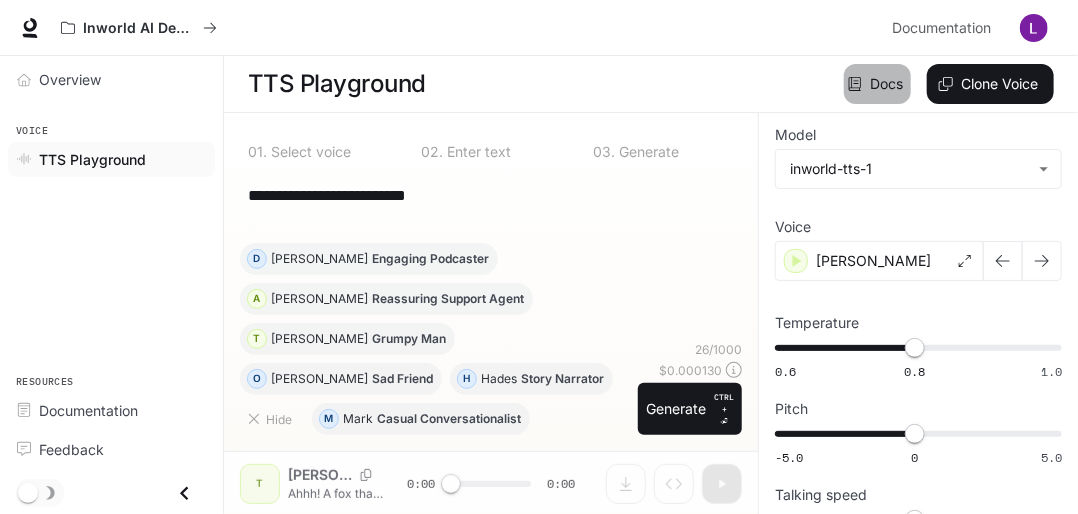 click on "Docs" at bounding box center (877, 84) 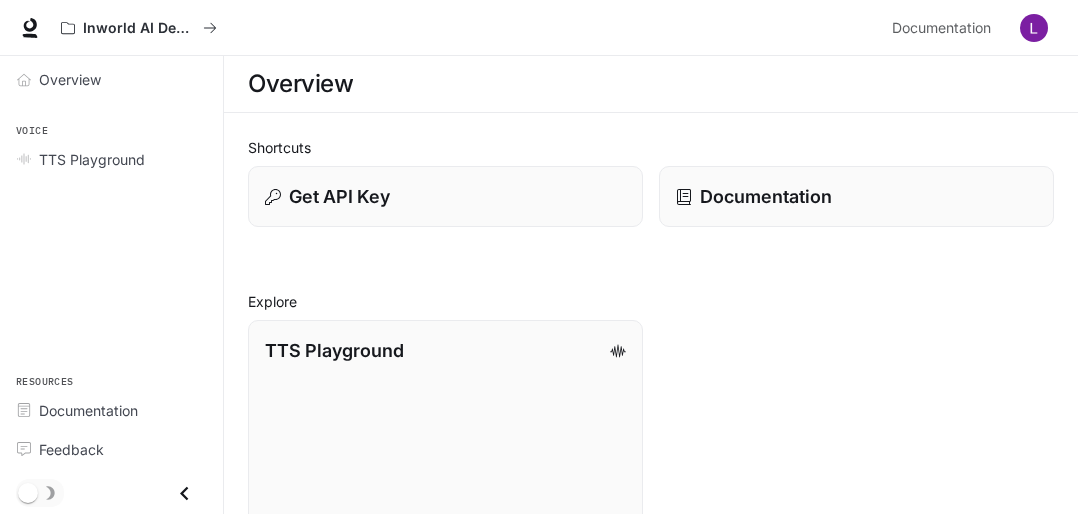 scroll, scrollTop: 0, scrollLeft: 0, axis: both 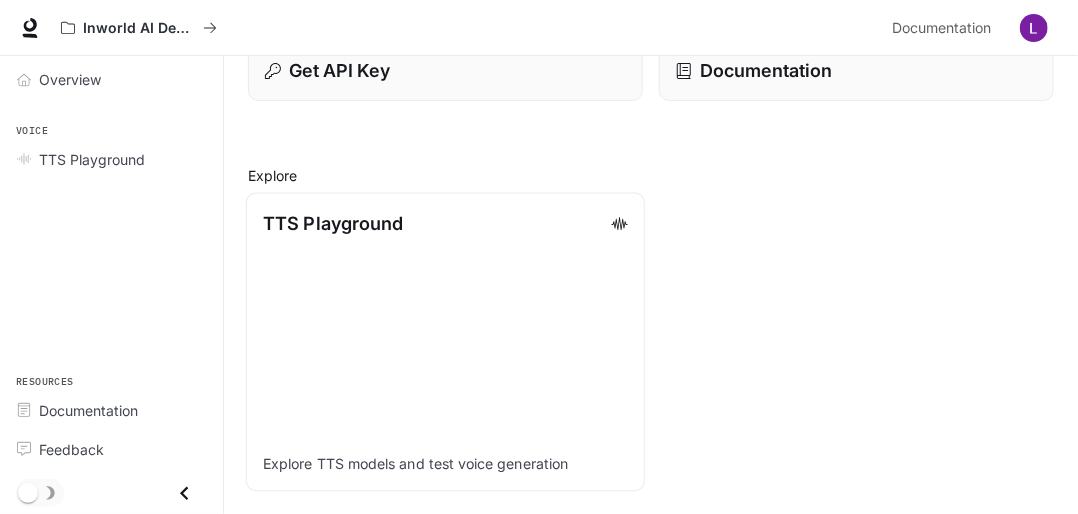 click 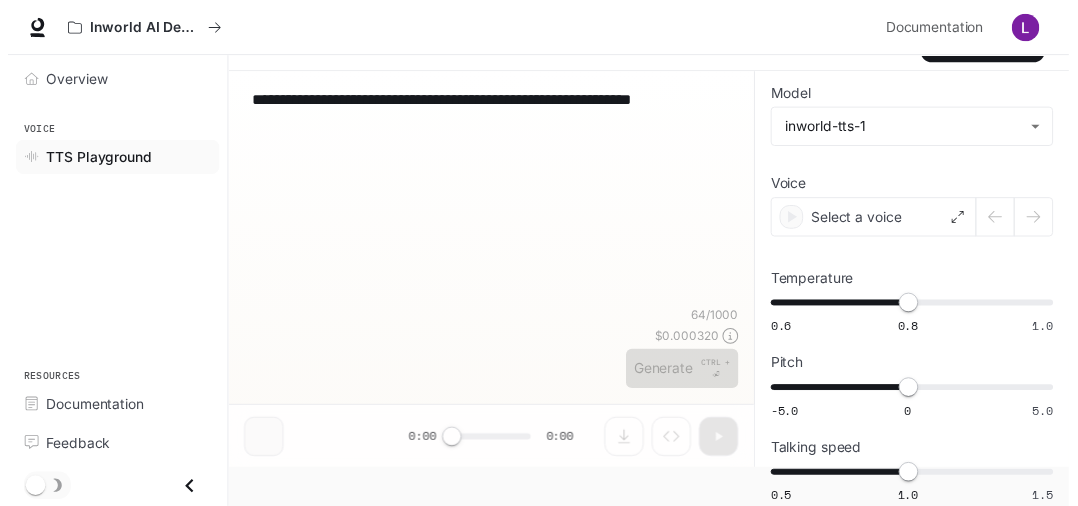 scroll, scrollTop: 41, scrollLeft: 0, axis: vertical 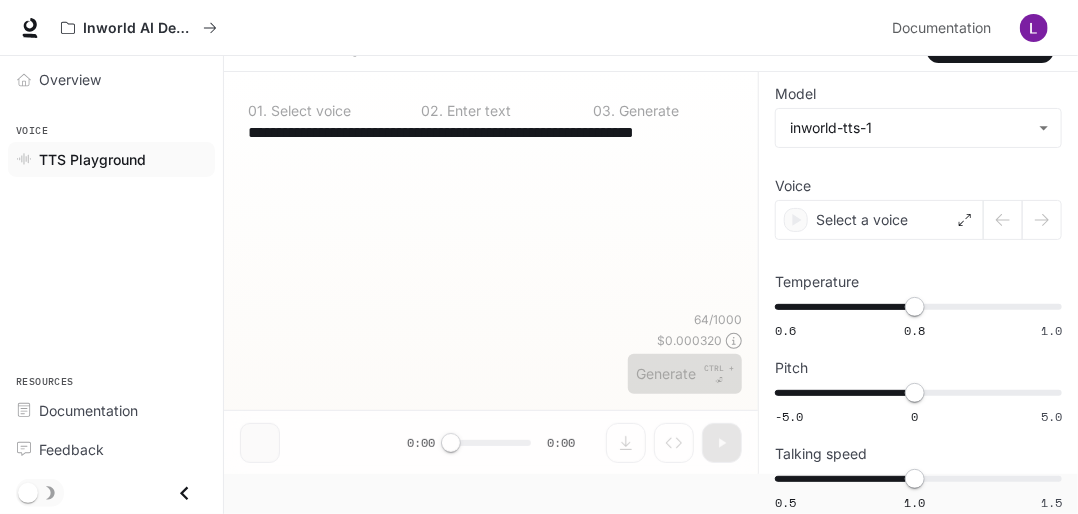 type on "**********" 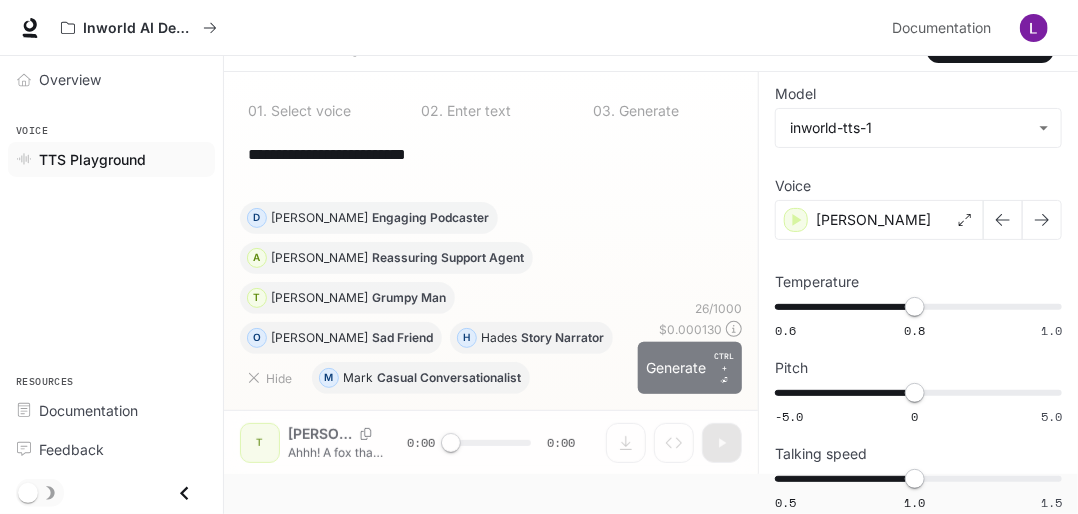 click on "Generate CTRL +  ⏎" at bounding box center [690, 368] 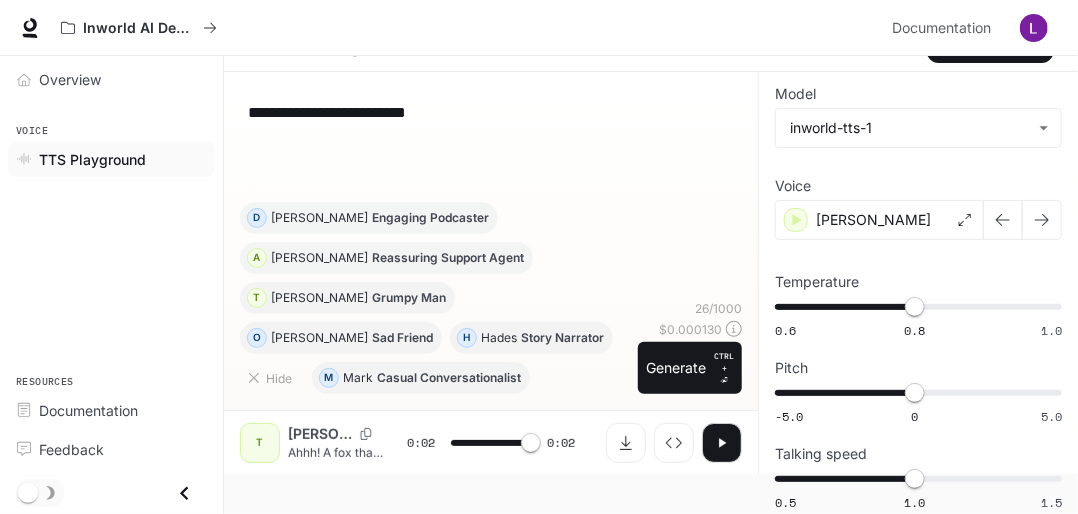 type on "*" 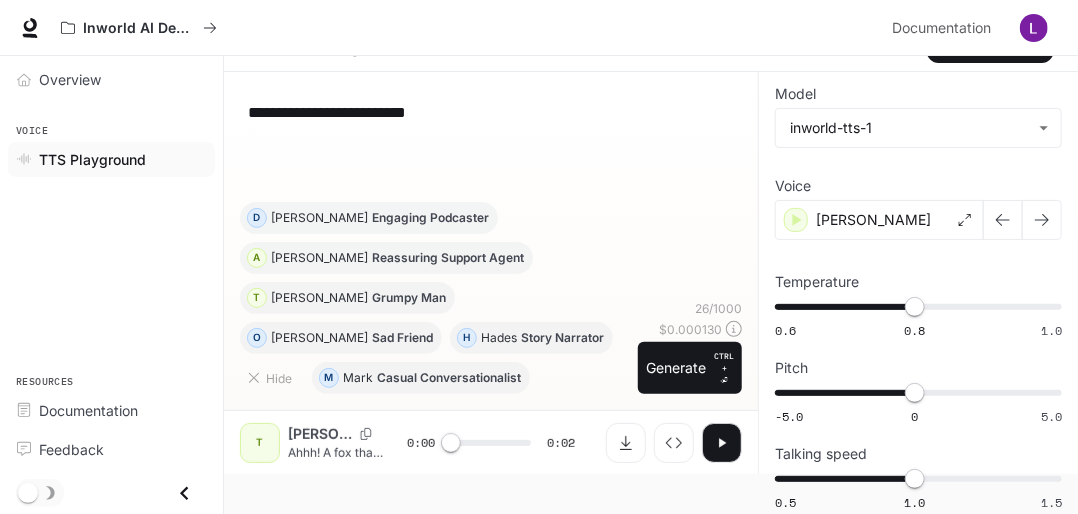 drag, startPoint x: 433, startPoint y: 107, endPoint x: 175, endPoint y: 124, distance: 258.55948 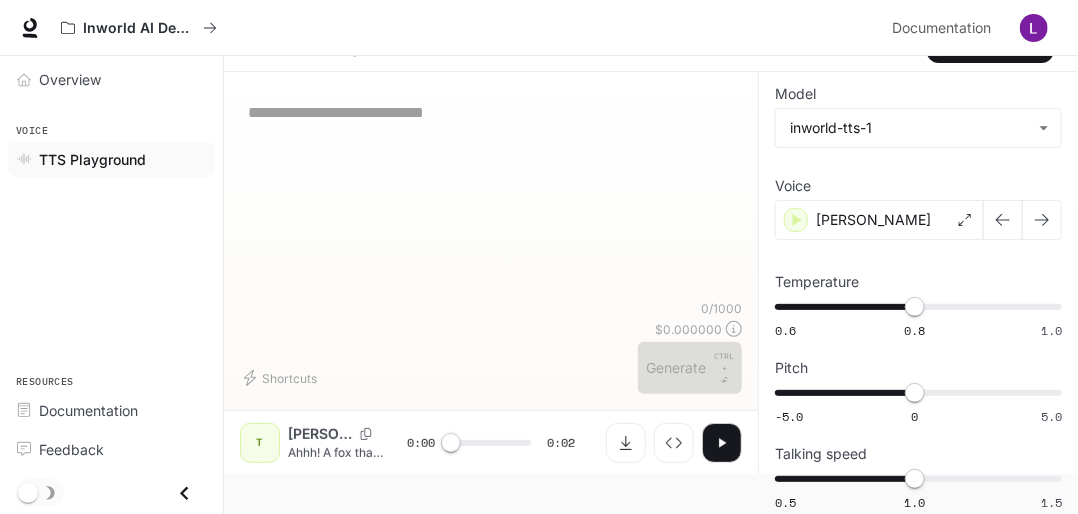 click at bounding box center [491, 112] 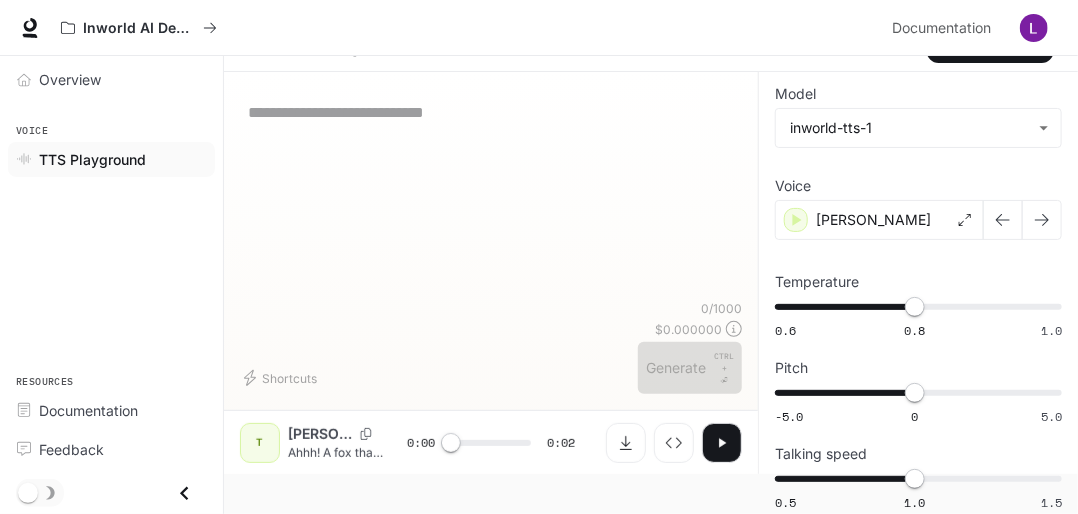 paste on "**********" 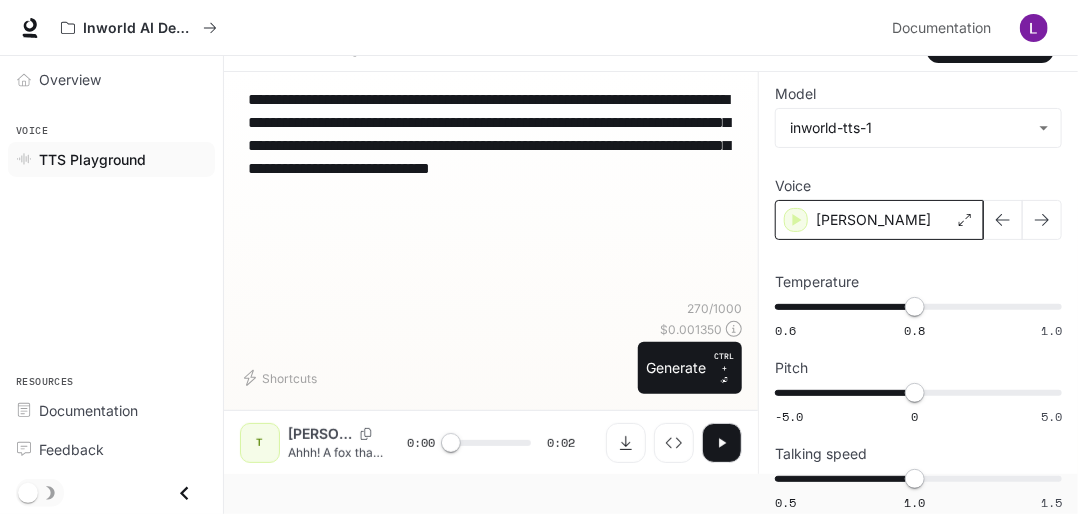 type on "**********" 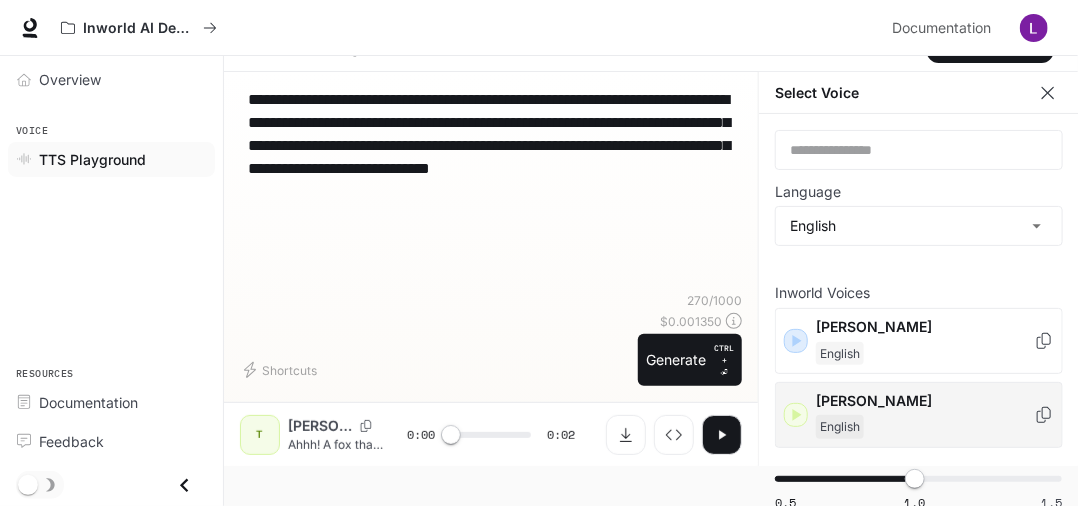 click on "Ashley" at bounding box center [925, 401] 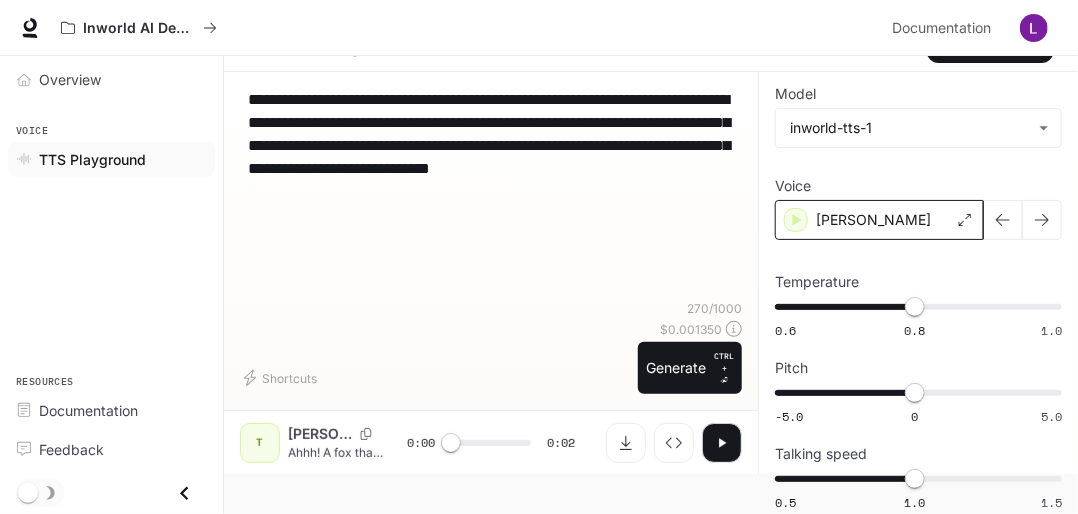 click 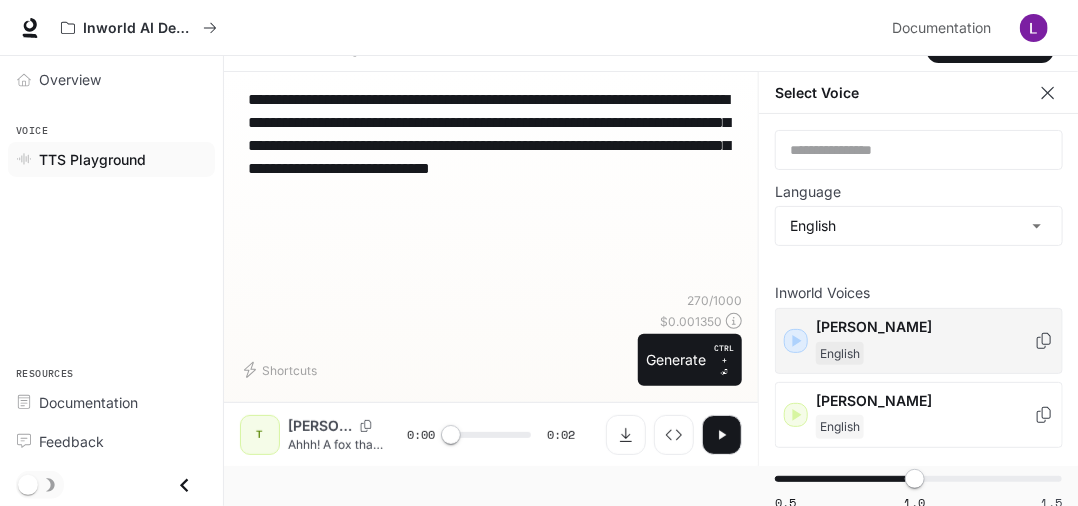 click on "Alex" at bounding box center (925, 327) 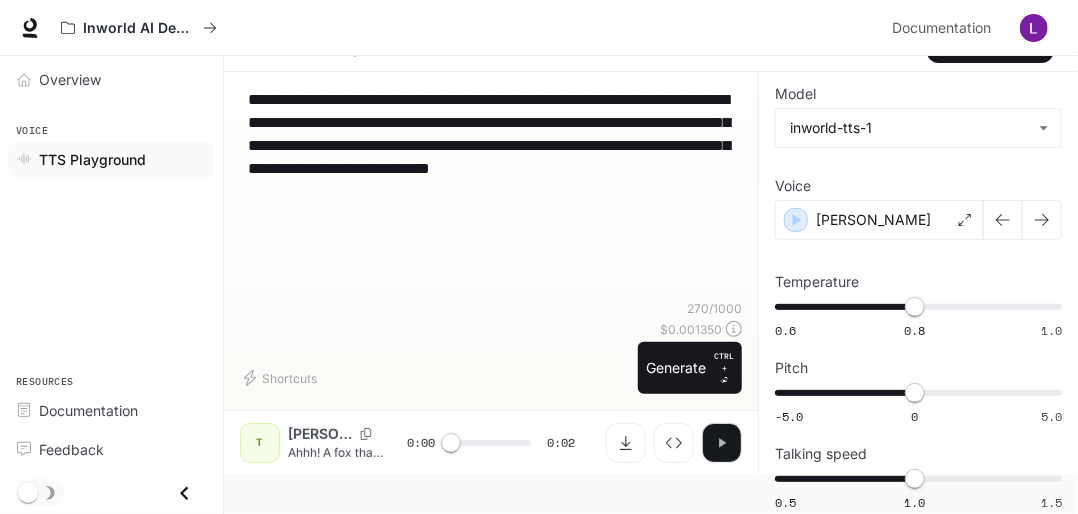 click 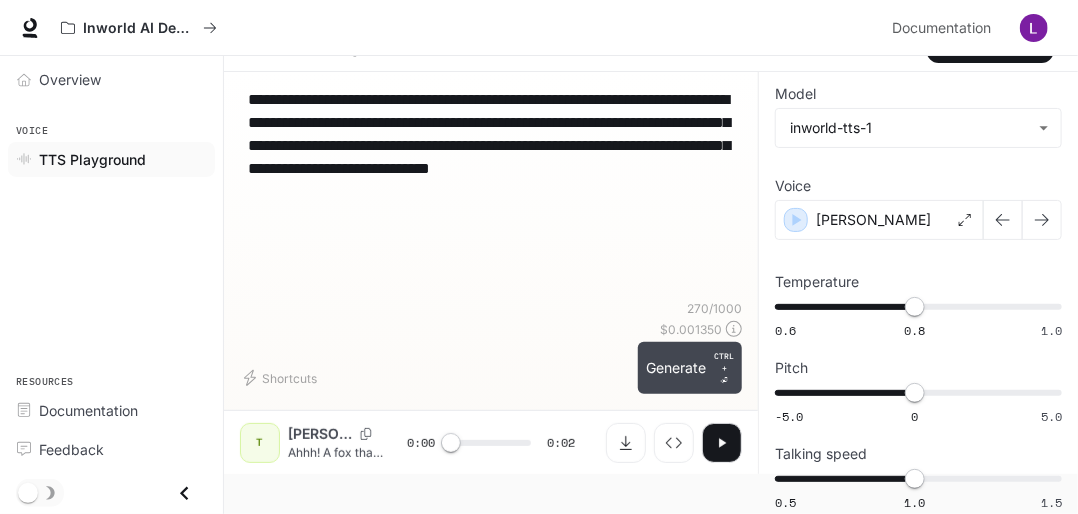 click on "Generate CTRL +  ⏎" at bounding box center [690, 368] 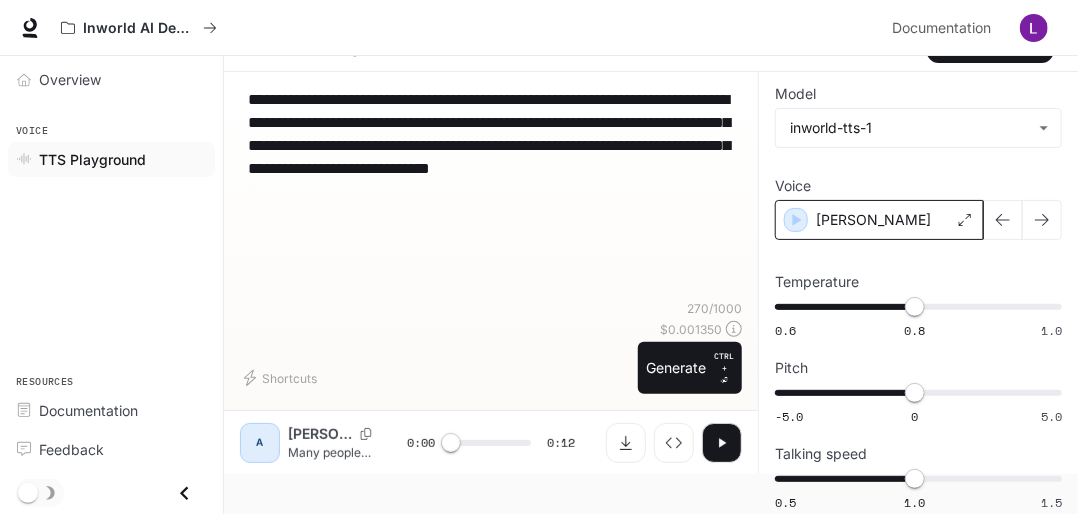 click 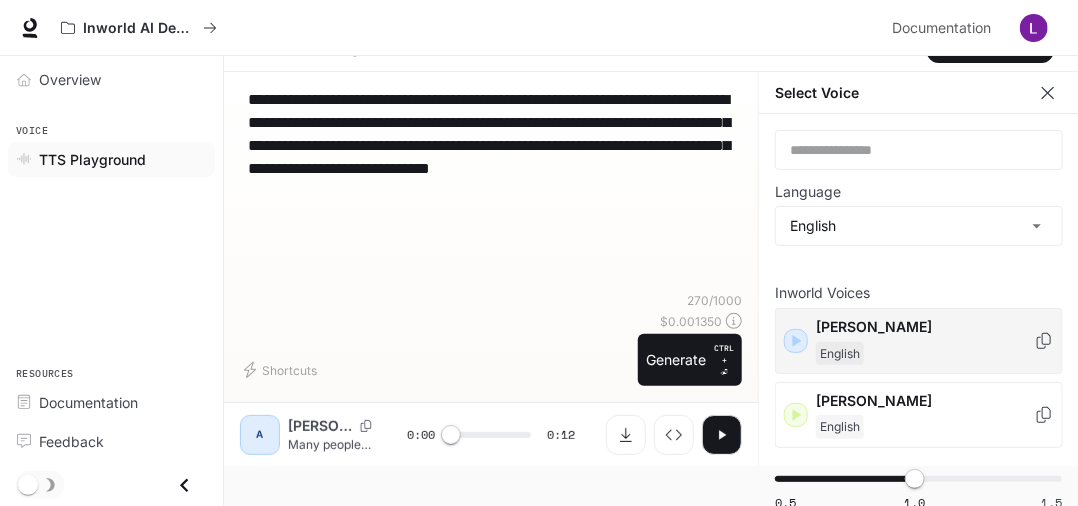 scroll, scrollTop: 80, scrollLeft: 0, axis: vertical 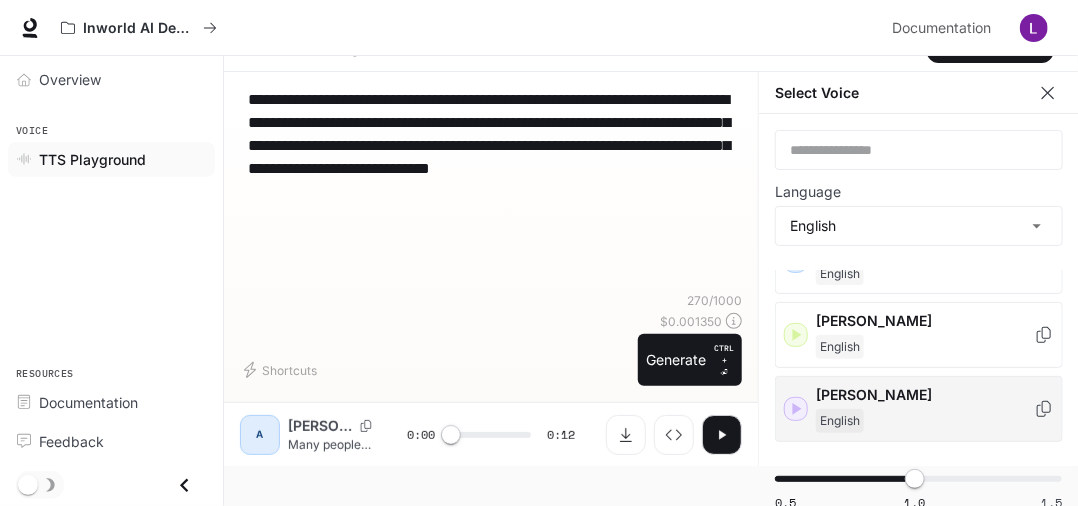 click on "Craig" at bounding box center (925, 395) 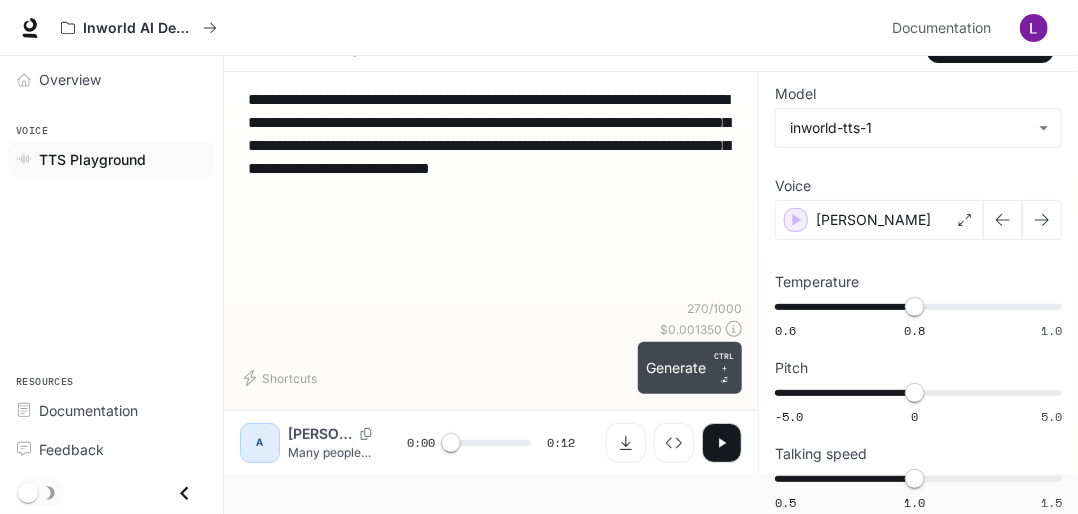 click on "Generate CTRL +  ⏎" at bounding box center (690, 368) 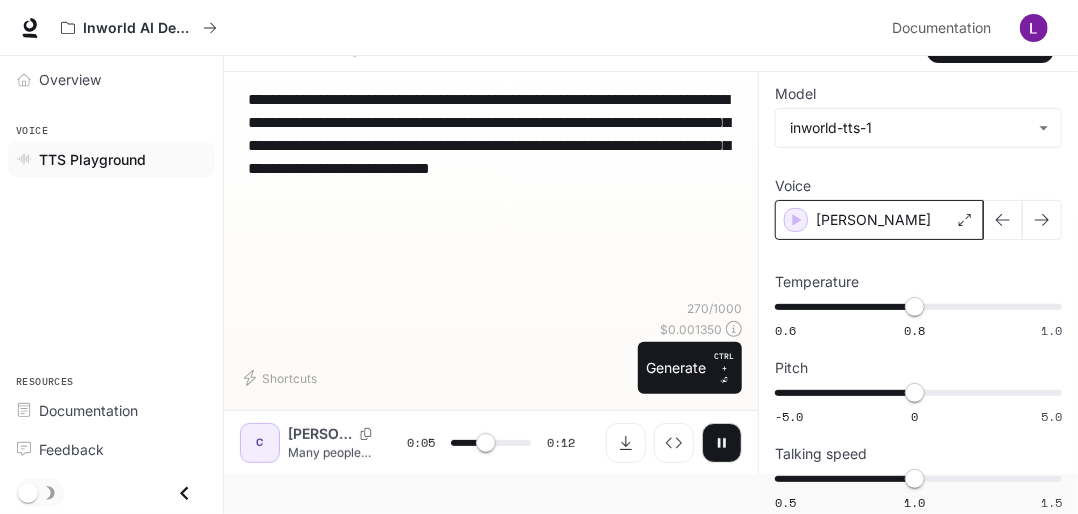 click 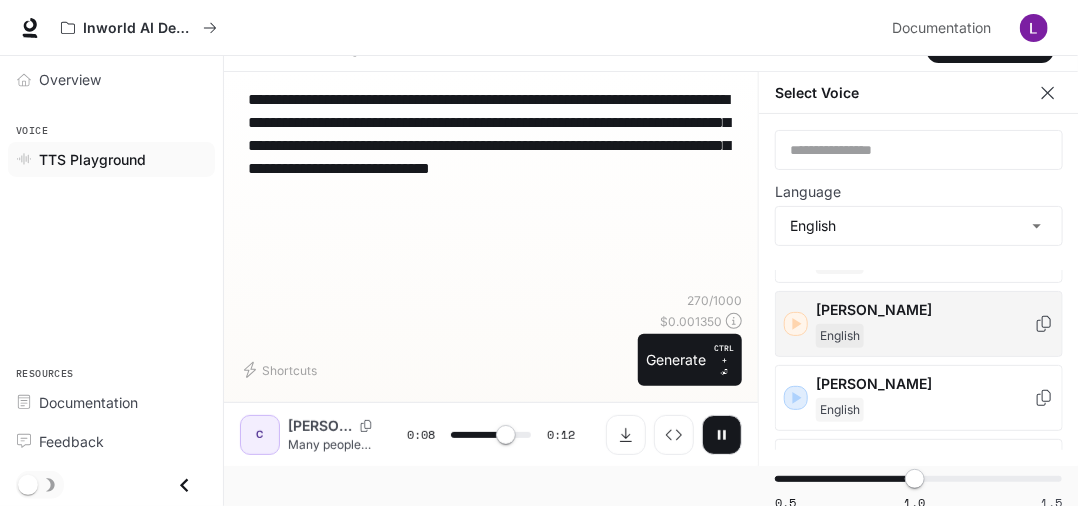 scroll, scrollTop: 240, scrollLeft: 0, axis: vertical 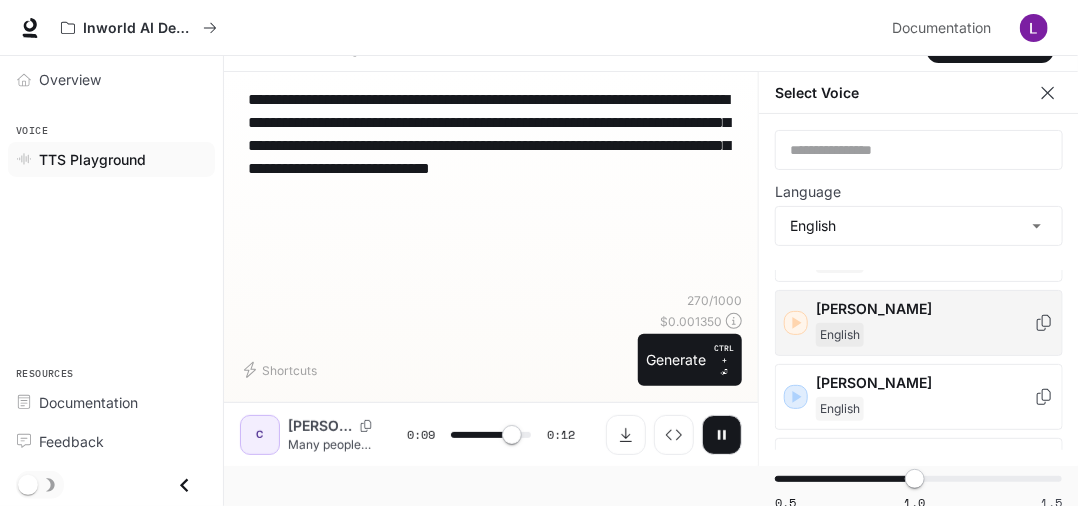 click on "Dennis English" at bounding box center [925, 397] 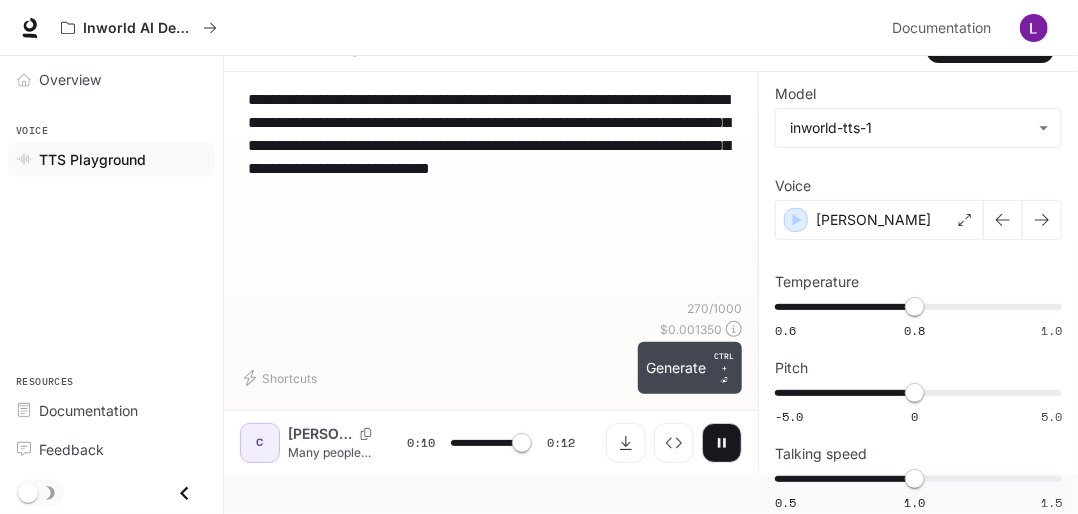 click on "Generate CTRL +  ⏎" at bounding box center [690, 368] 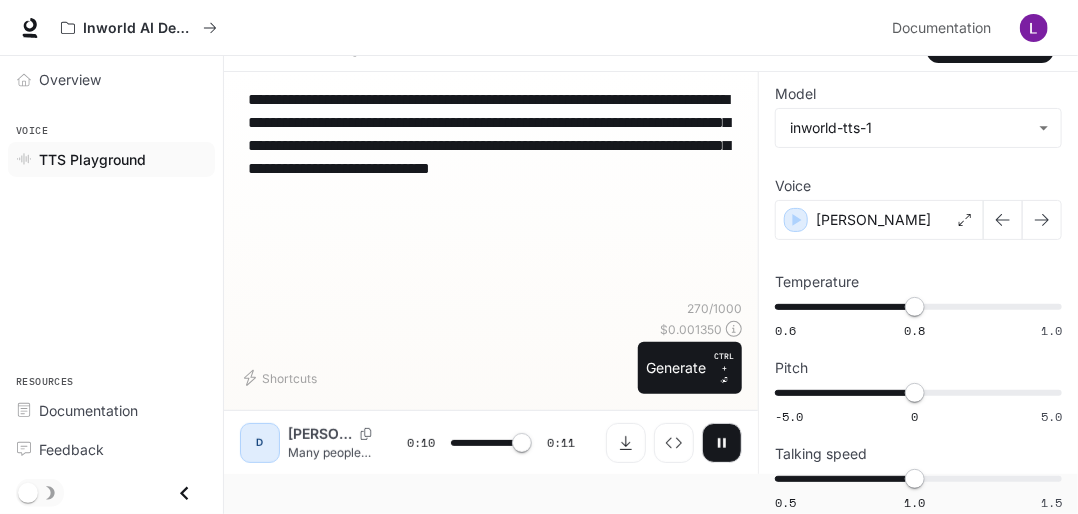 click on "**********" at bounding box center [491, 145] 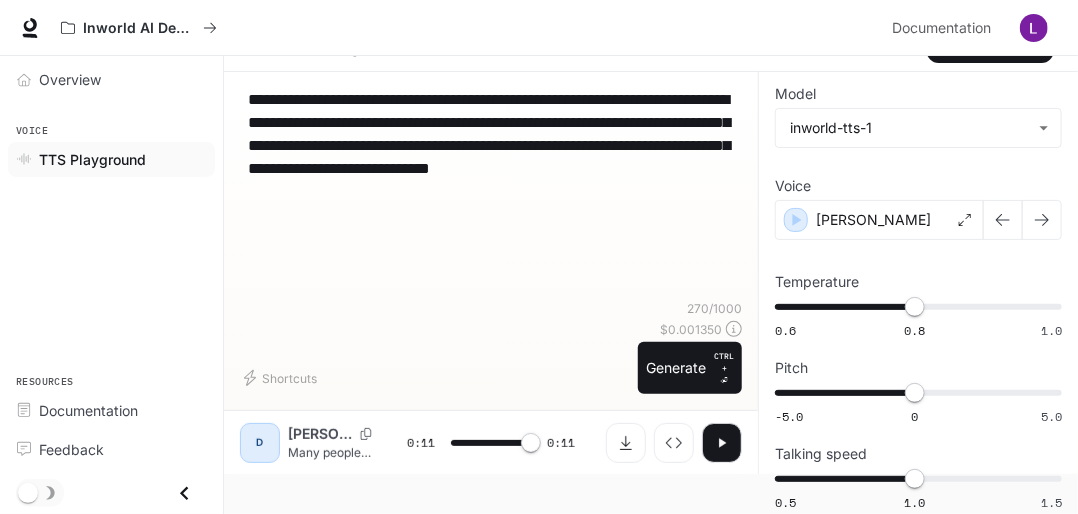 type on "*" 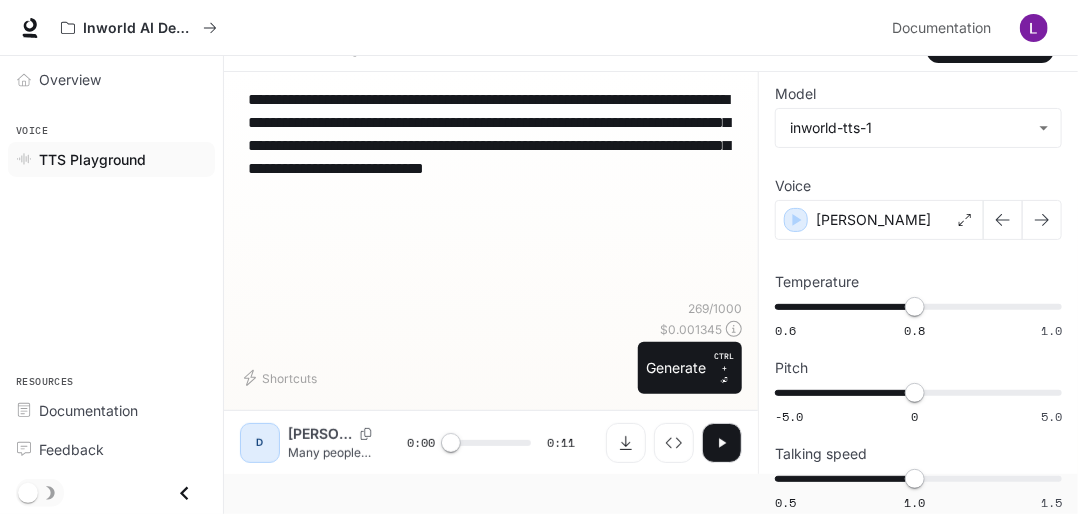 drag, startPoint x: 528, startPoint y: 120, endPoint x: 630, endPoint y: 124, distance: 102.0784 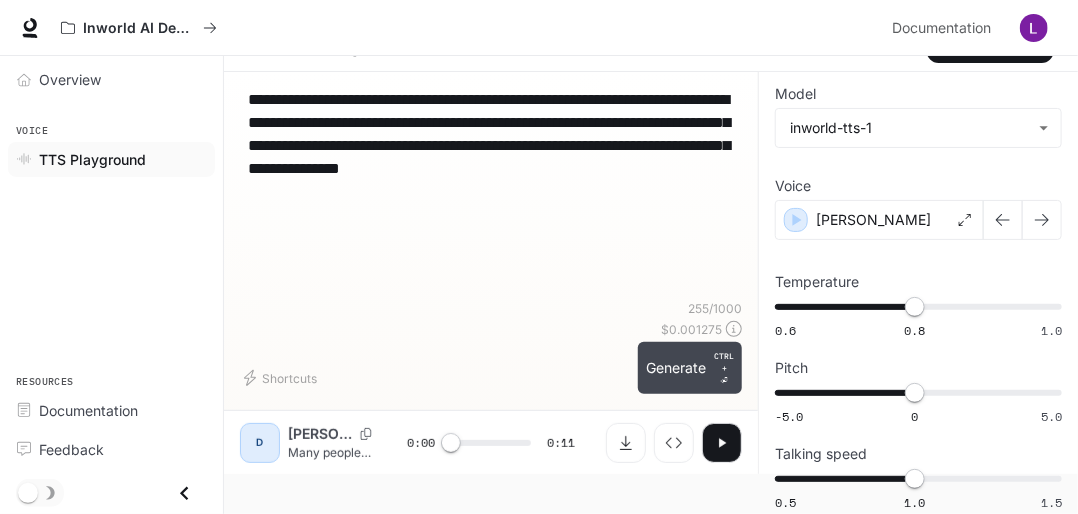 type on "**********" 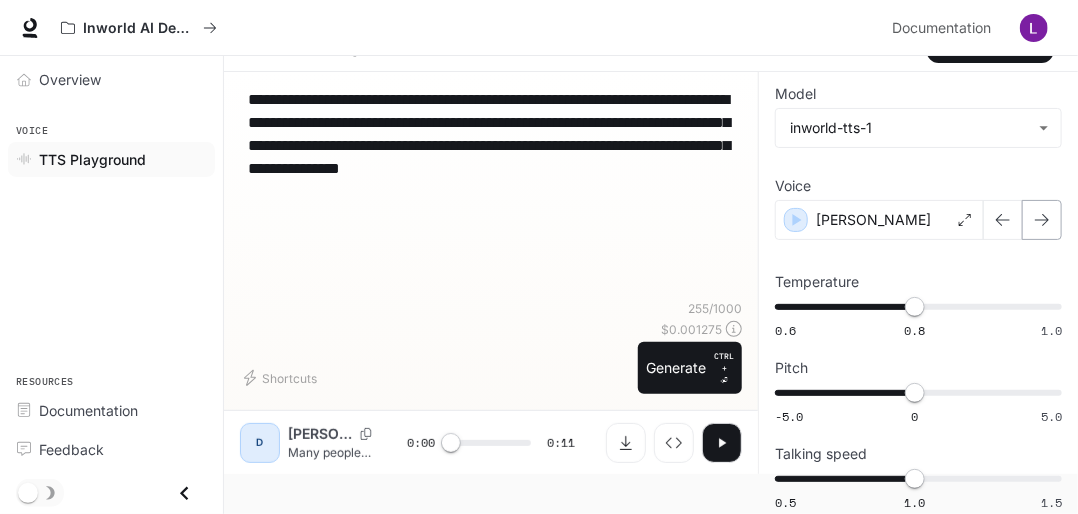 click 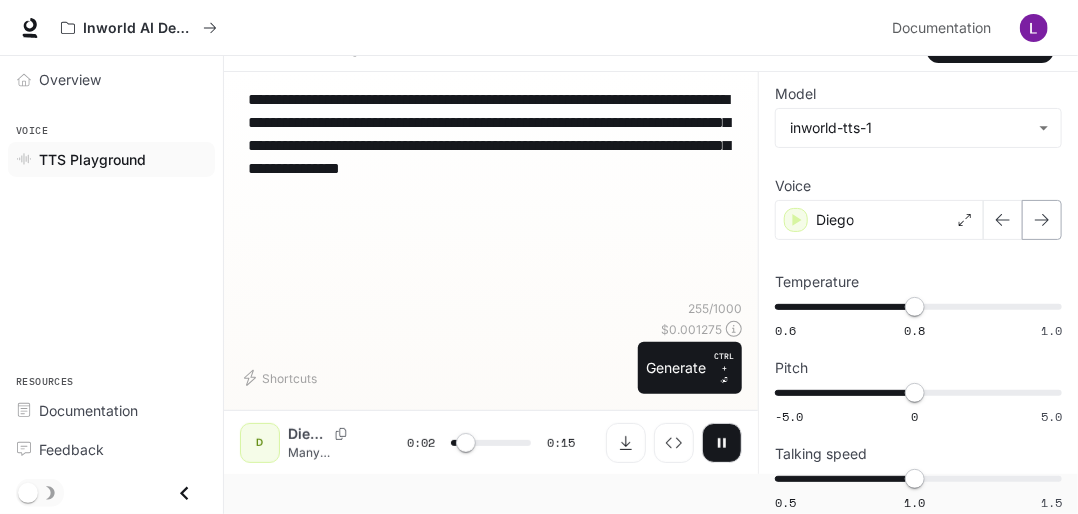 click 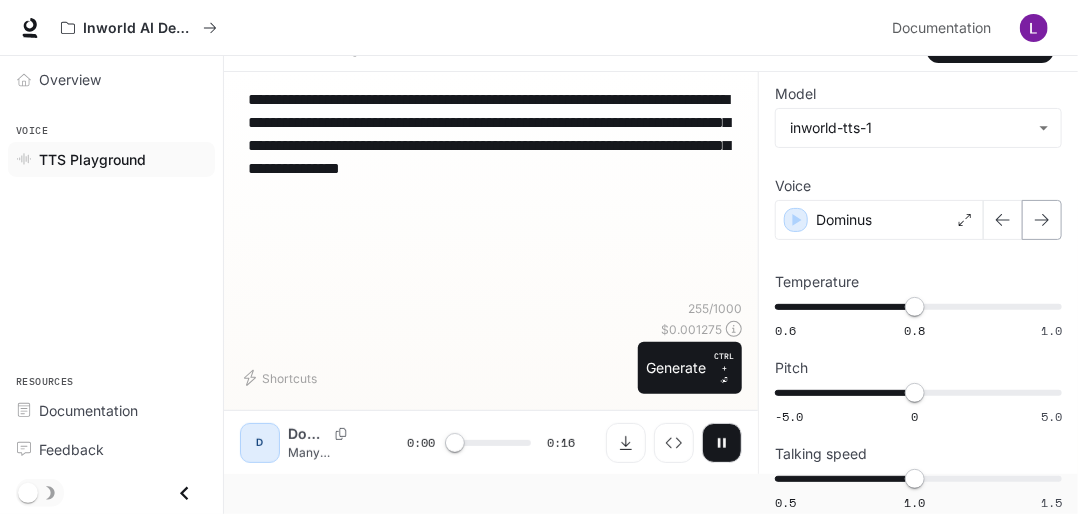 click 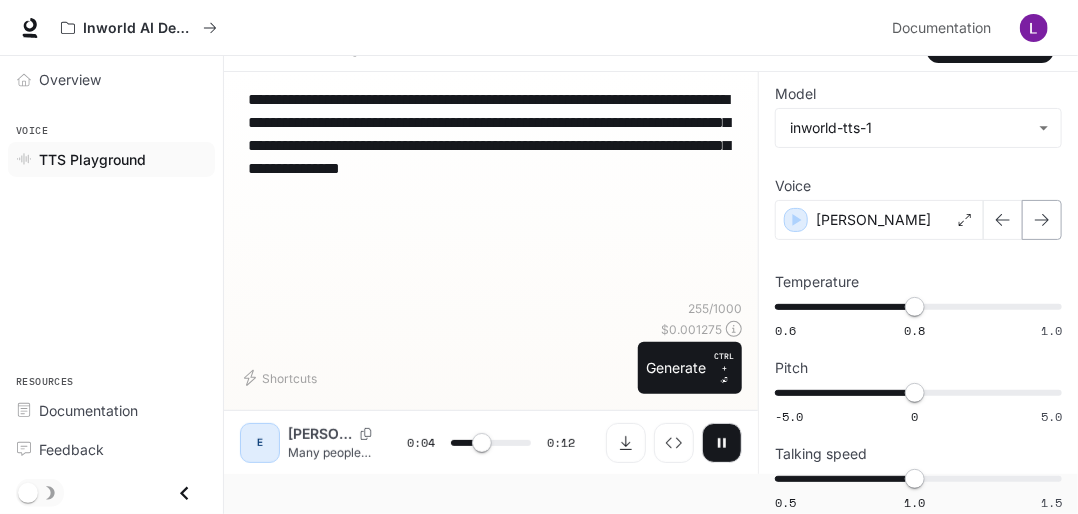 click 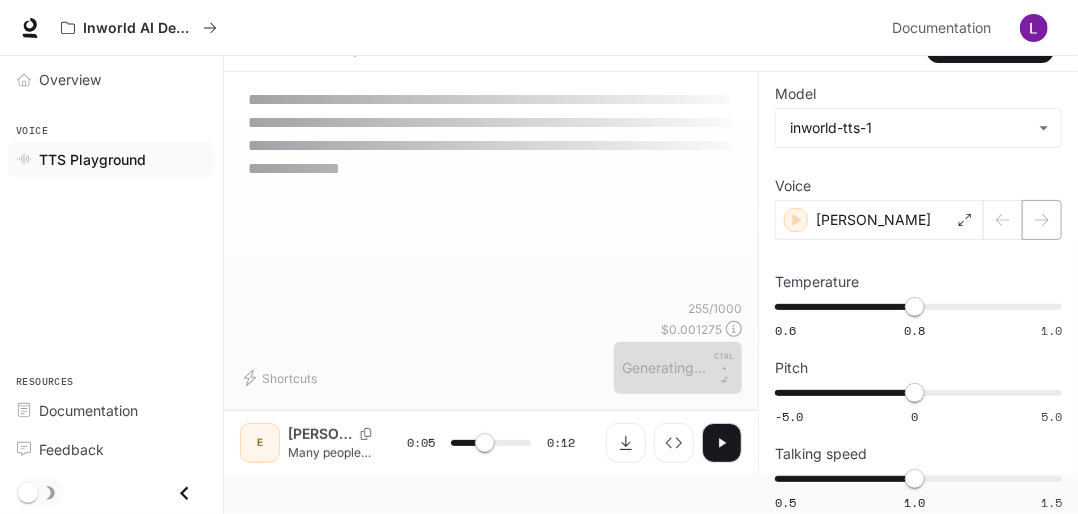 click at bounding box center (1023, 220) 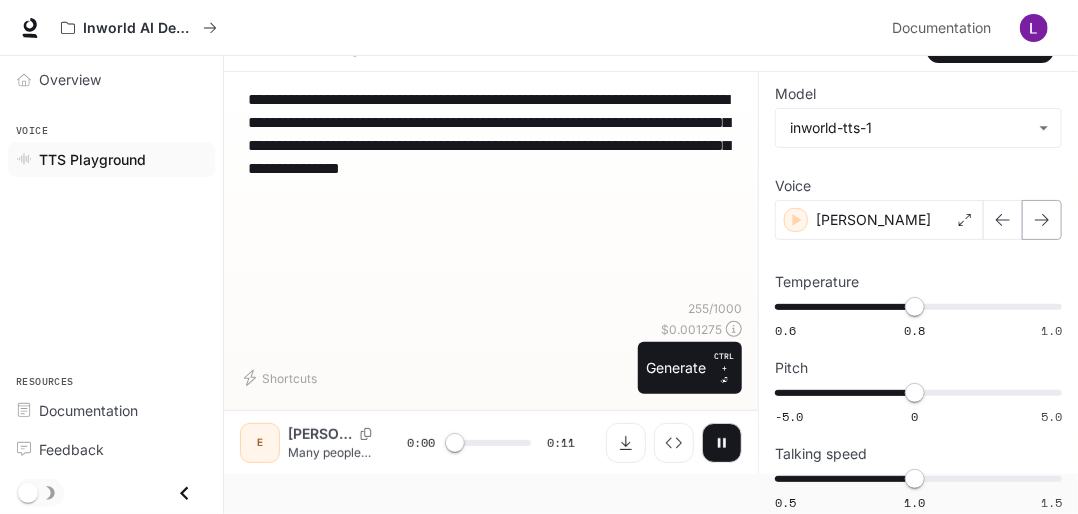 click 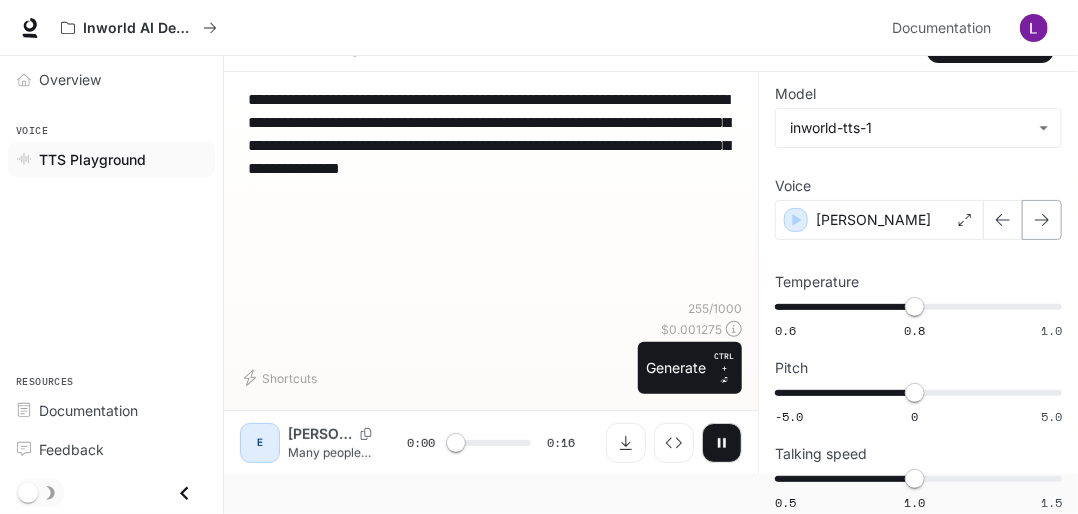 click 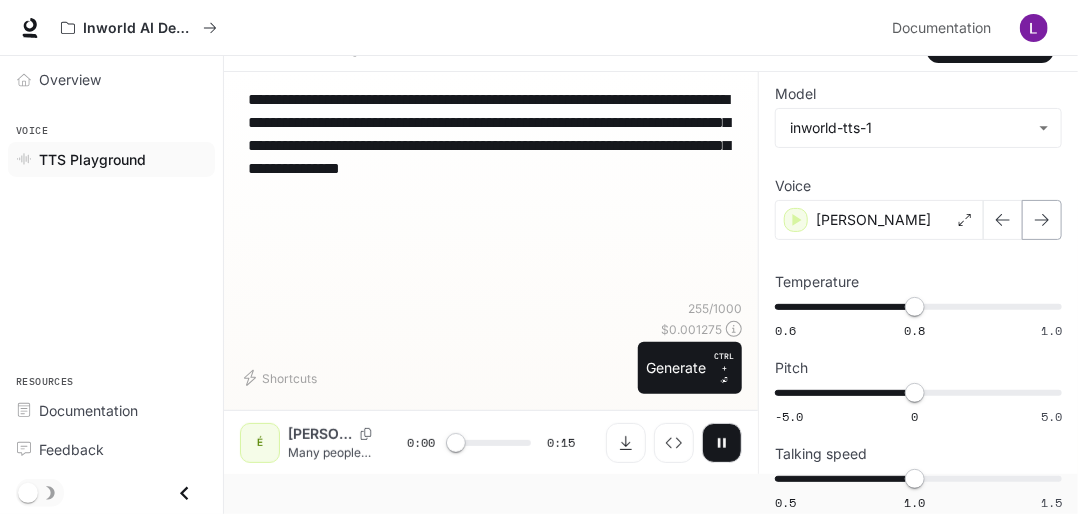 click 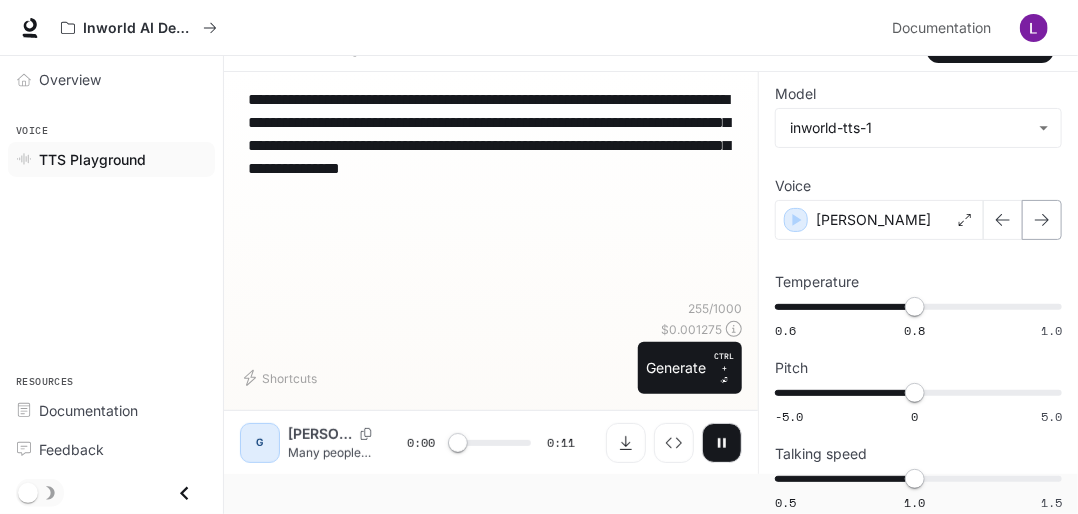 click 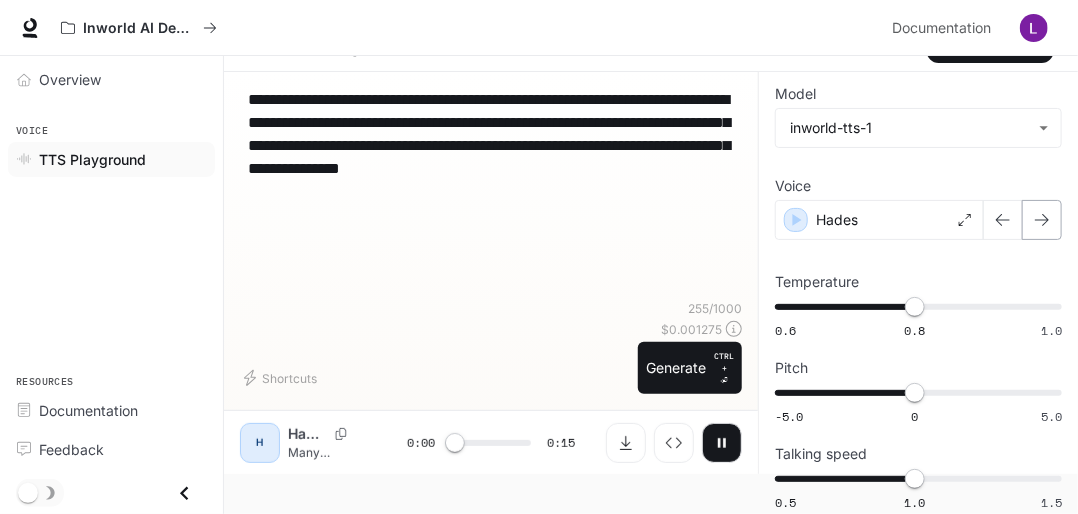 click 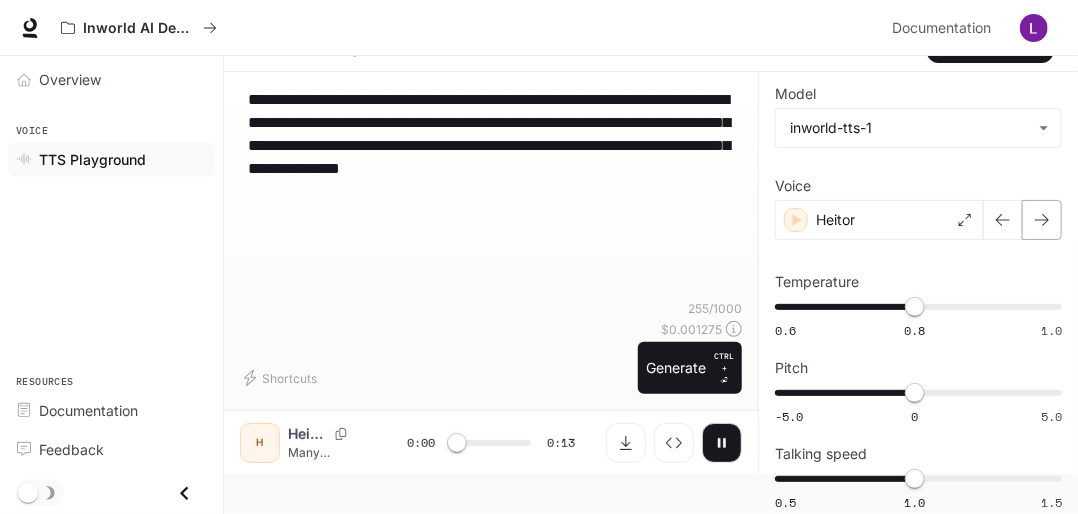 click 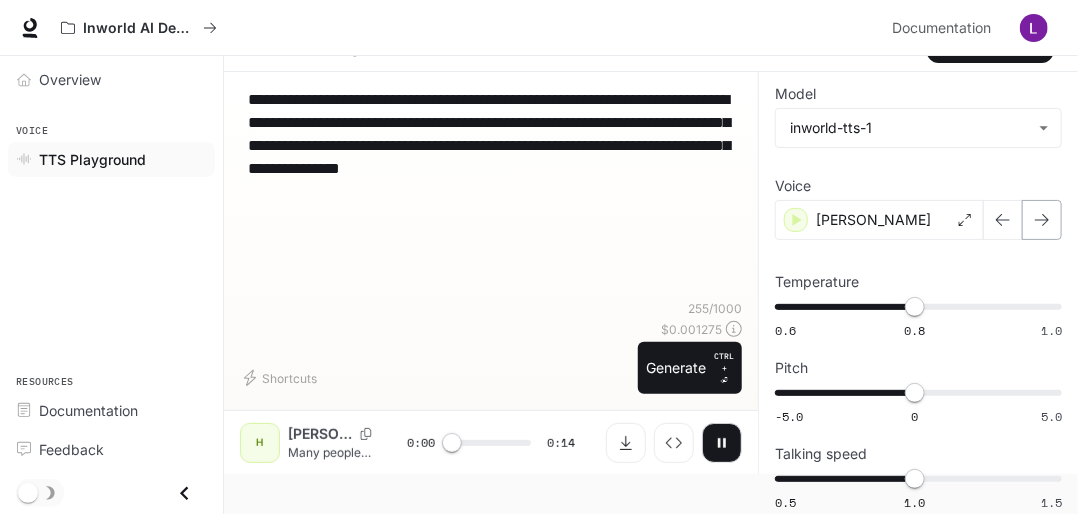 click 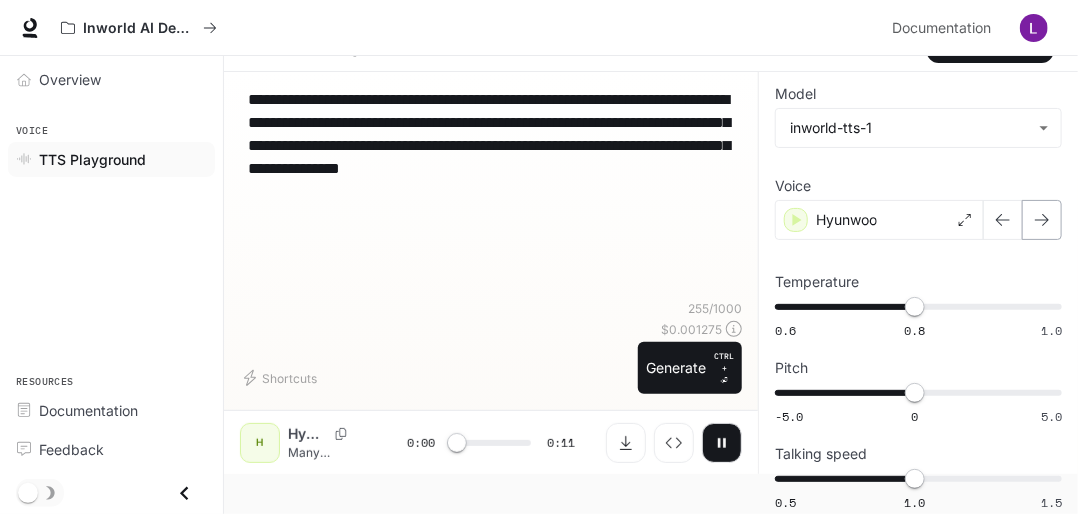 click 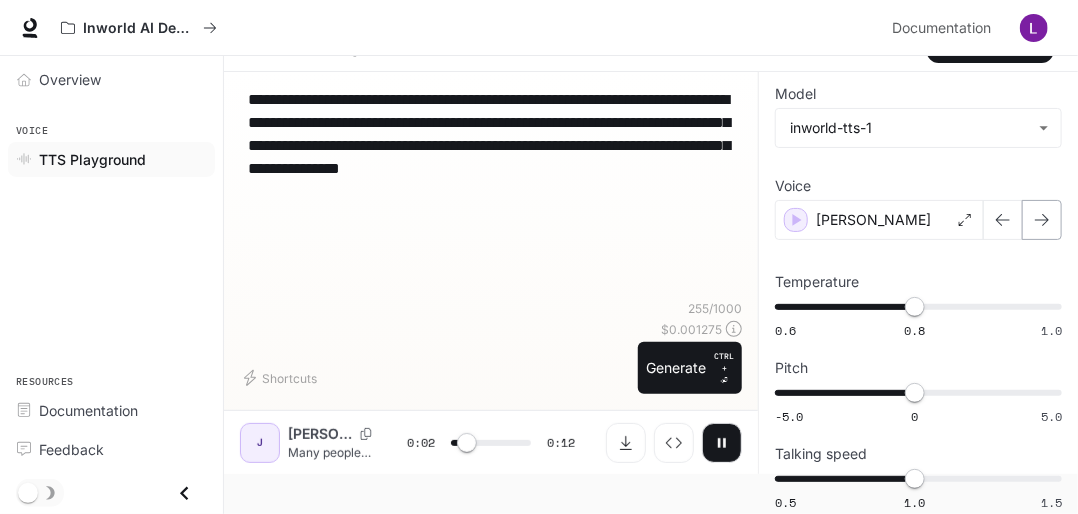 click 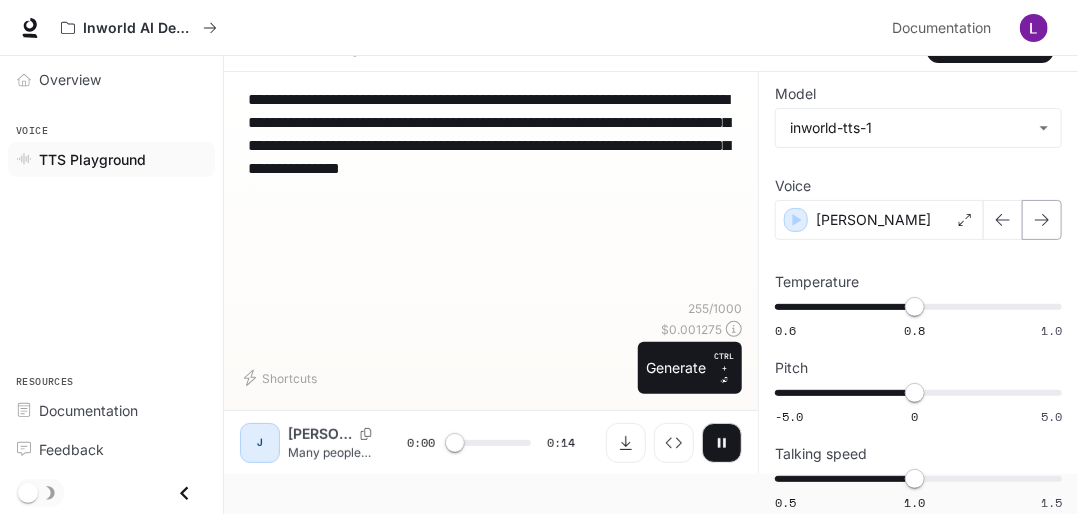 click 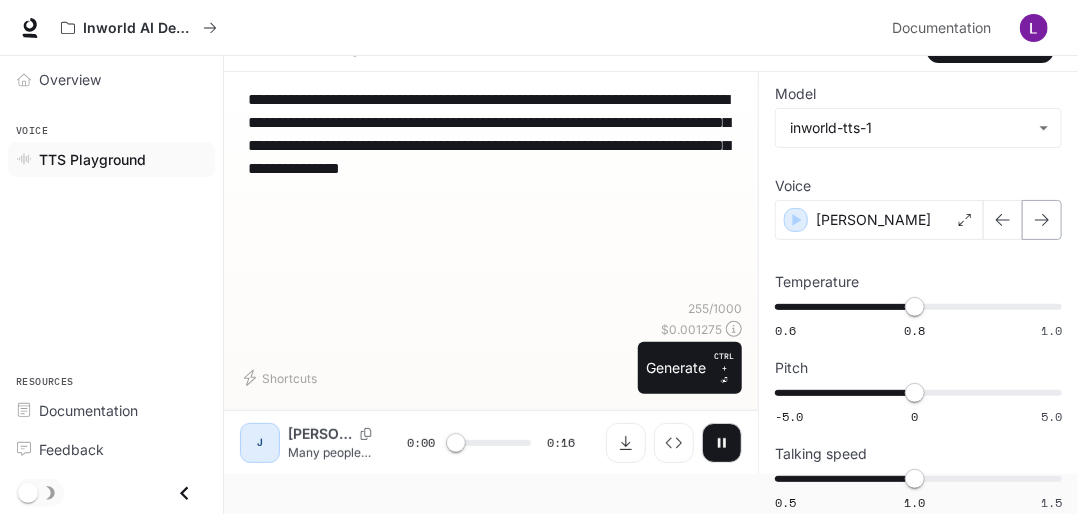 click 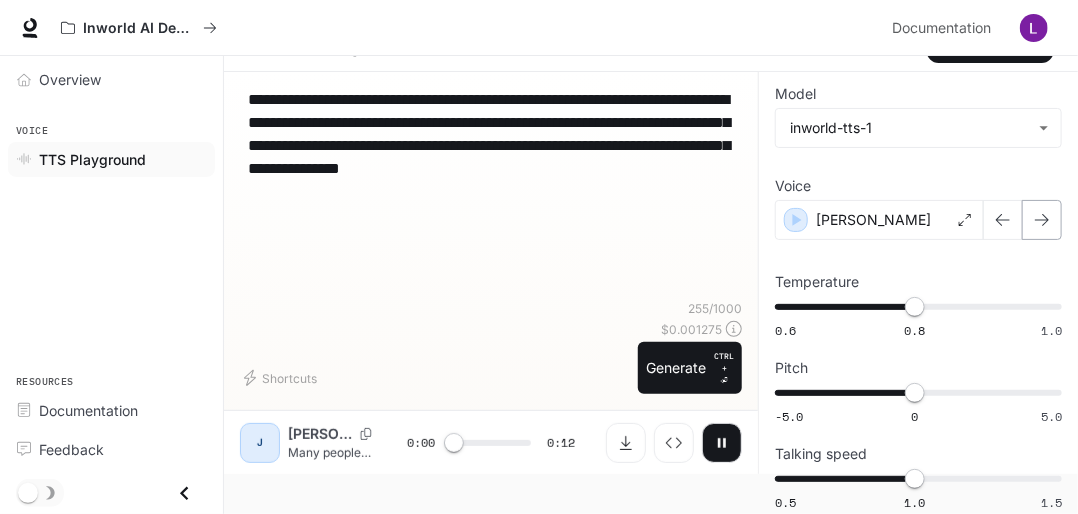 click 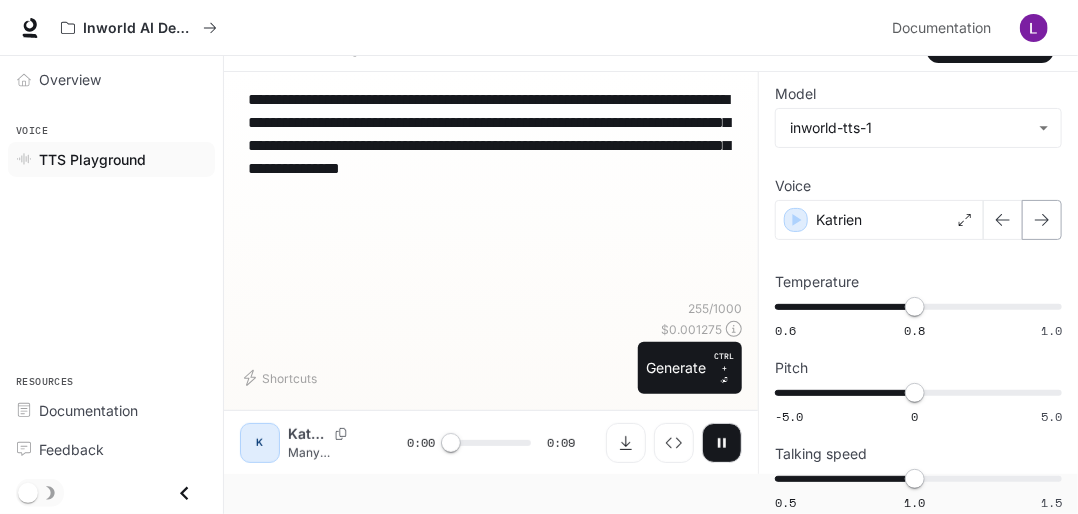 click 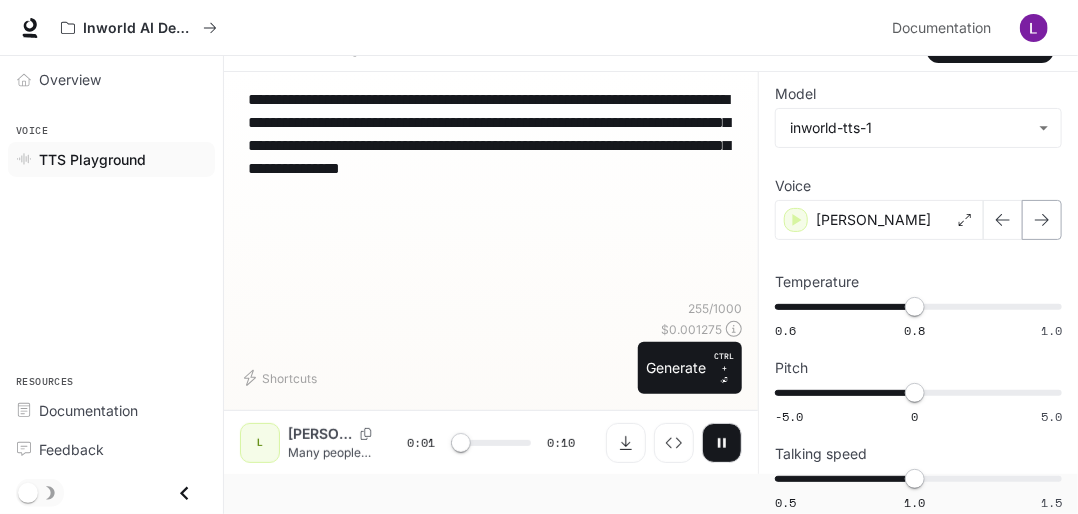 click 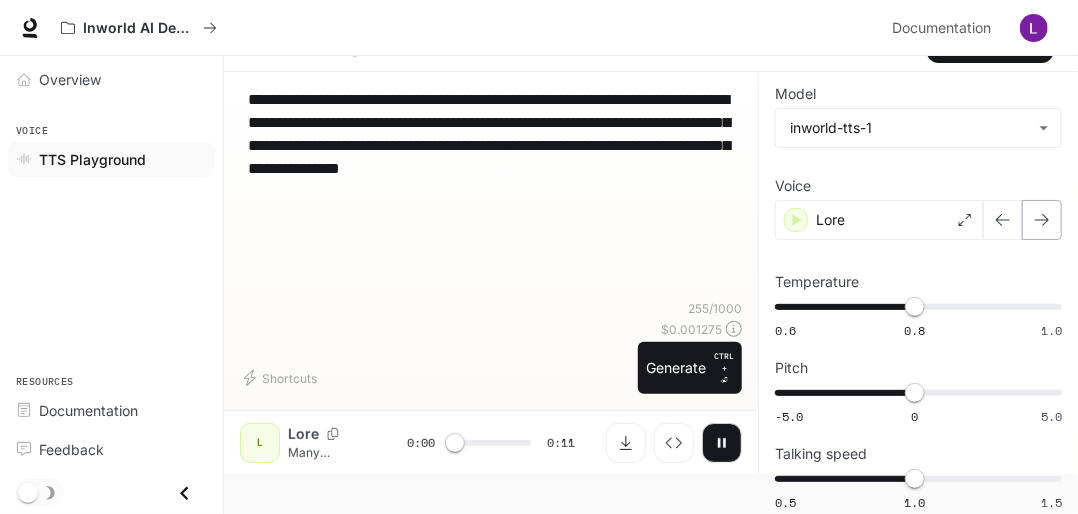 click 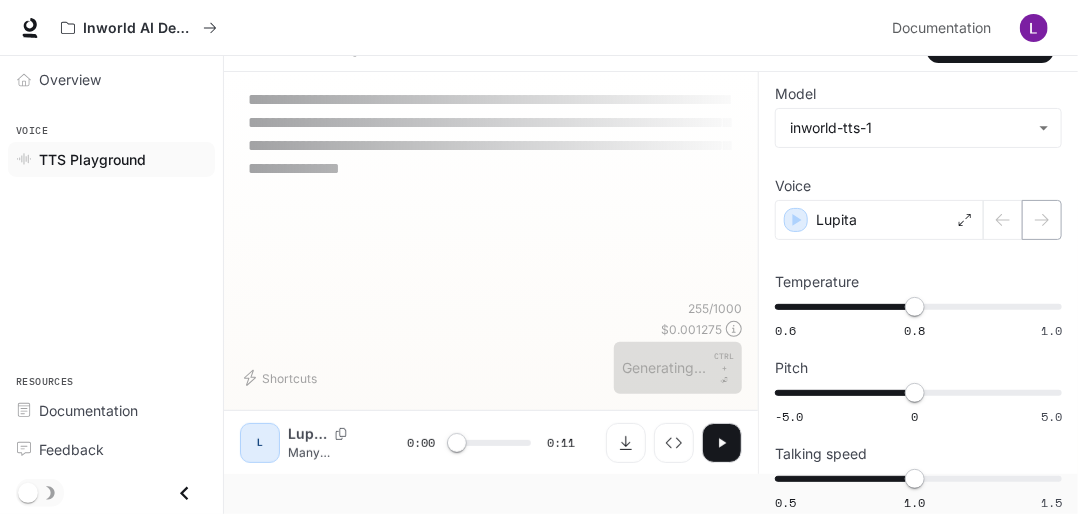 click at bounding box center (1023, 220) 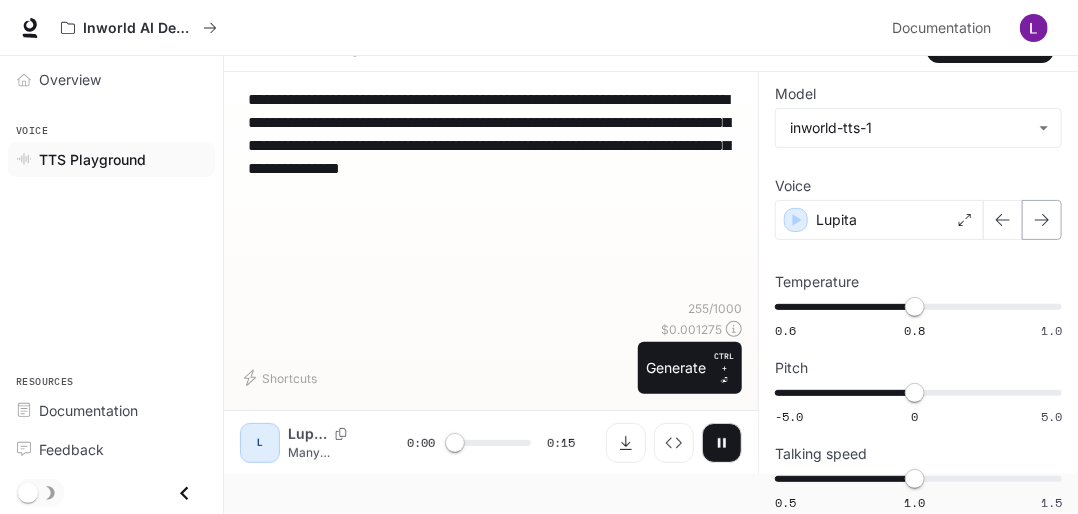 click 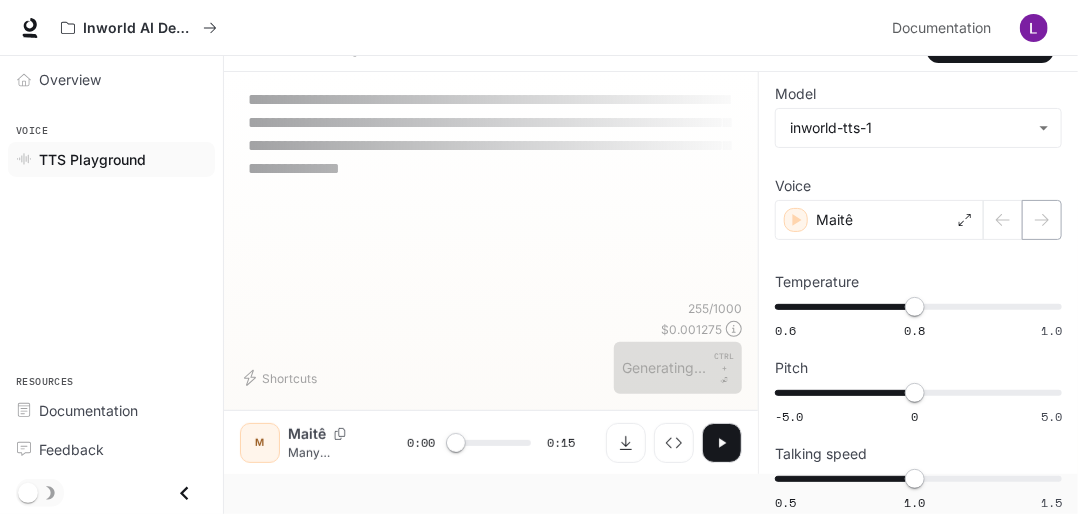 click at bounding box center (1023, 220) 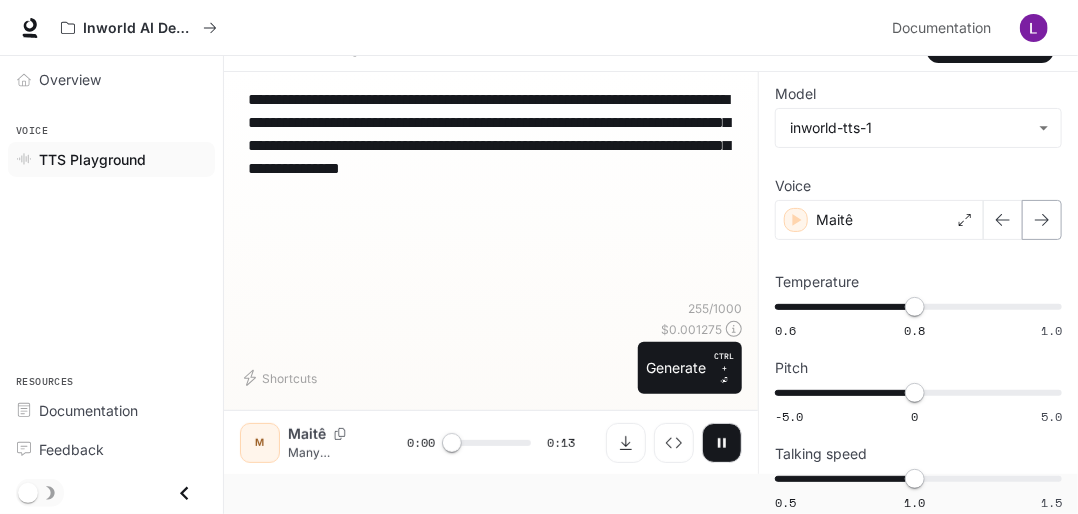click 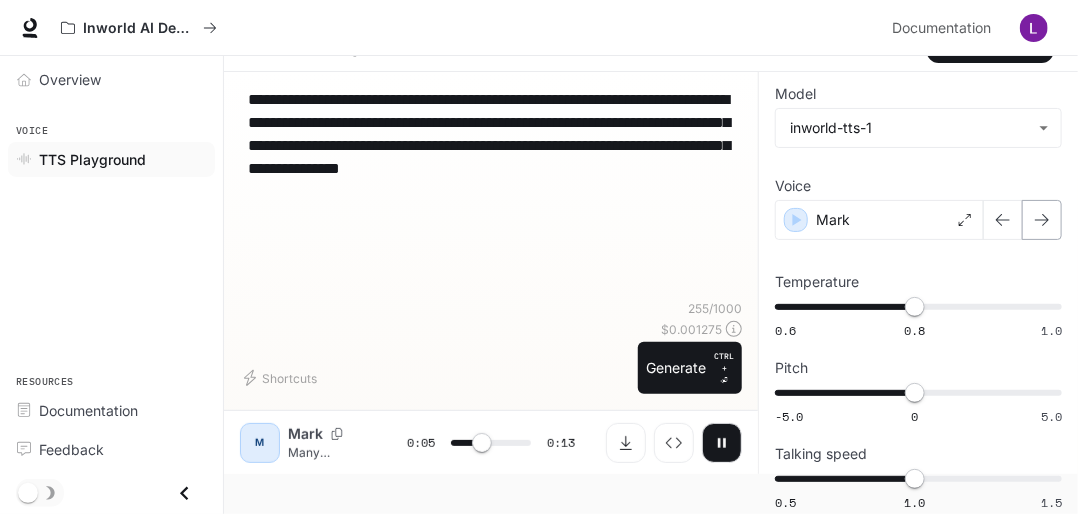 click 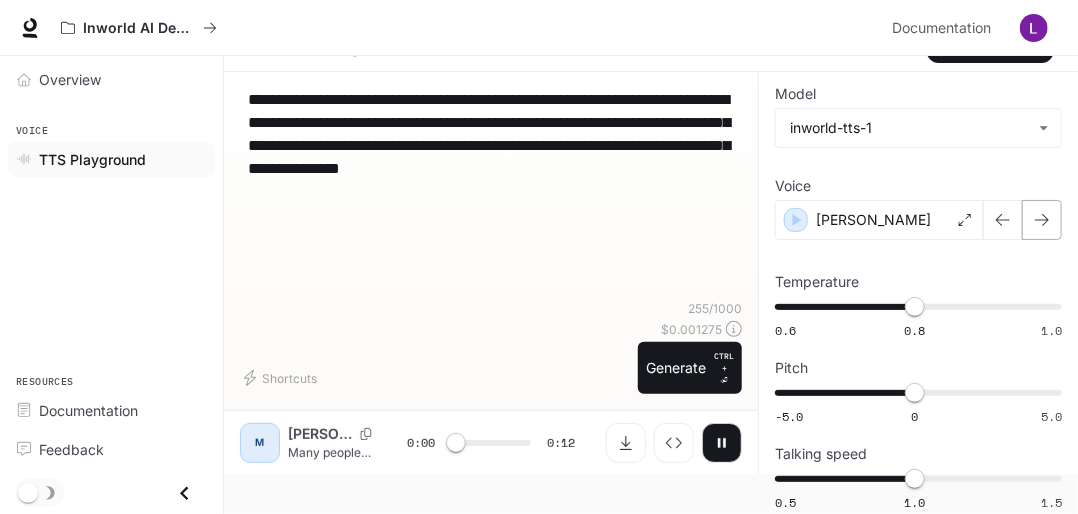 click 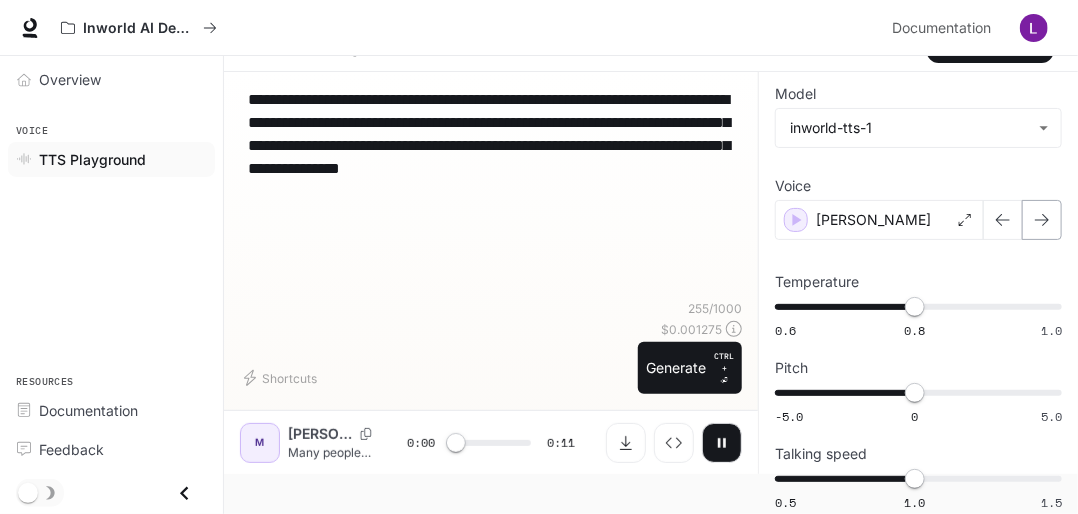click 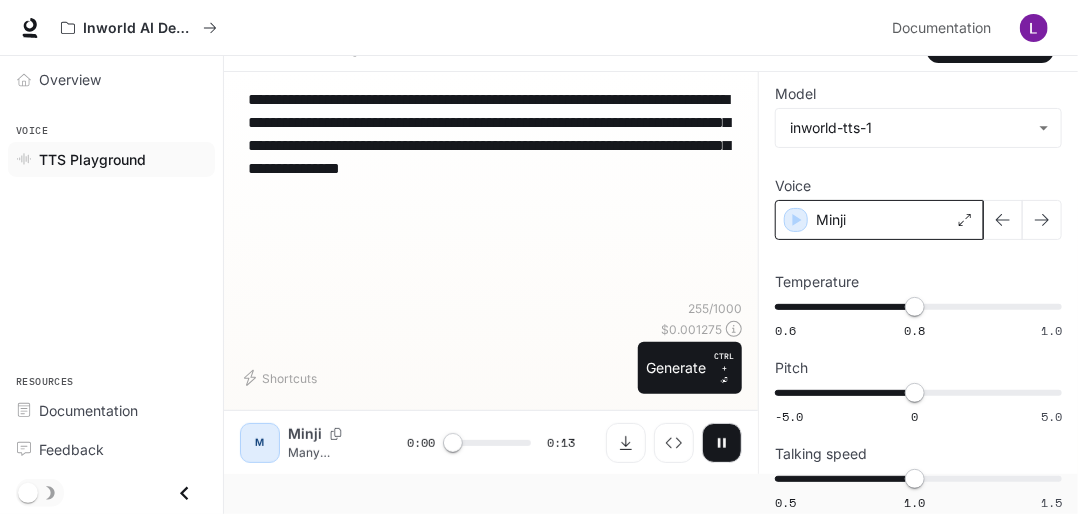 click 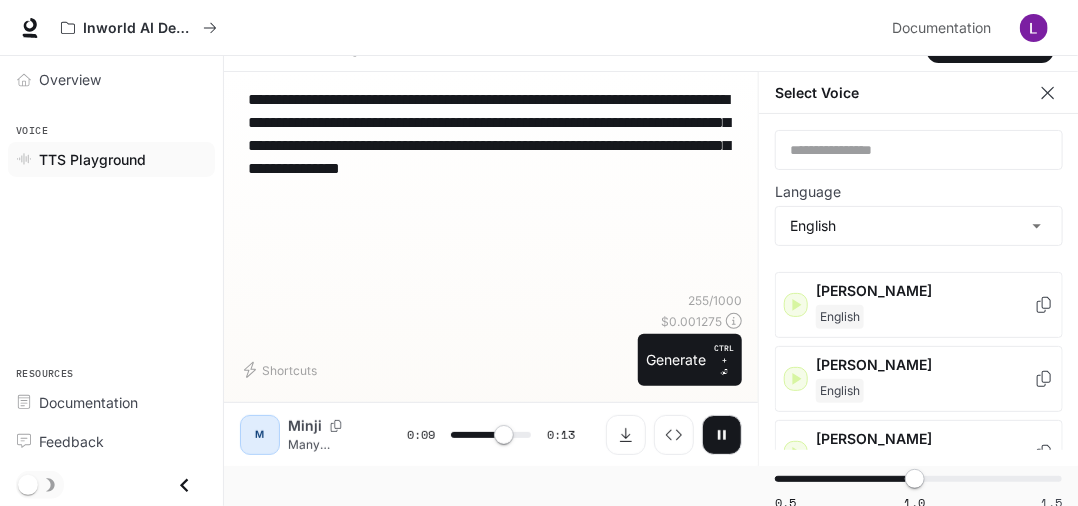 scroll, scrollTop: 1313, scrollLeft: 0, axis: vertical 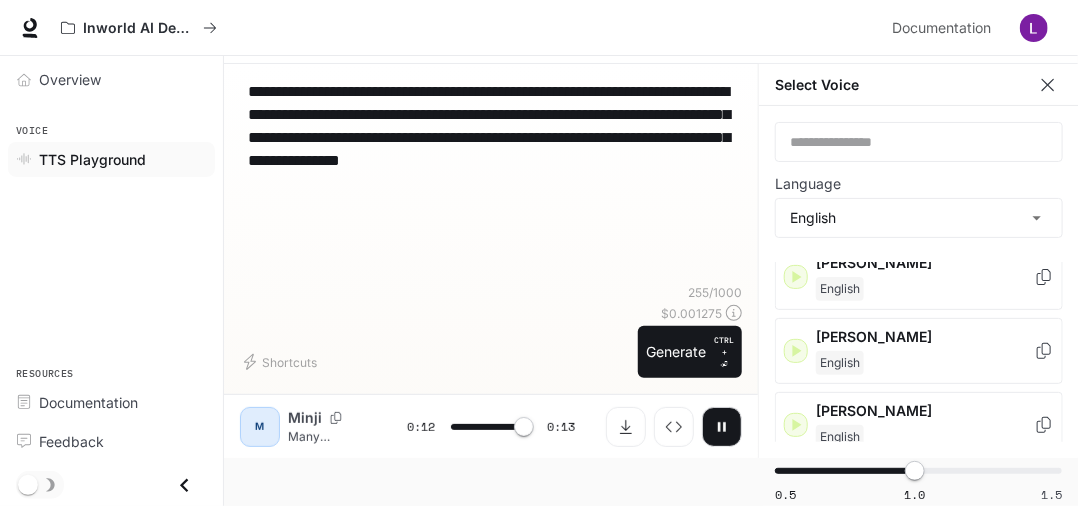 click on "Language" at bounding box center [919, 188] 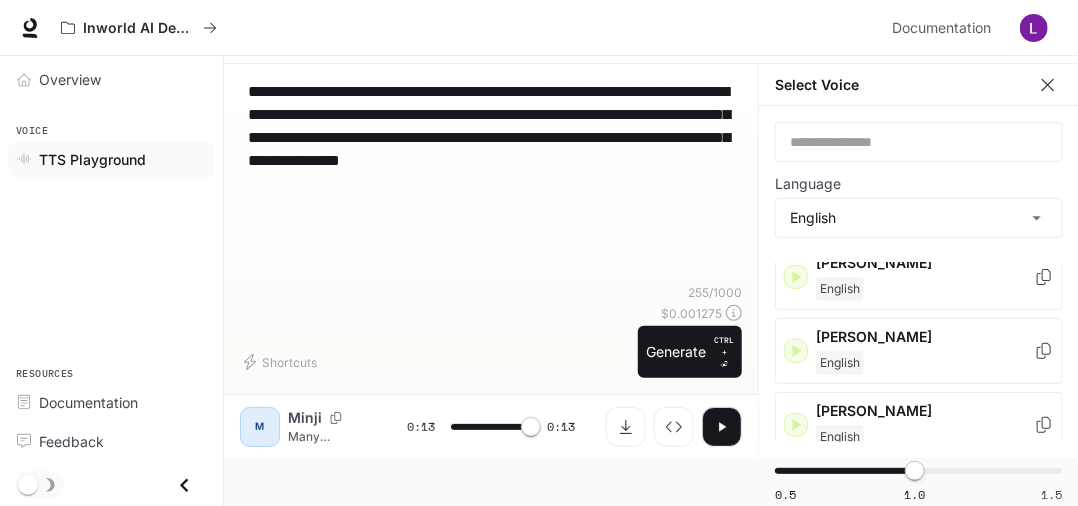 type on "*" 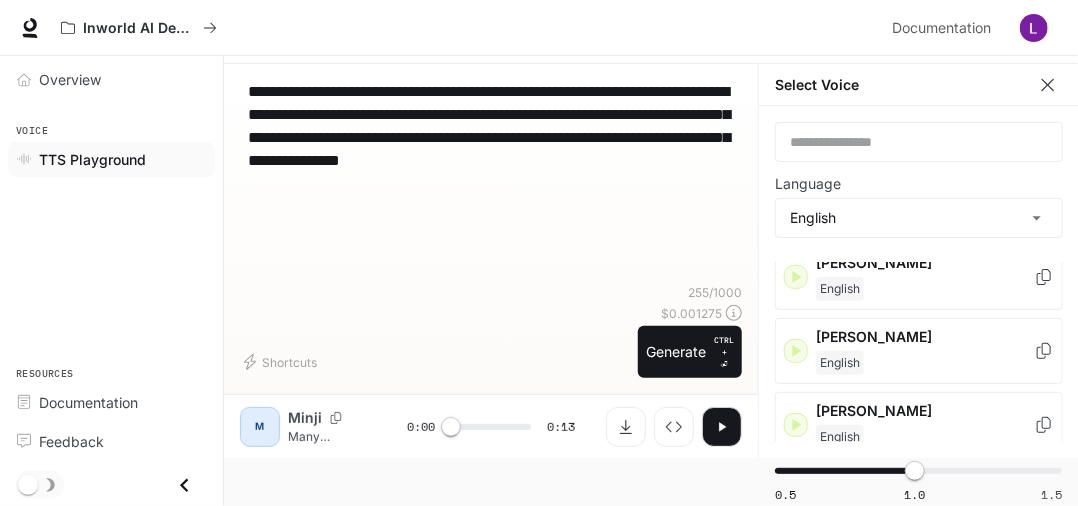 click on "**********" at bounding box center (491, 182) 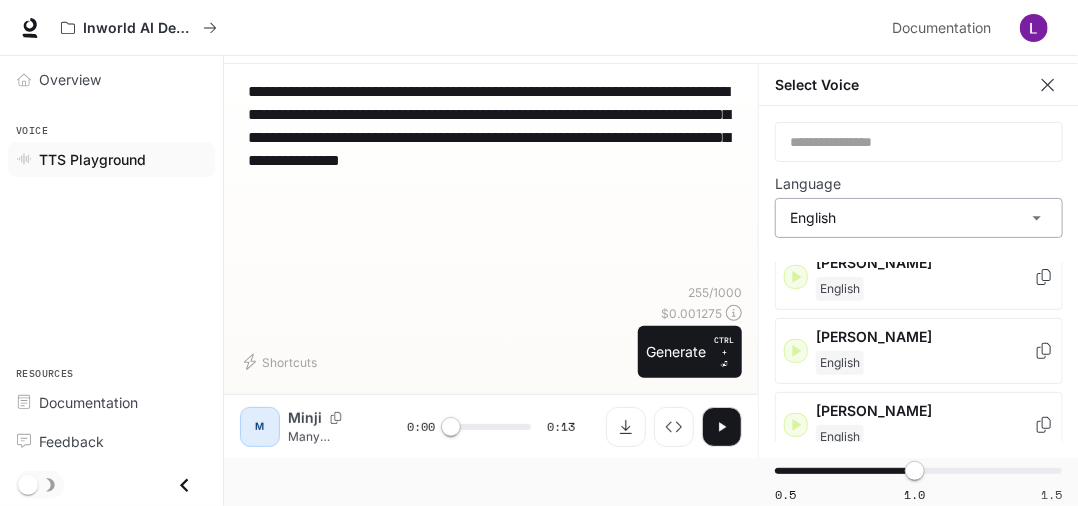 click on "**********" at bounding box center [539, 204] 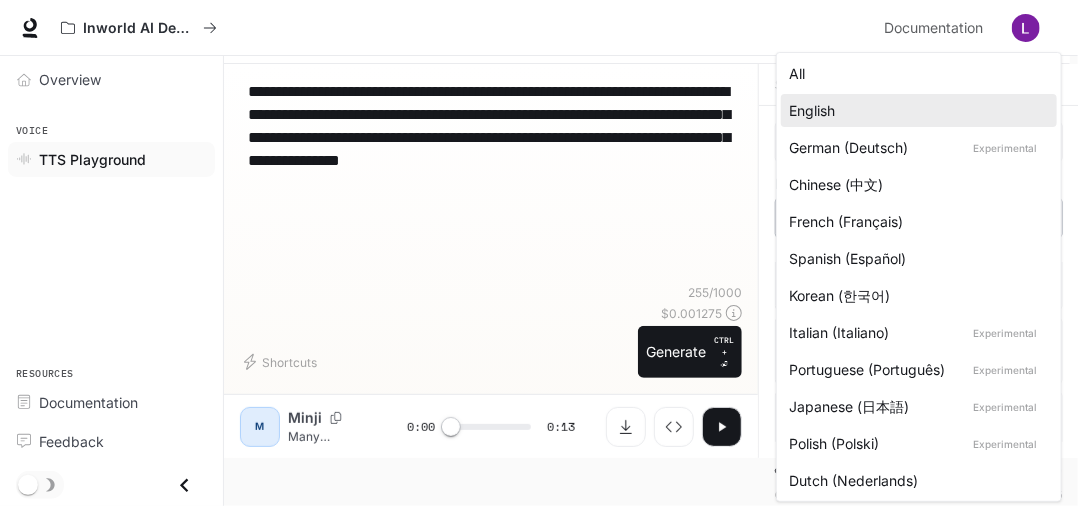 scroll, scrollTop: 41, scrollLeft: 0, axis: vertical 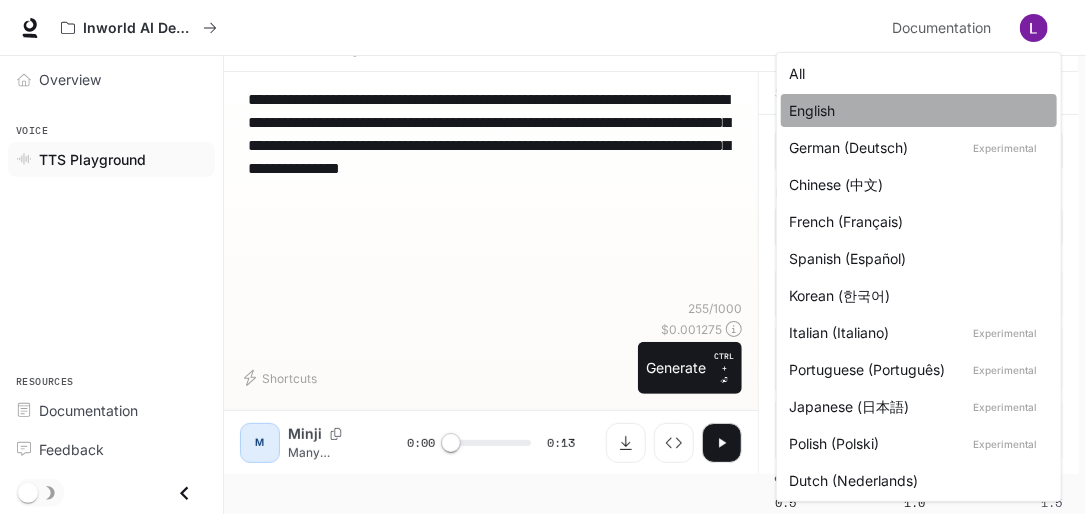 click on "English" at bounding box center [915, 110] 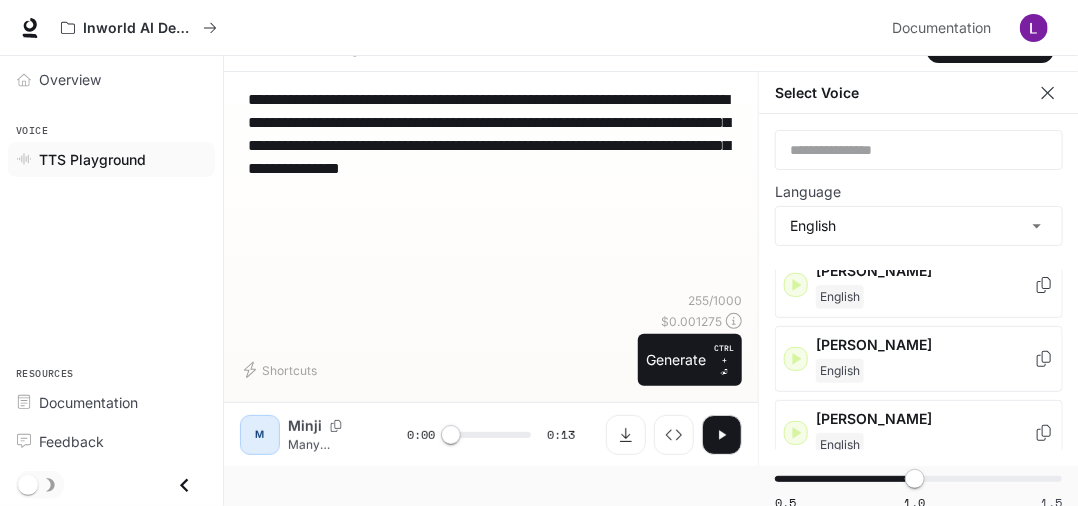 click on "**********" at bounding box center [491, 190] 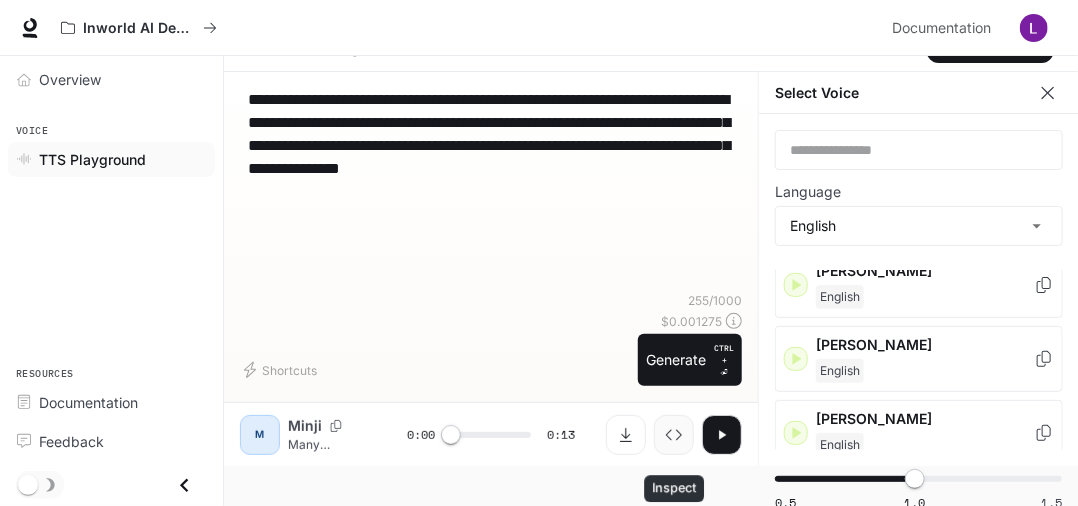 click 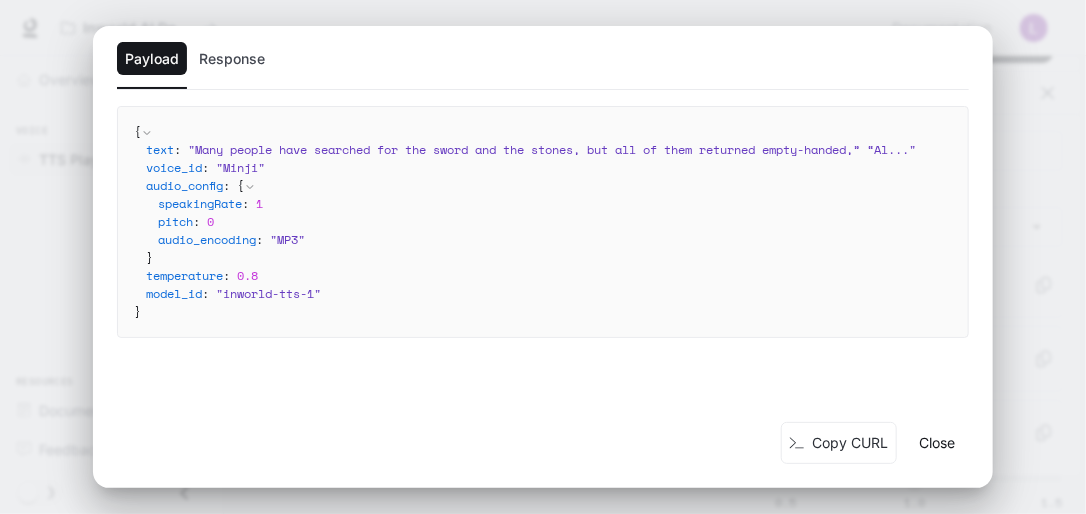 click on "Response" at bounding box center [232, 59] 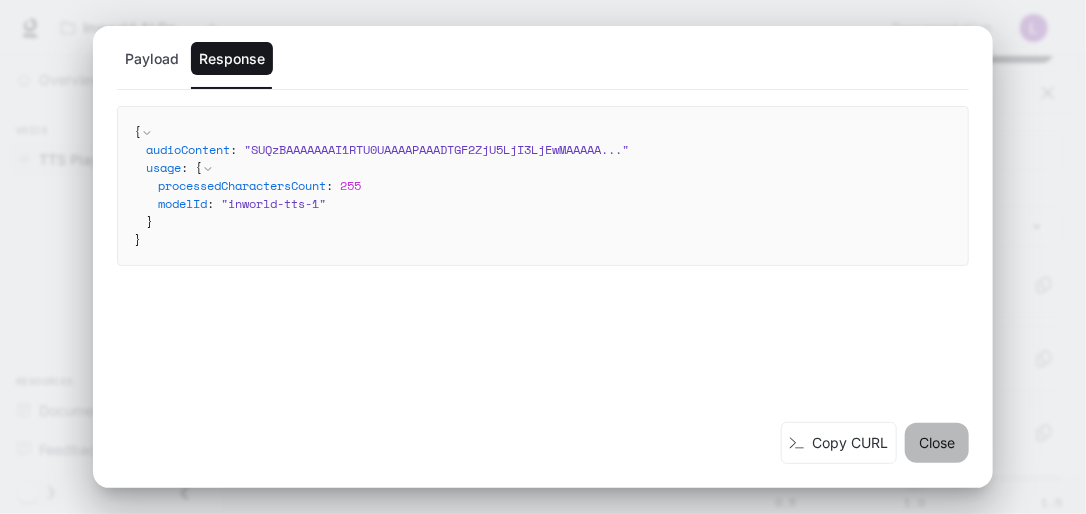 click on "Close" at bounding box center (937, 443) 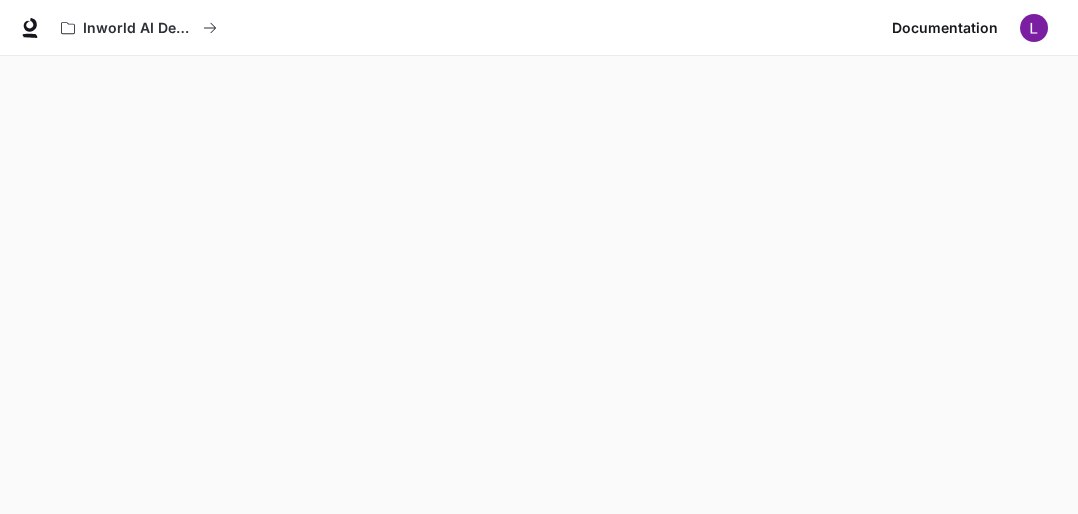 scroll, scrollTop: 0, scrollLeft: 0, axis: both 